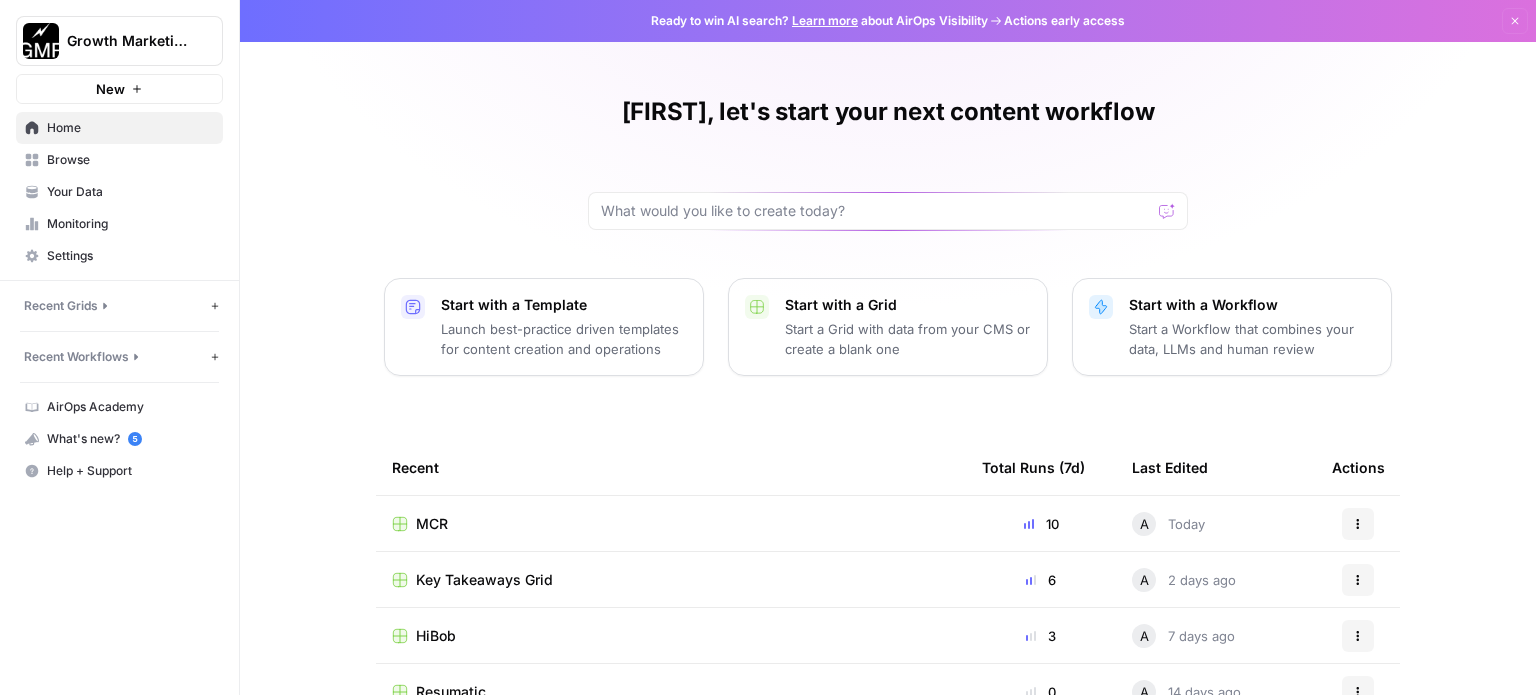 scroll, scrollTop: 0, scrollLeft: 0, axis: both 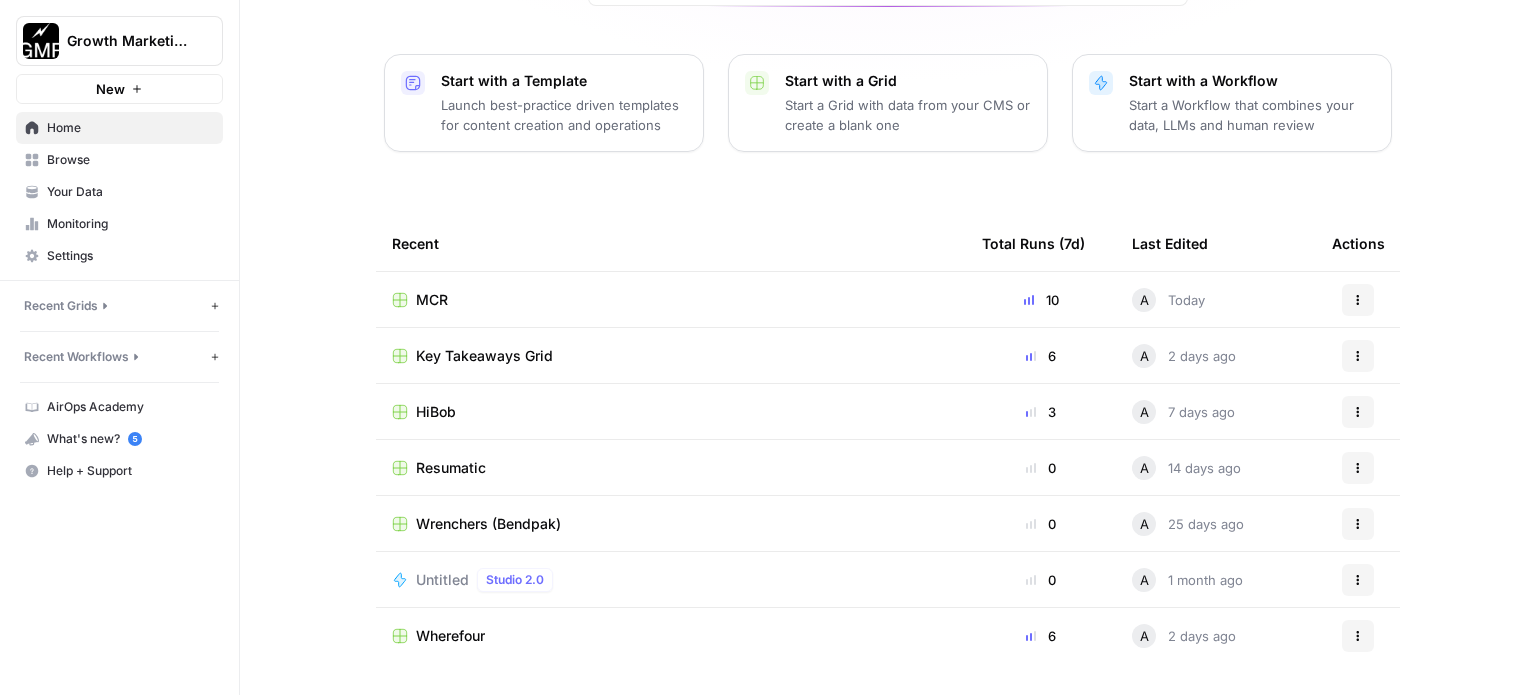 click on "MCR" at bounding box center [432, 300] 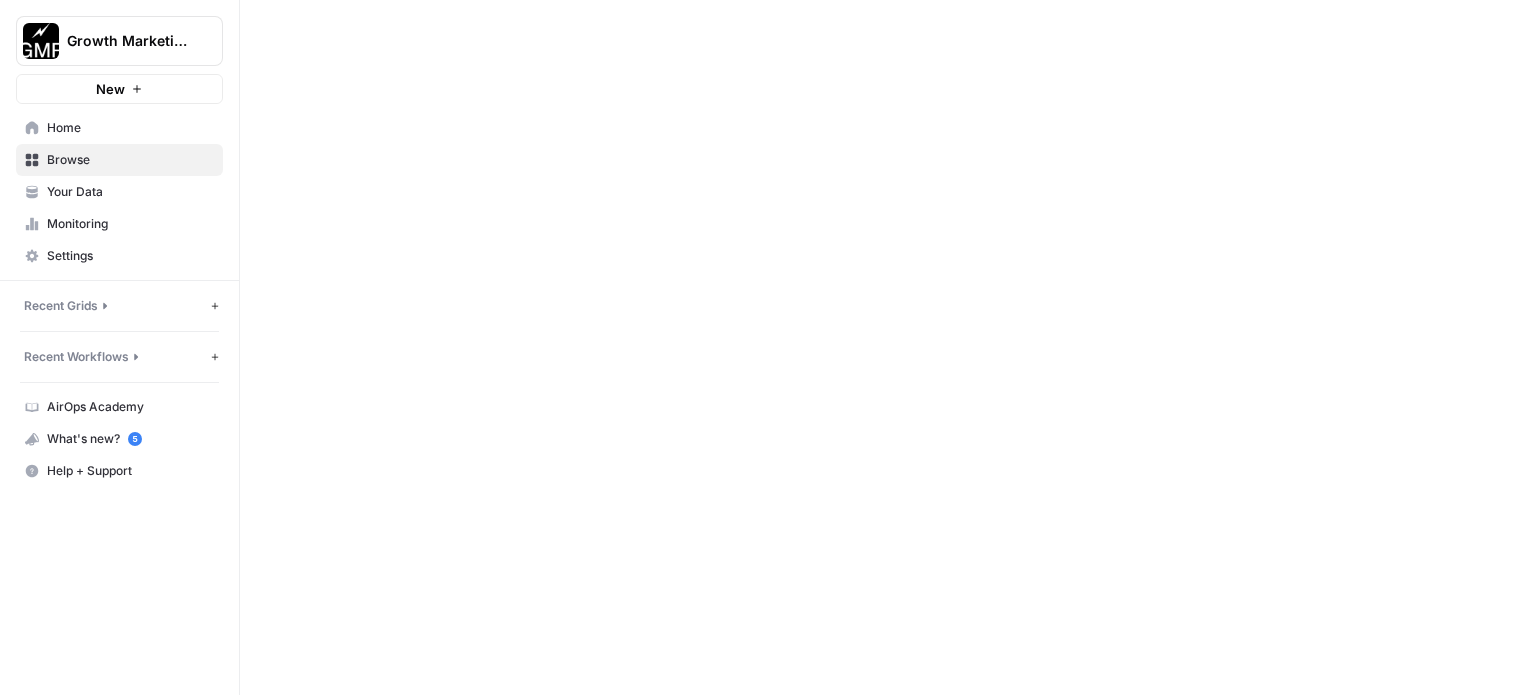 scroll, scrollTop: 0, scrollLeft: 0, axis: both 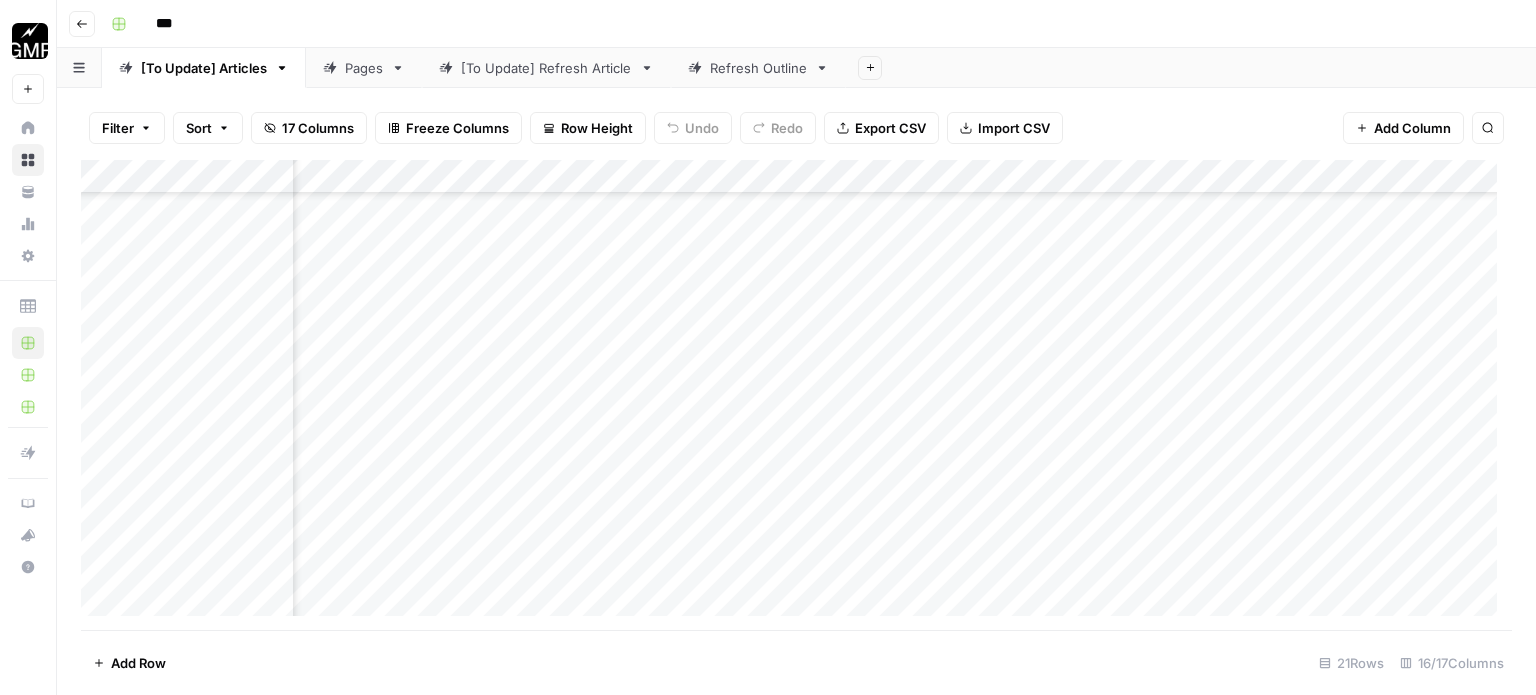 click on "Add Column" at bounding box center [796, 395] 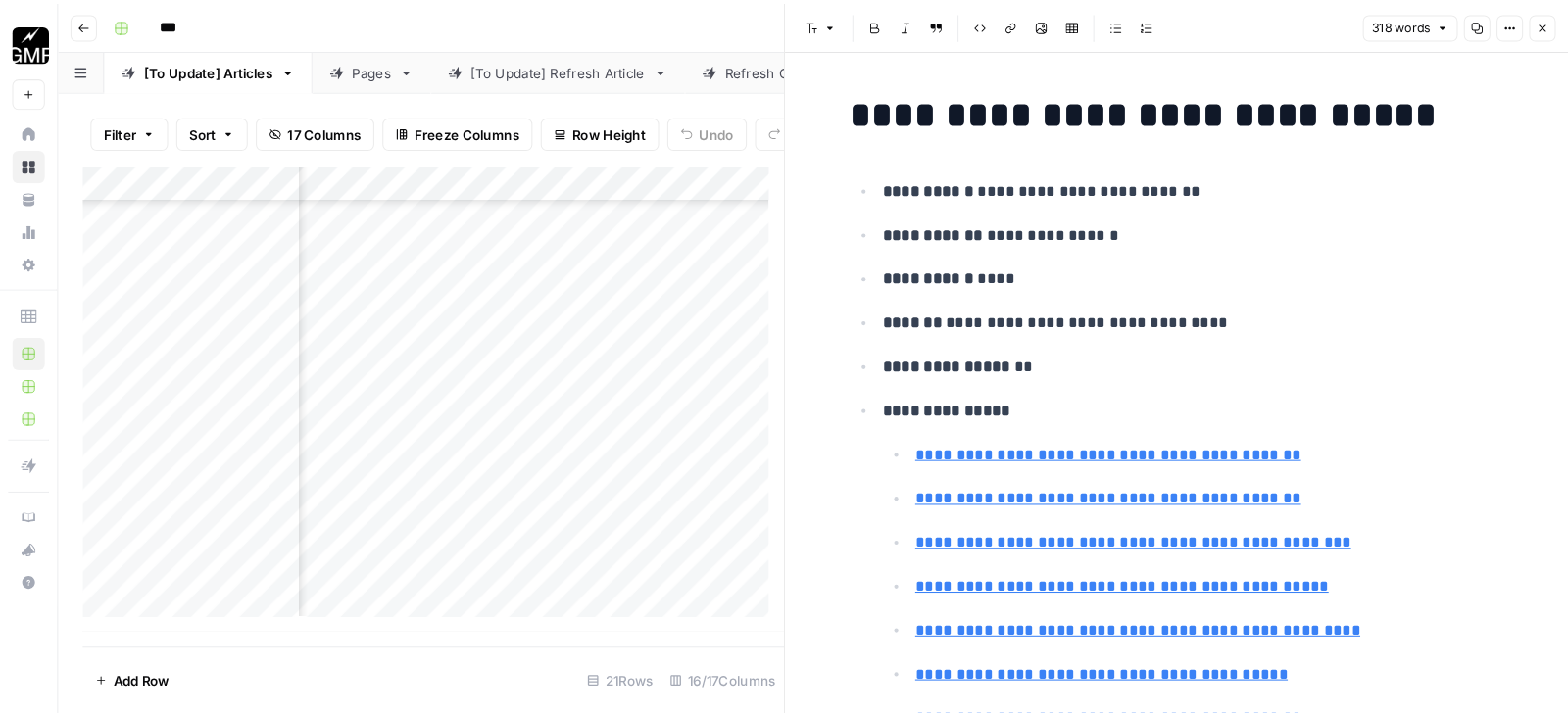 scroll, scrollTop: 1428, scrollLeft: 835, axis: both 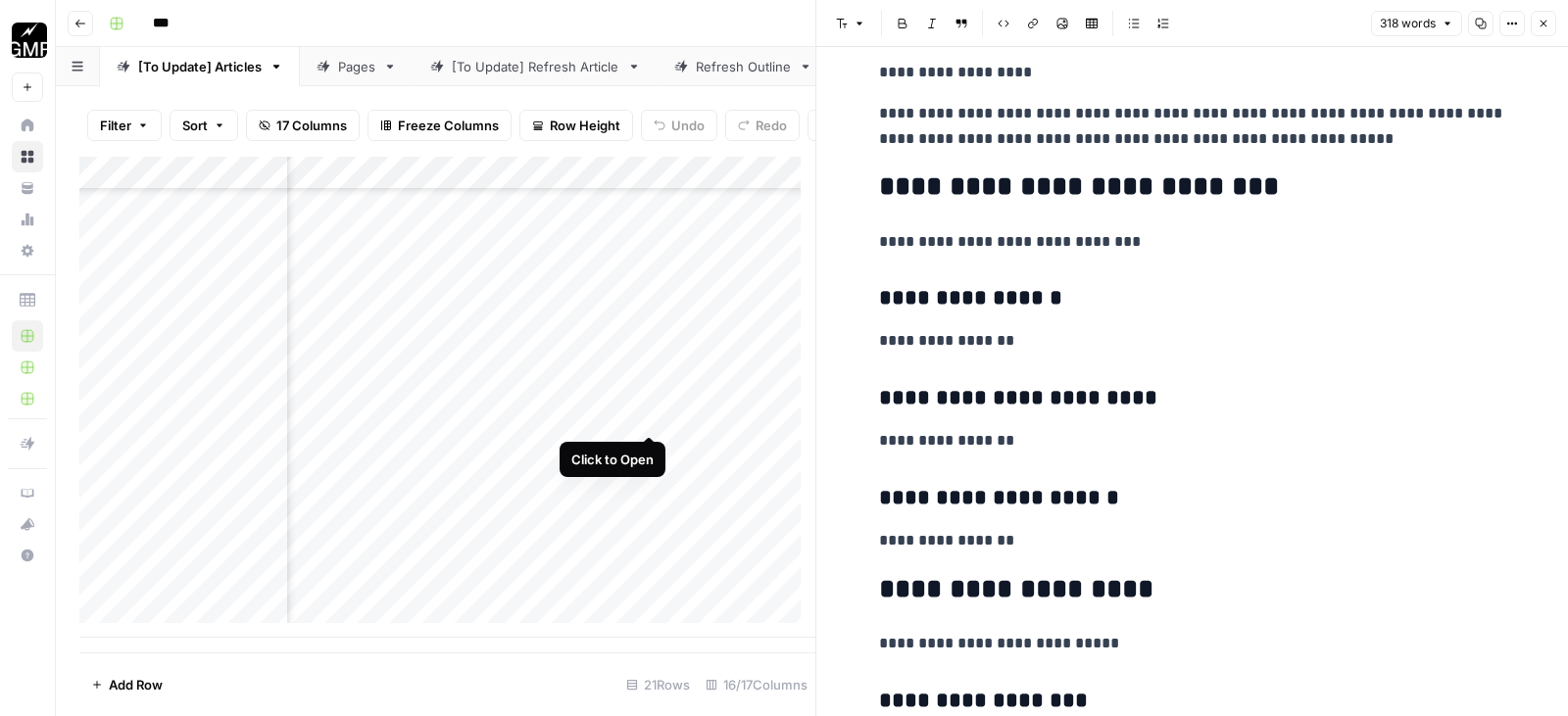 click on "Add Column" at bounding box center (447, 397) 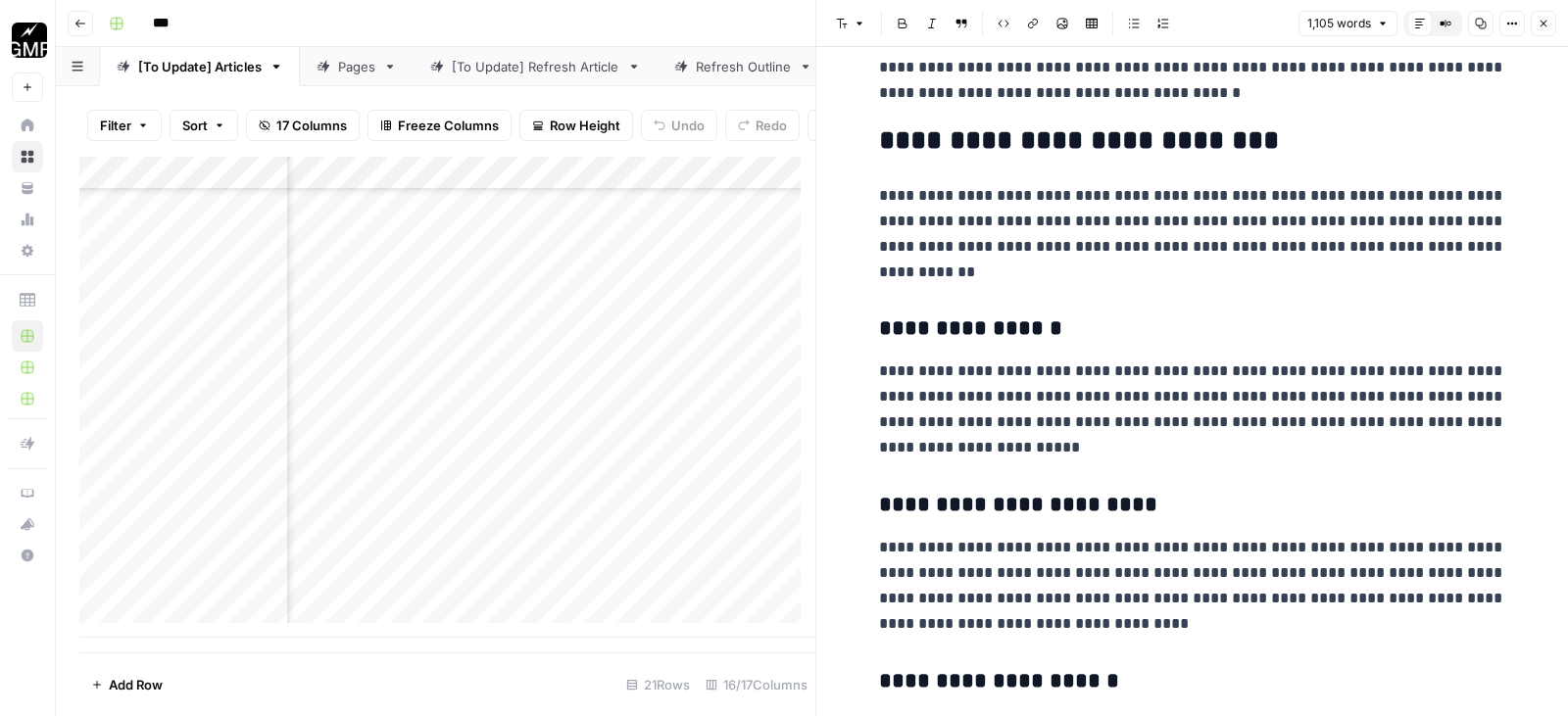 scroll, scrollTop: 196, scrollLeft: 0, axis: vertical 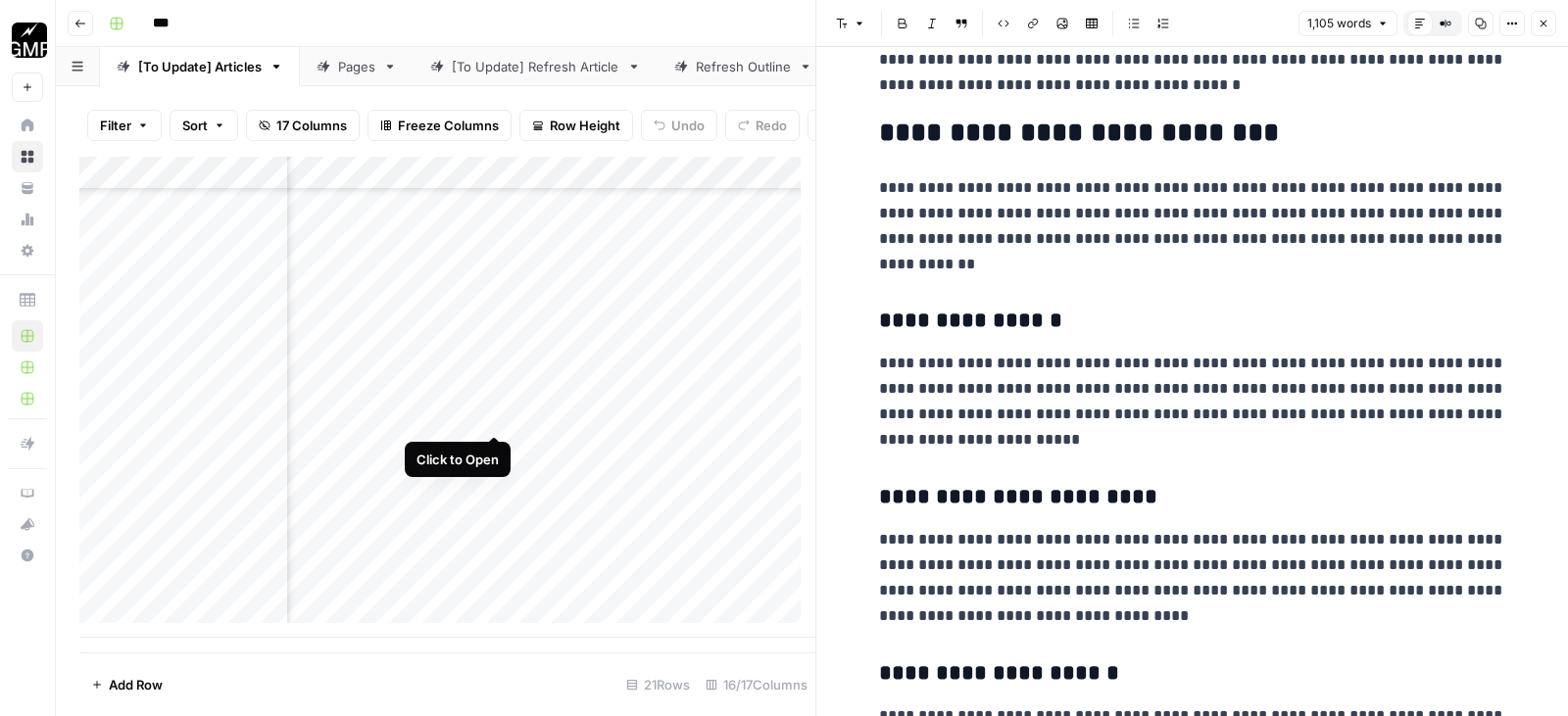 click on "Add Column" at bounding box center [447, 397] 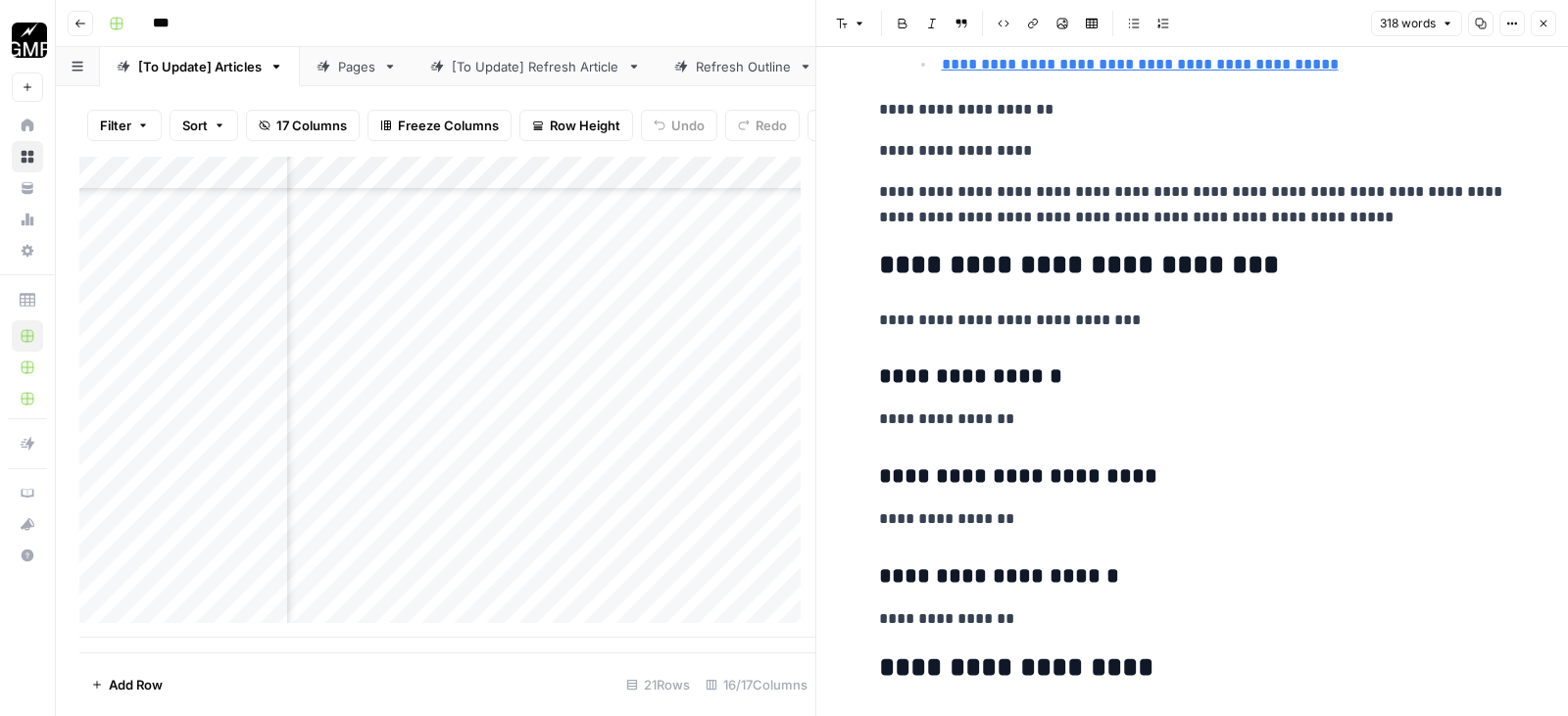 scroll, scrollTop: 784, scrollLeft: 0, axis: vertical 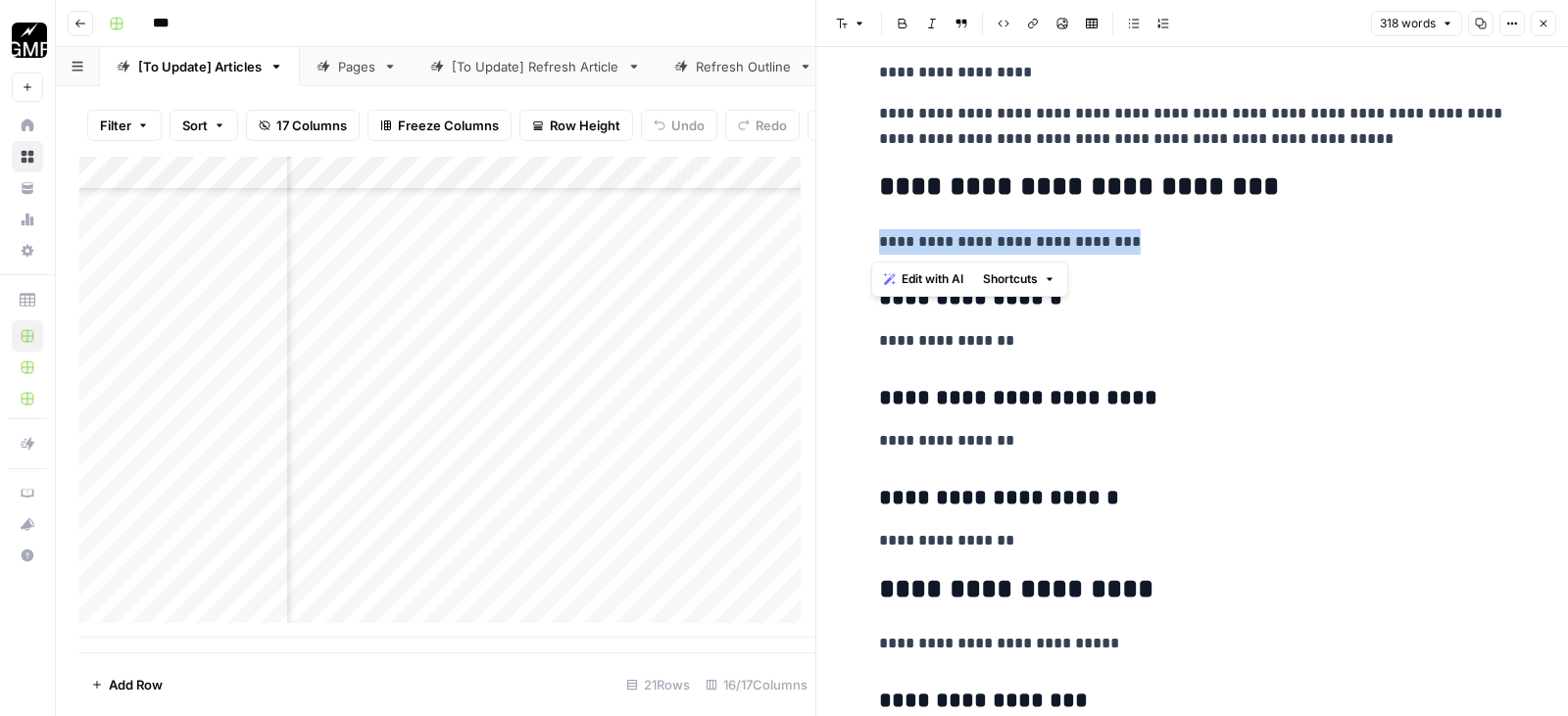drag, startPoint x: 1100, startPoint y: 236, endPoint x: 849, endPoint y: 248, distance: 251.2867 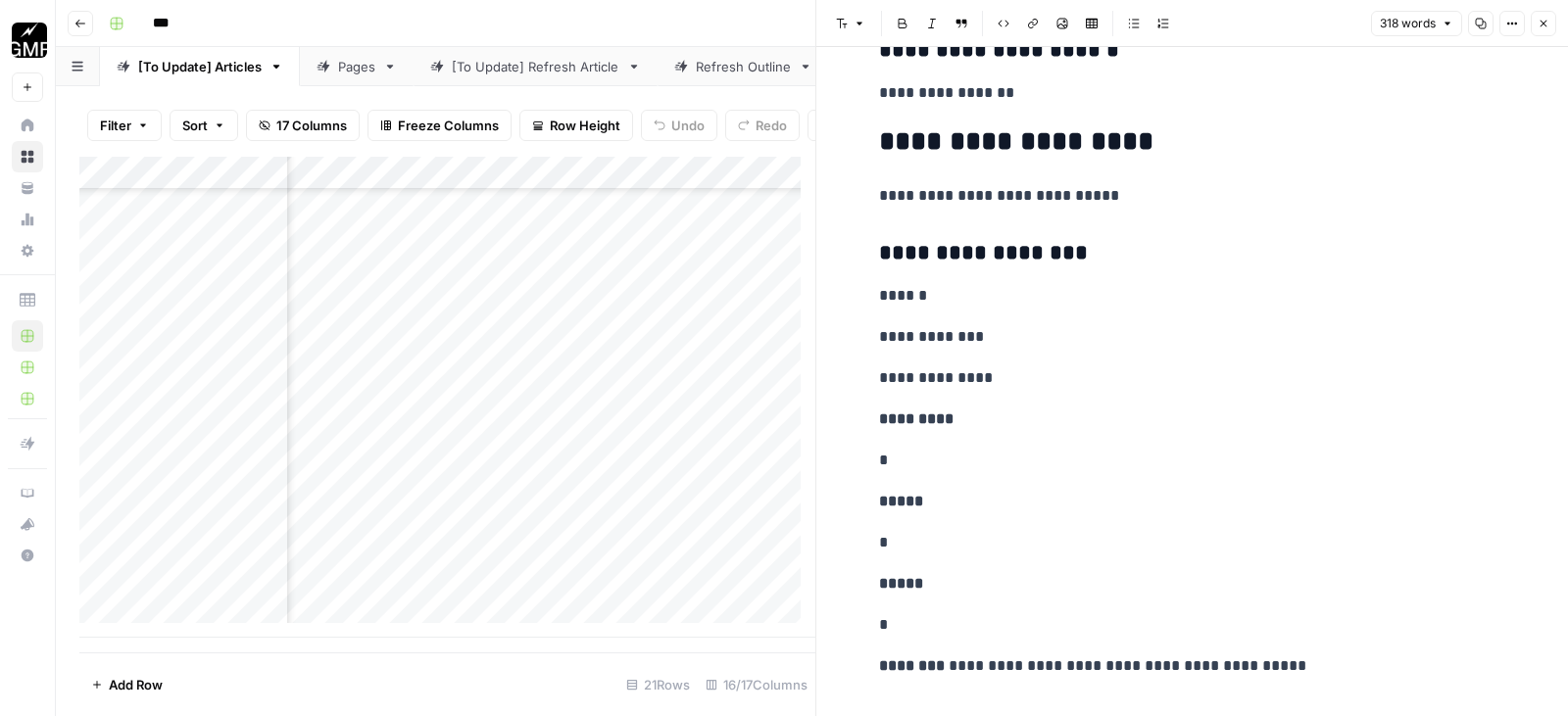 scroll, scrollTop: 1273, scrollLeft: 0, axis: vertical 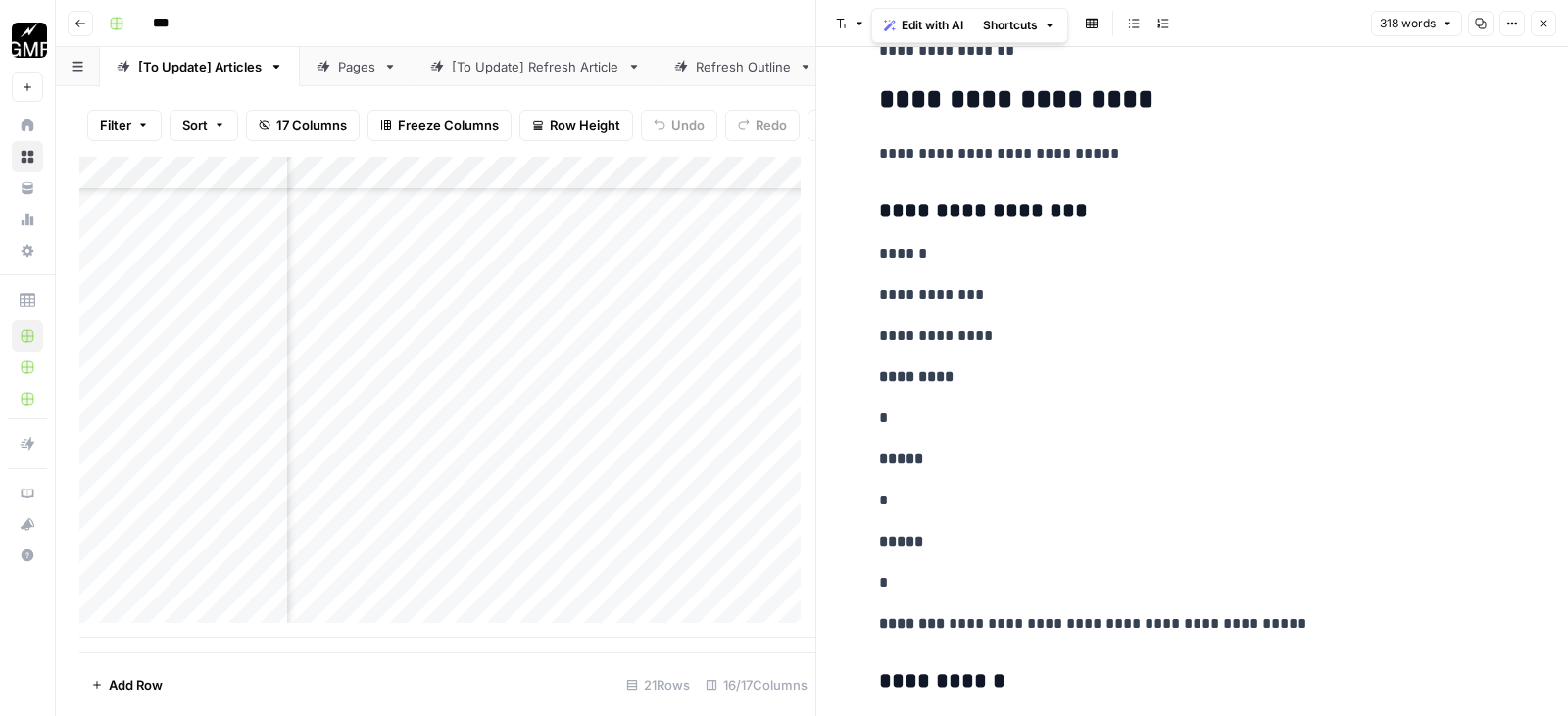 click on "Add Column" at bounding box center (447, 397) 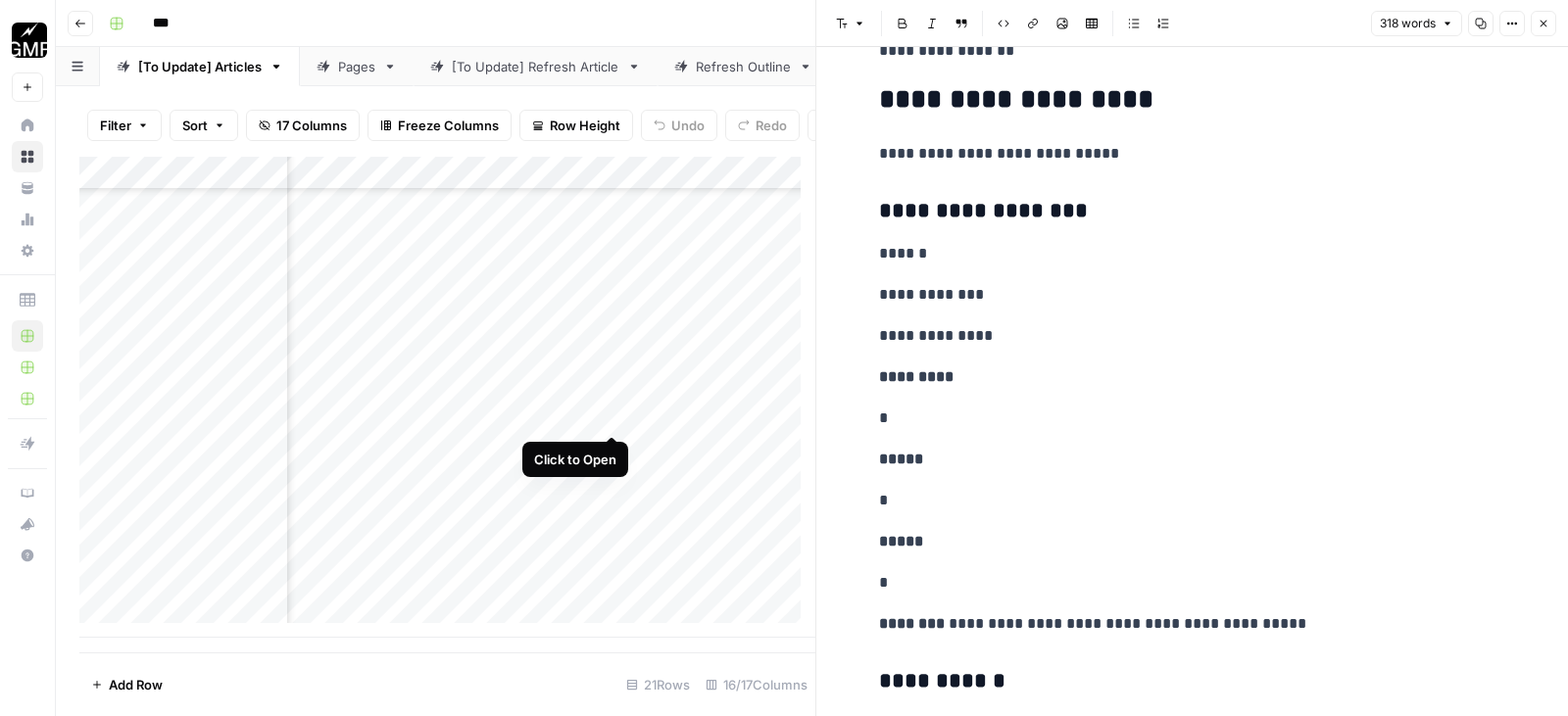 click on "Add Column" at bounding box center [447, 397] 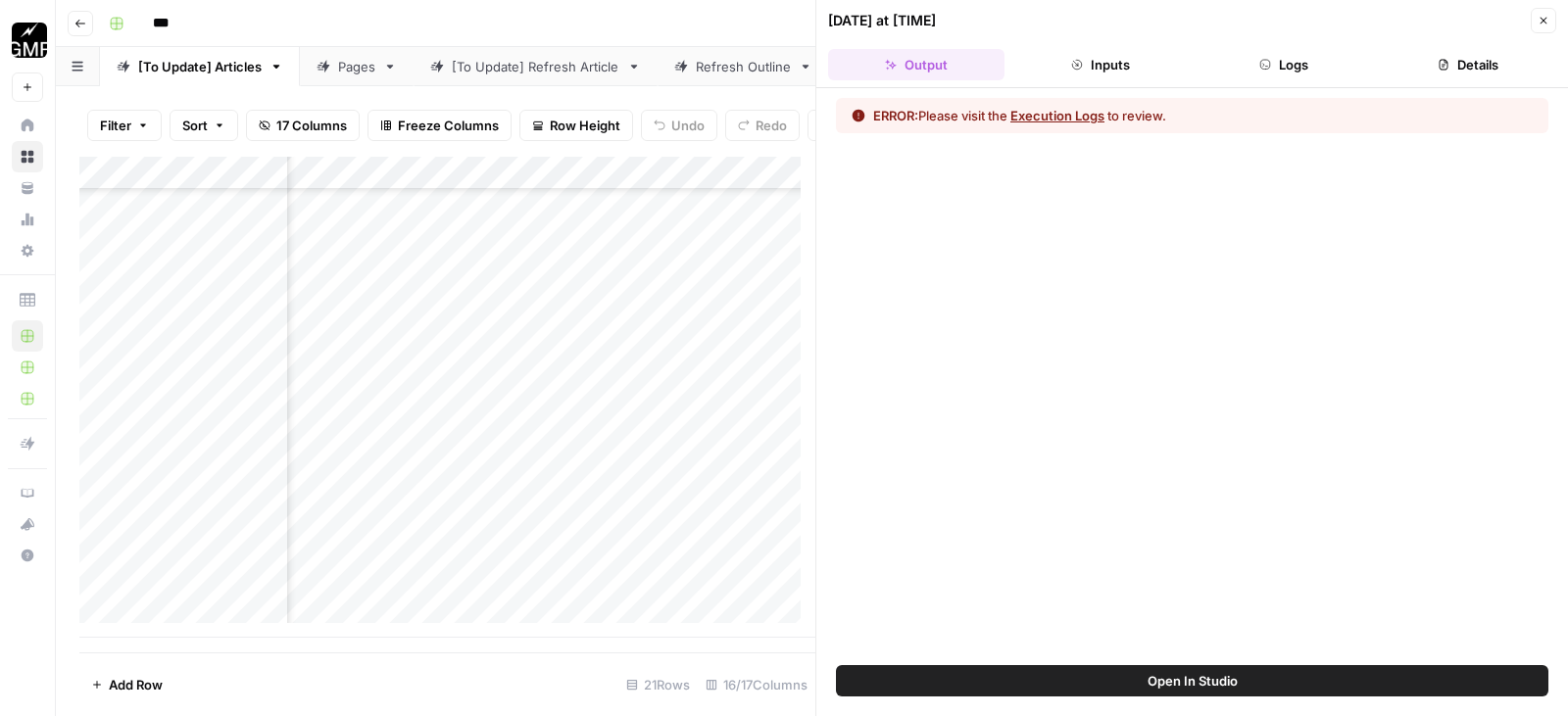 click on "Inputs" at bounding box center (1101, 65) 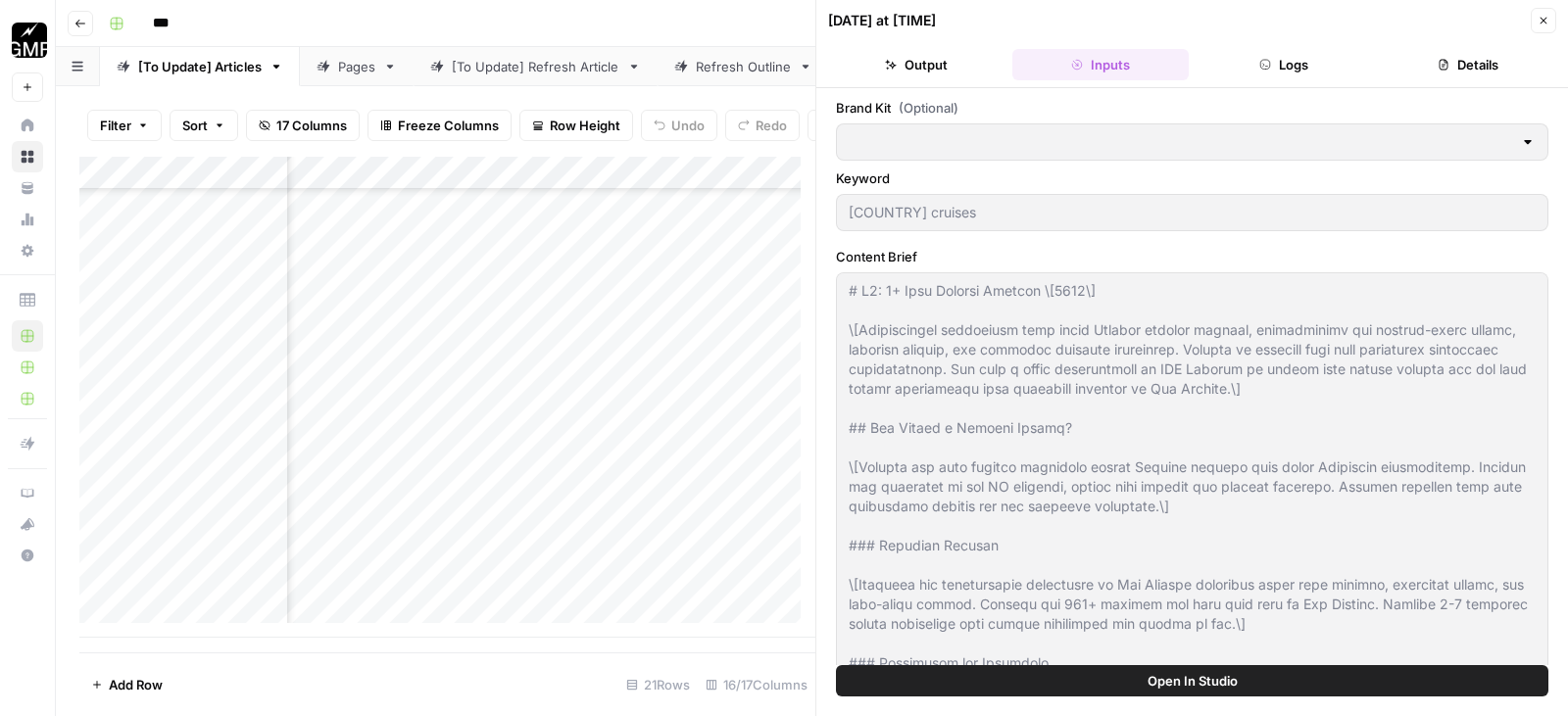 type on "MCR" 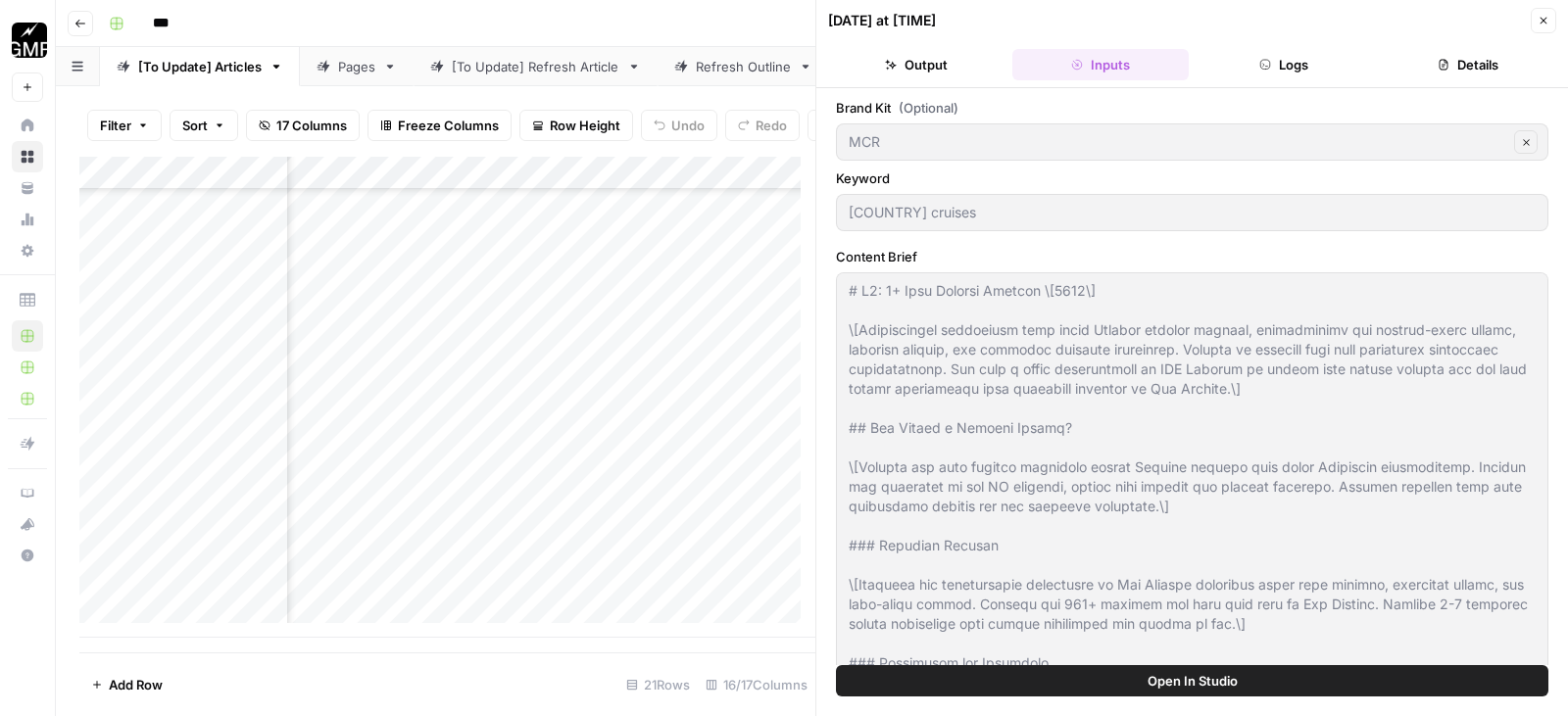 click on "Logs" at bounding box center [1285, 65] 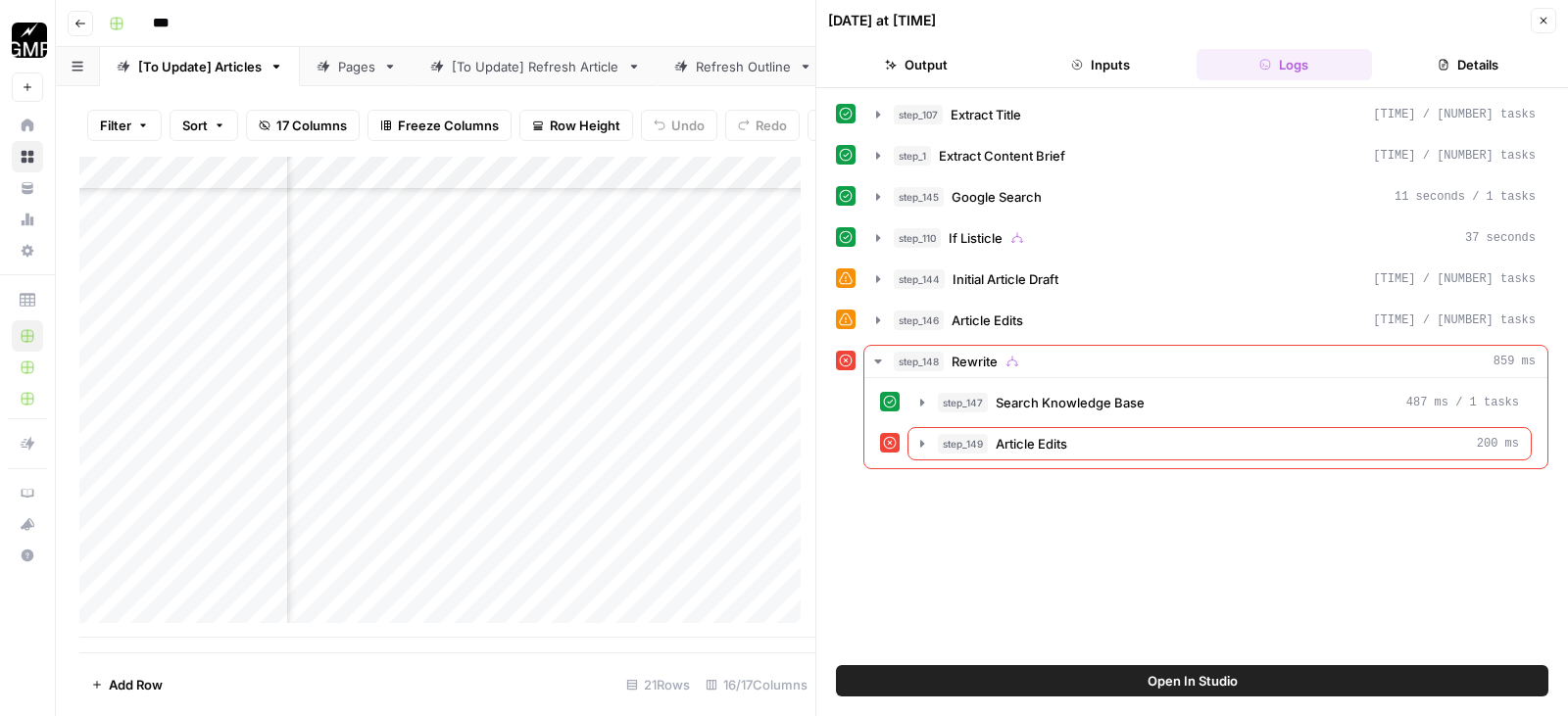 click on "Inputs" at bounding box center (1101, 65) 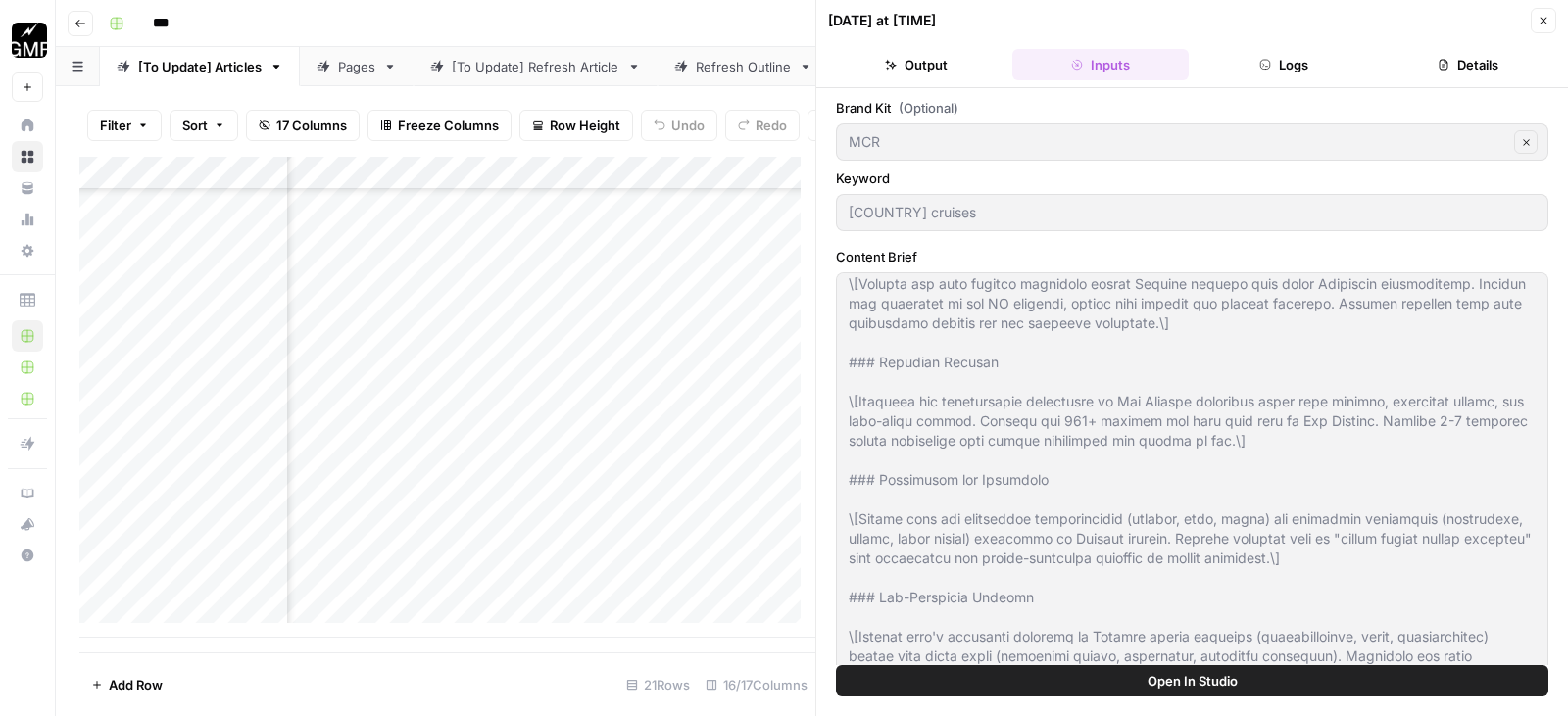 scroll, scrollTop: 196, scrollLeft: 0, axis: vertical 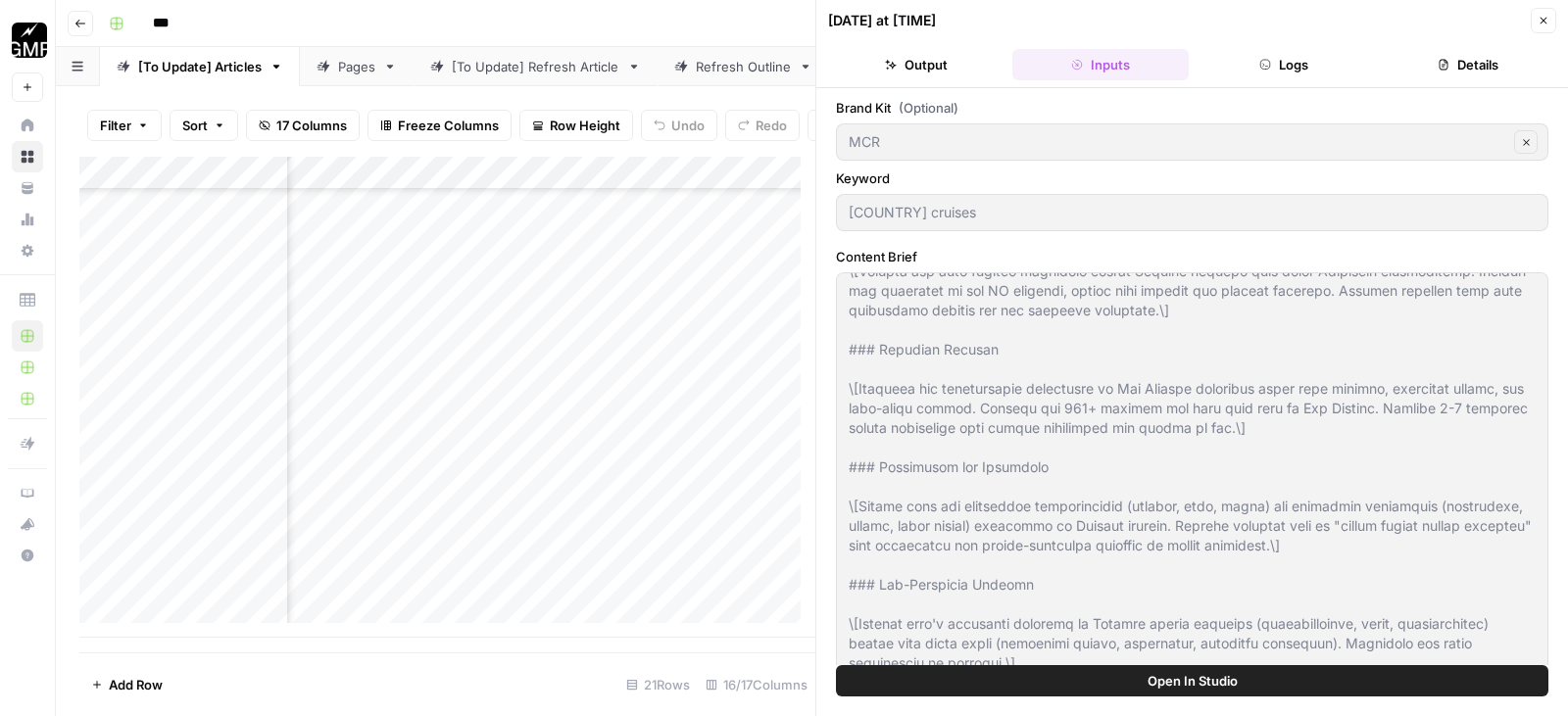 click on "Logs" at bounding box center (1285, 65) 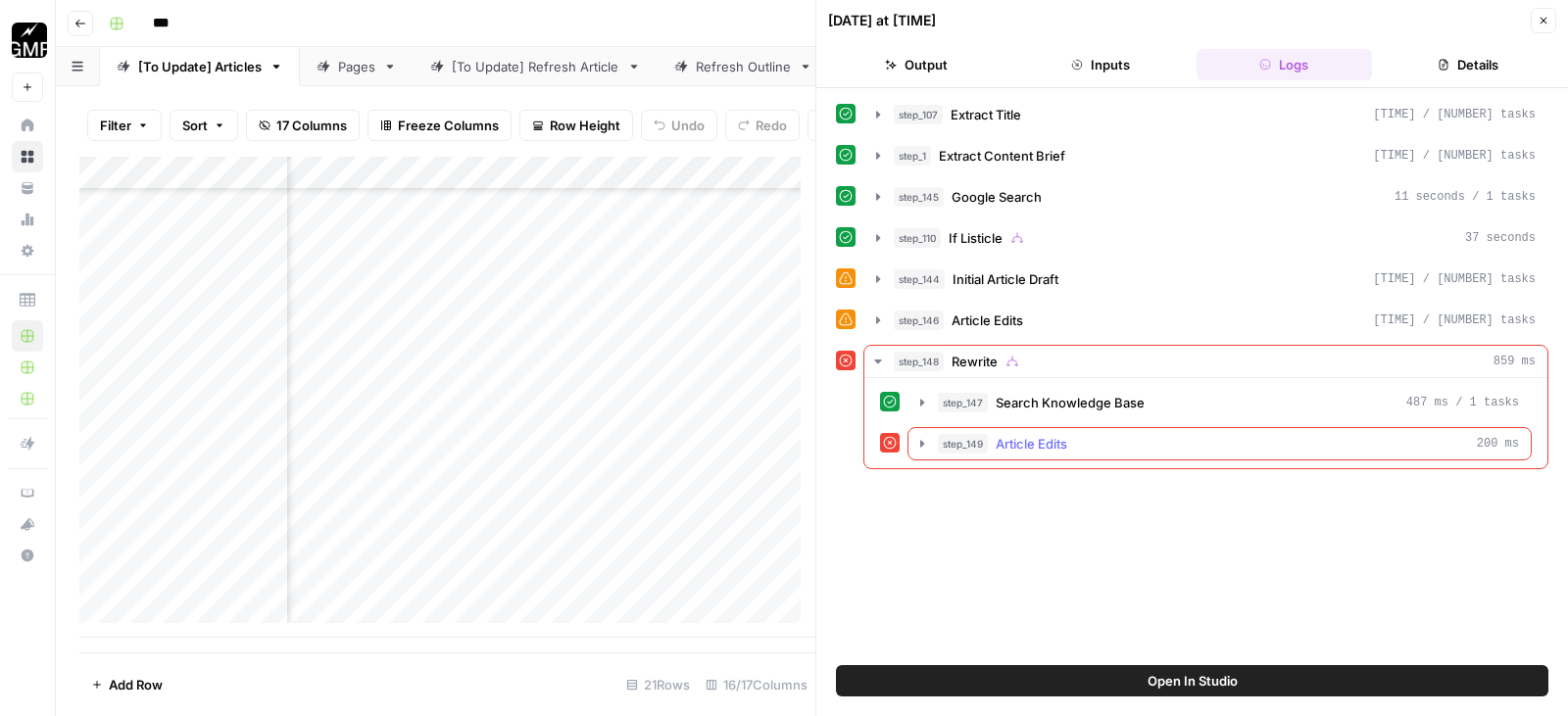 click on "Article Edits" at bounding box center [1031, 444] 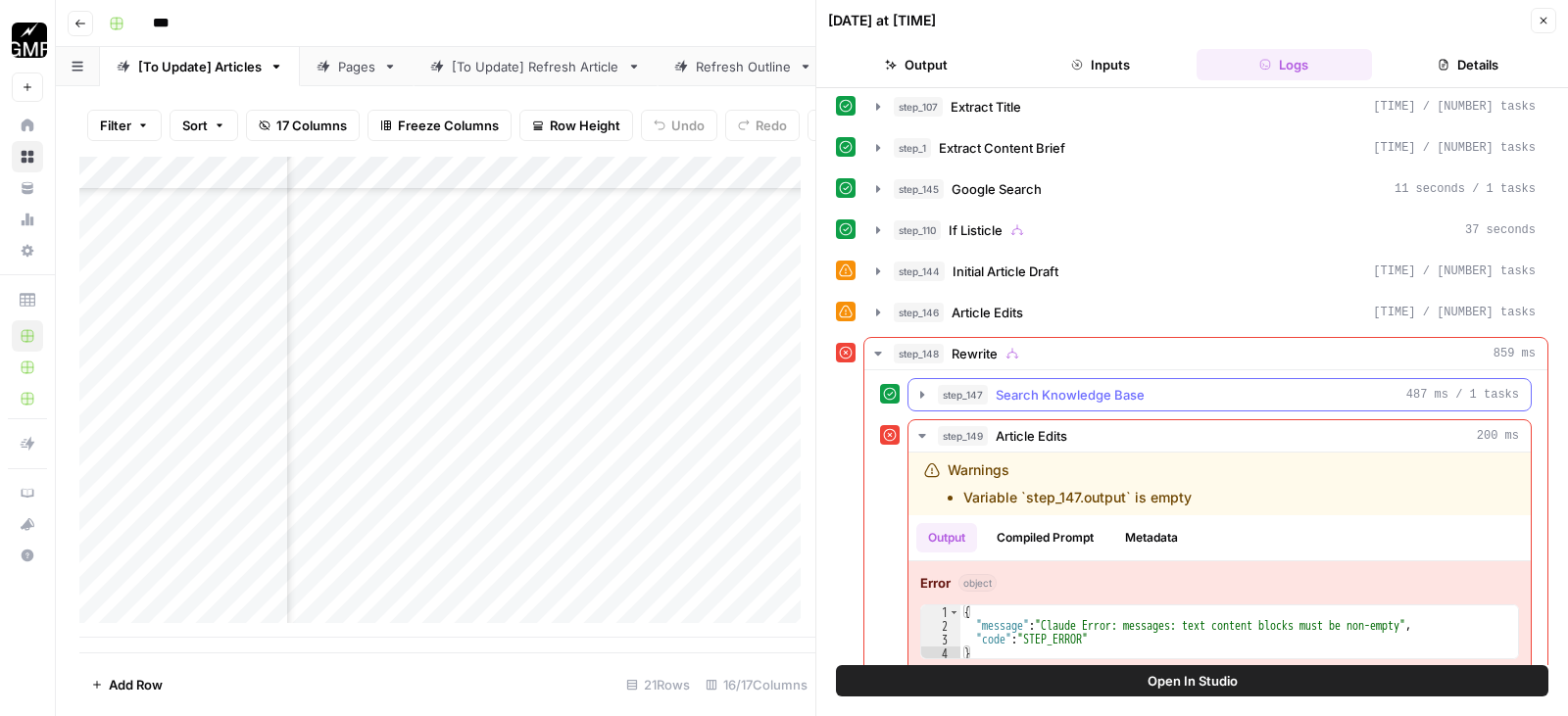 scroll, scrollTop: 0, scrollLeft: 0, axis: both 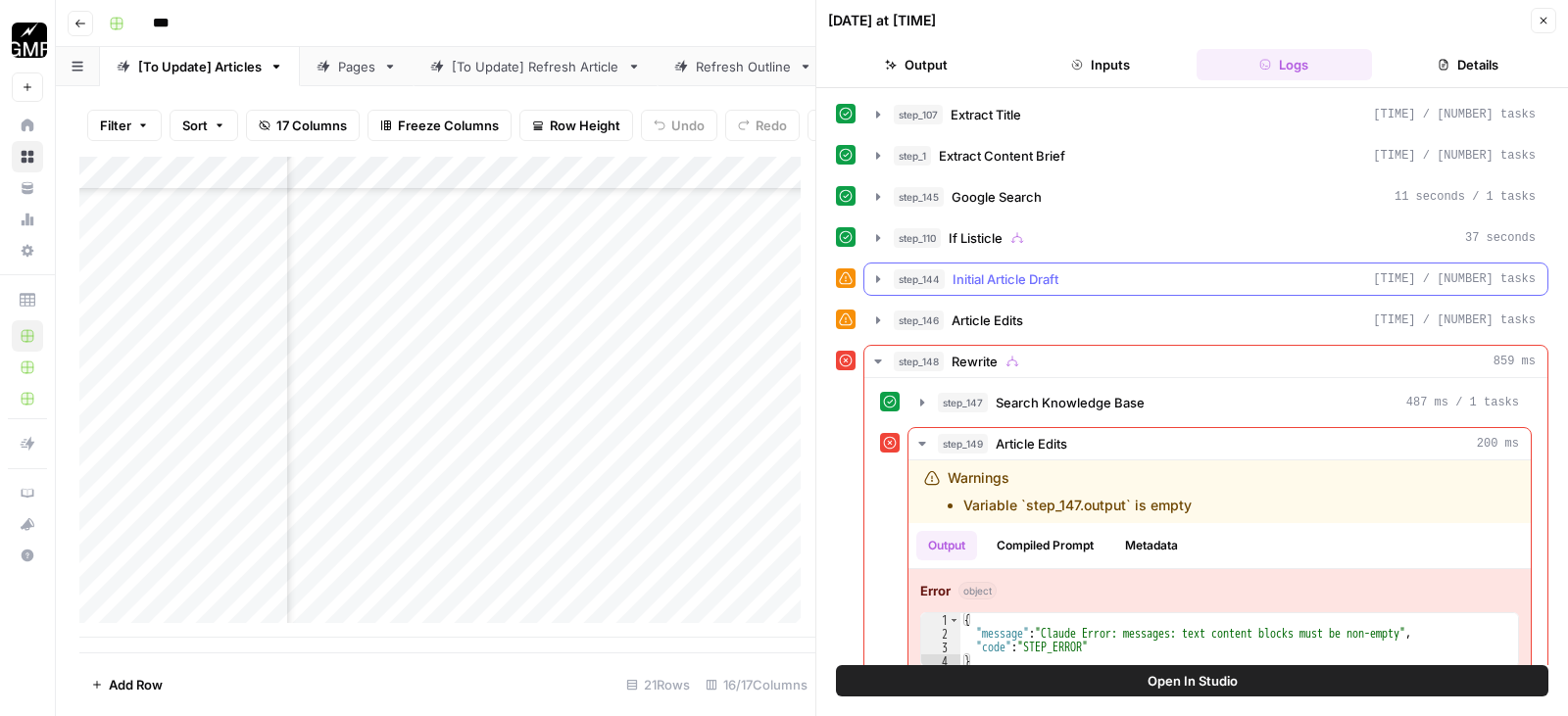 click on "Initial Article Draft" at bounding box center [1005, 279] 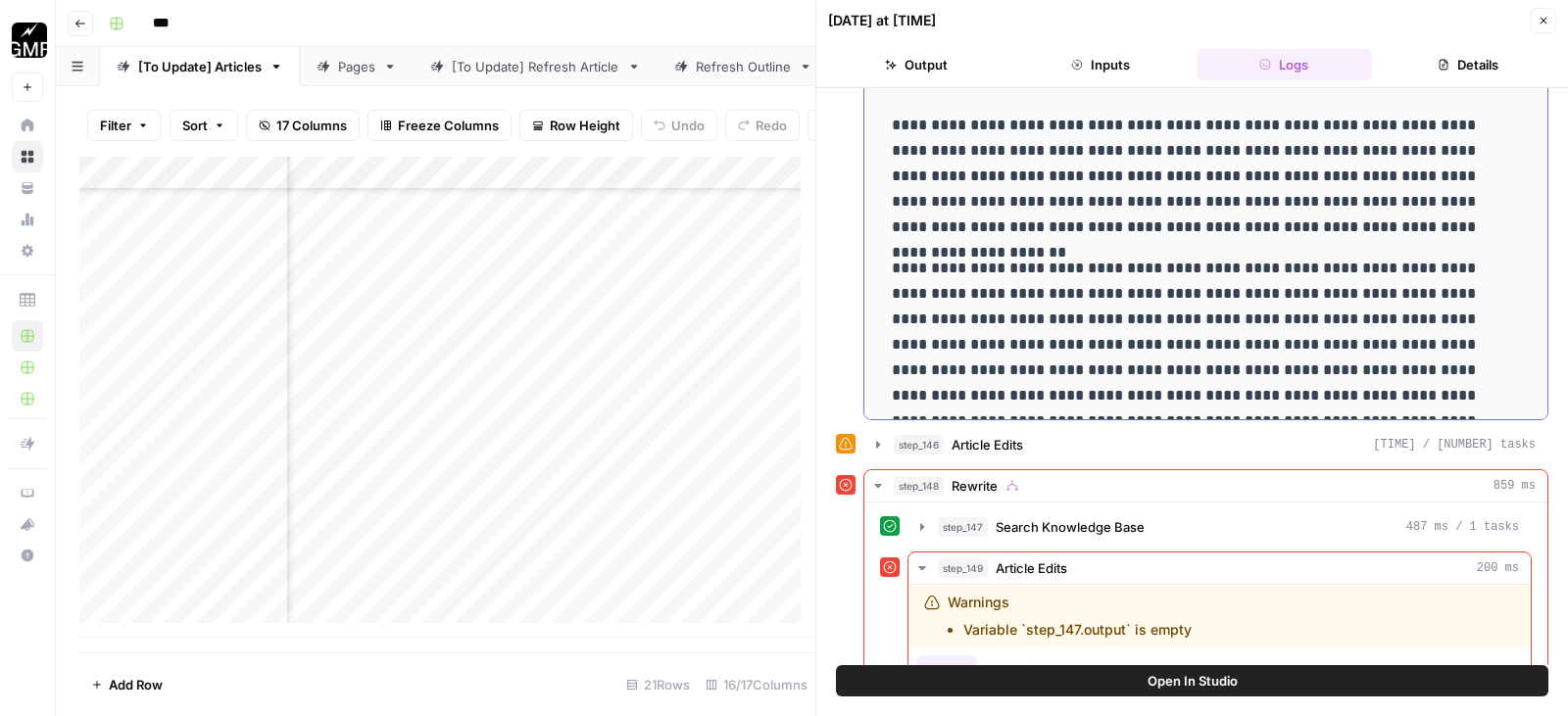 scroll, scrollTop: 490, scrollLeft: 0, axis: vertical 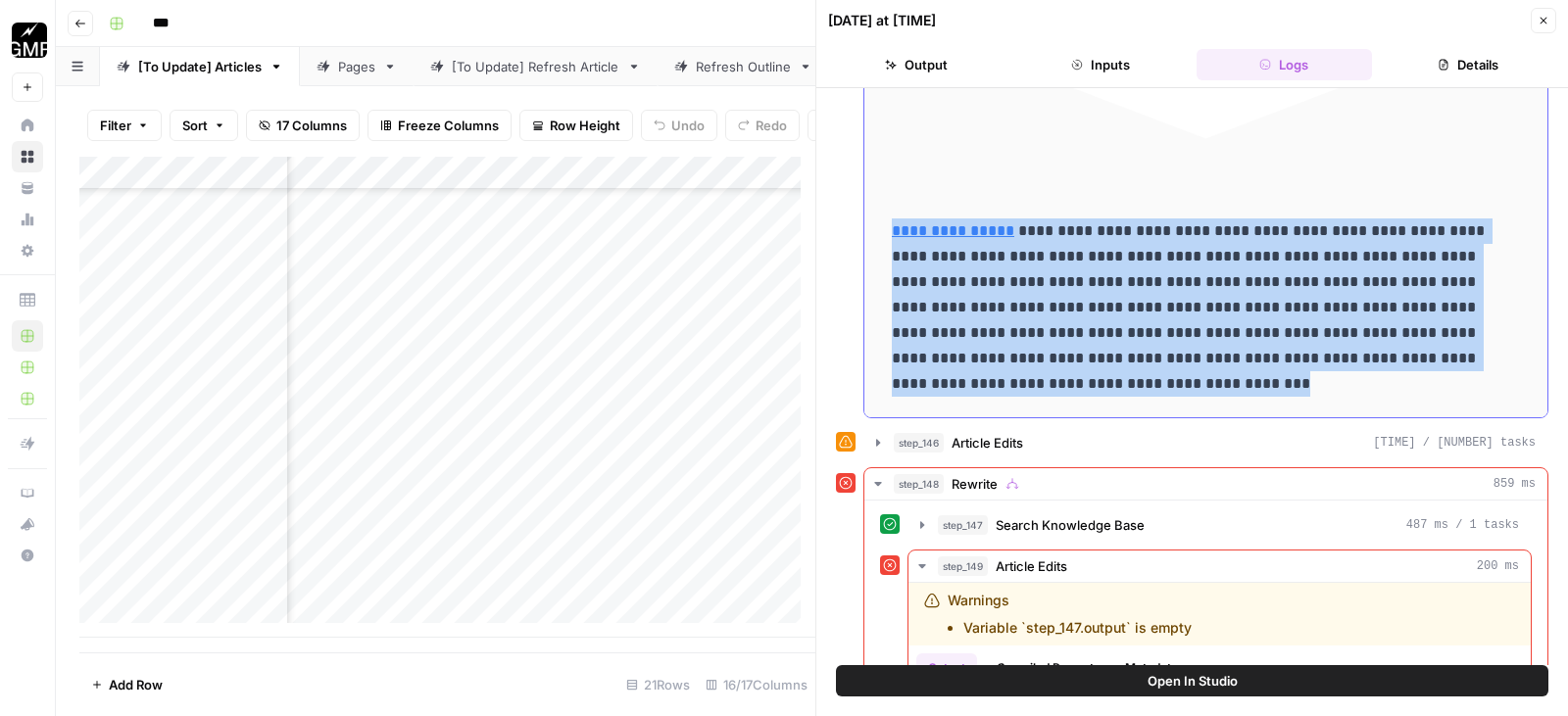 drag, startPoint x: 891, startPoint y: 194, endPoint x: 1038, endPoint y: 352, distance: 215.80778 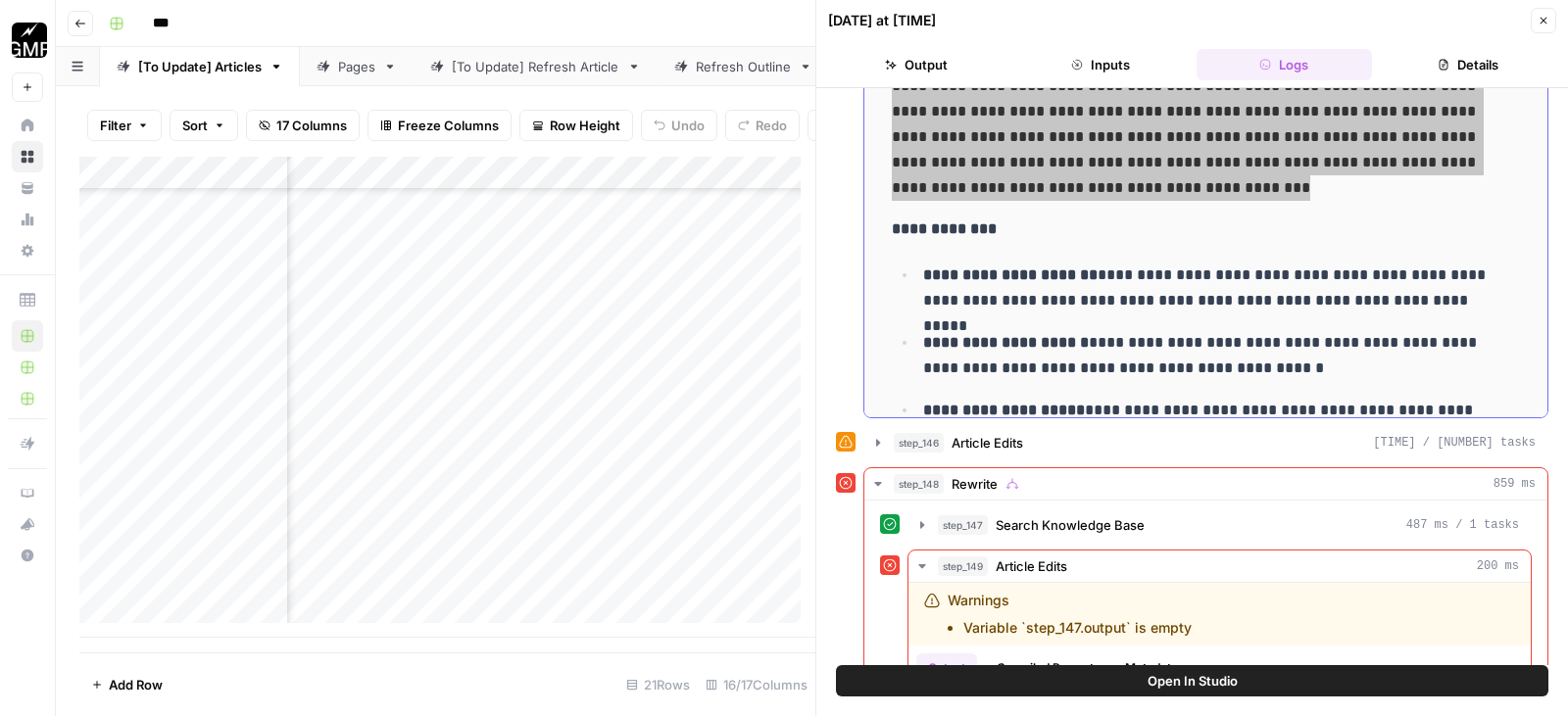 scroll, scrollTop: 2449, scrollLeft: 0, axis: vertical 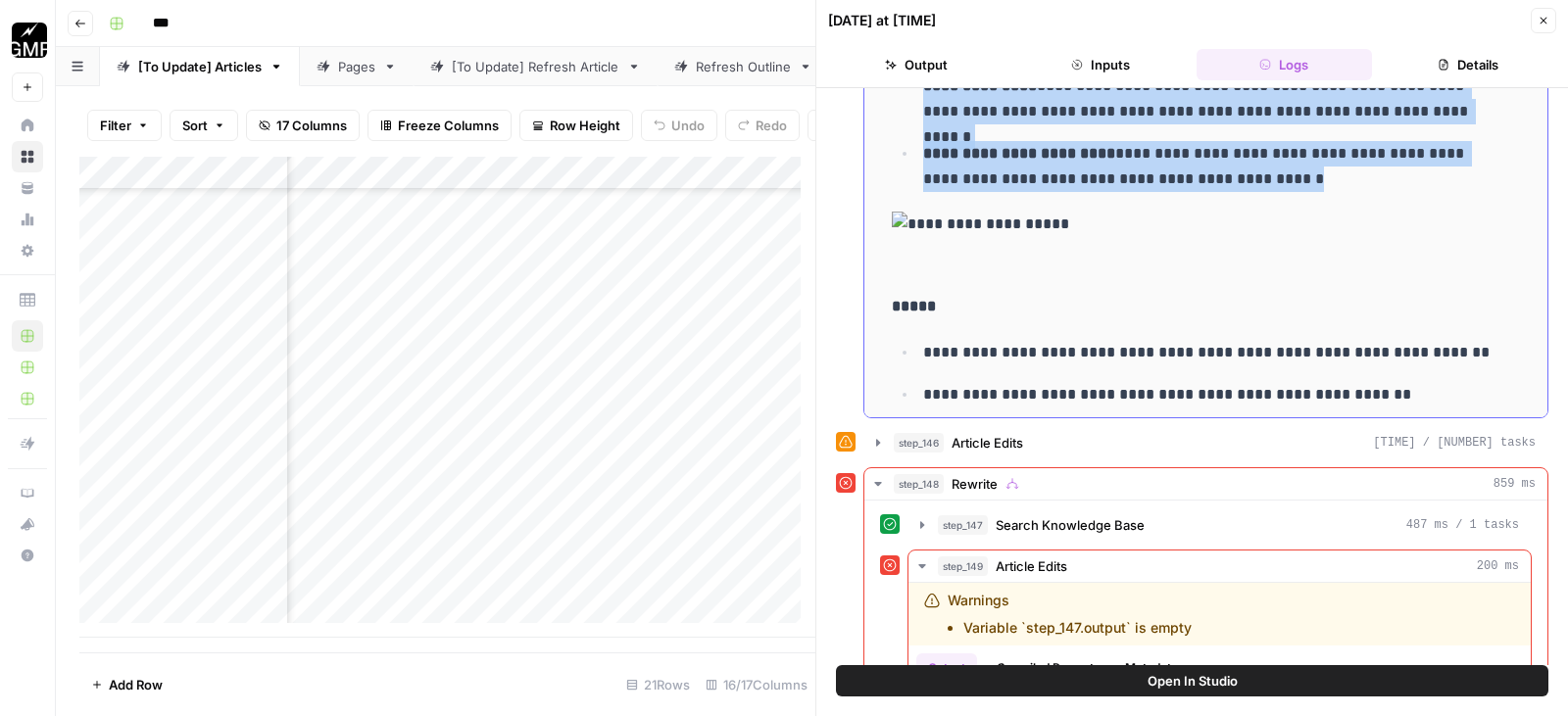 drag, startPoint x: 921, startPoint y: 144, endPoint x: 1300, endPoint y: 155, distance: 379.1596 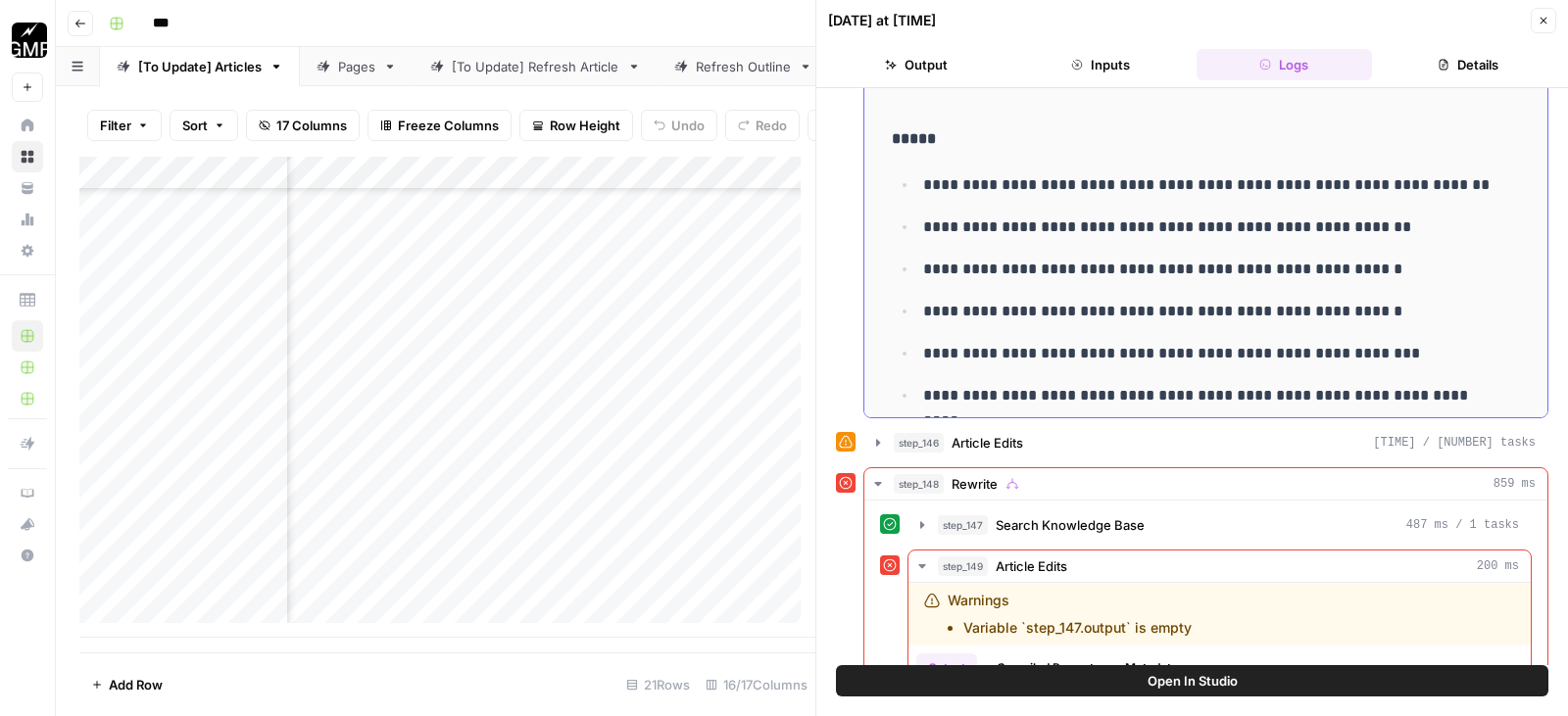 scroll, scrollTop: 2938, scrollLeft: 0, axis: vertical 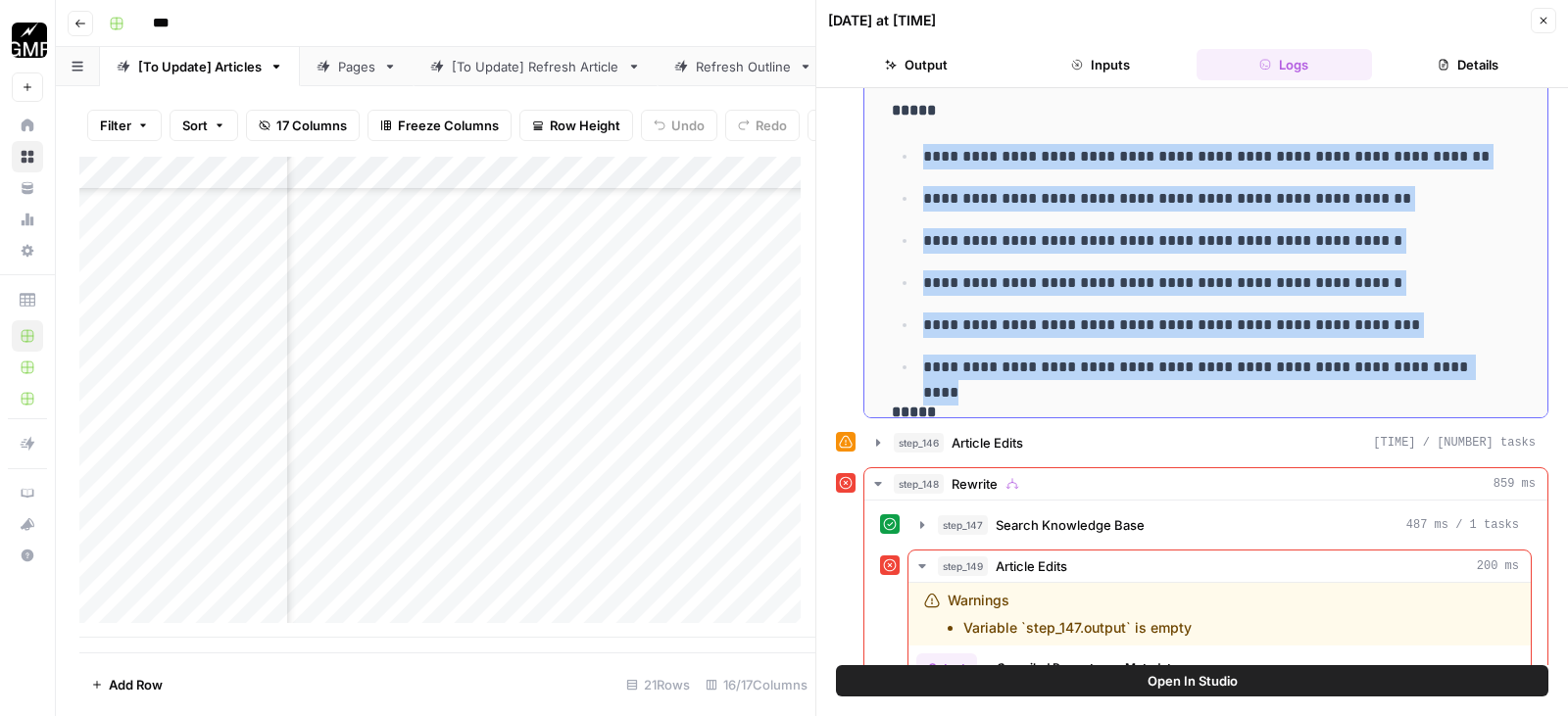drag, startPoint x: 927, startPoint y: 128, endPoint x: 1475, endPoint y: 335, distance: 585.79263 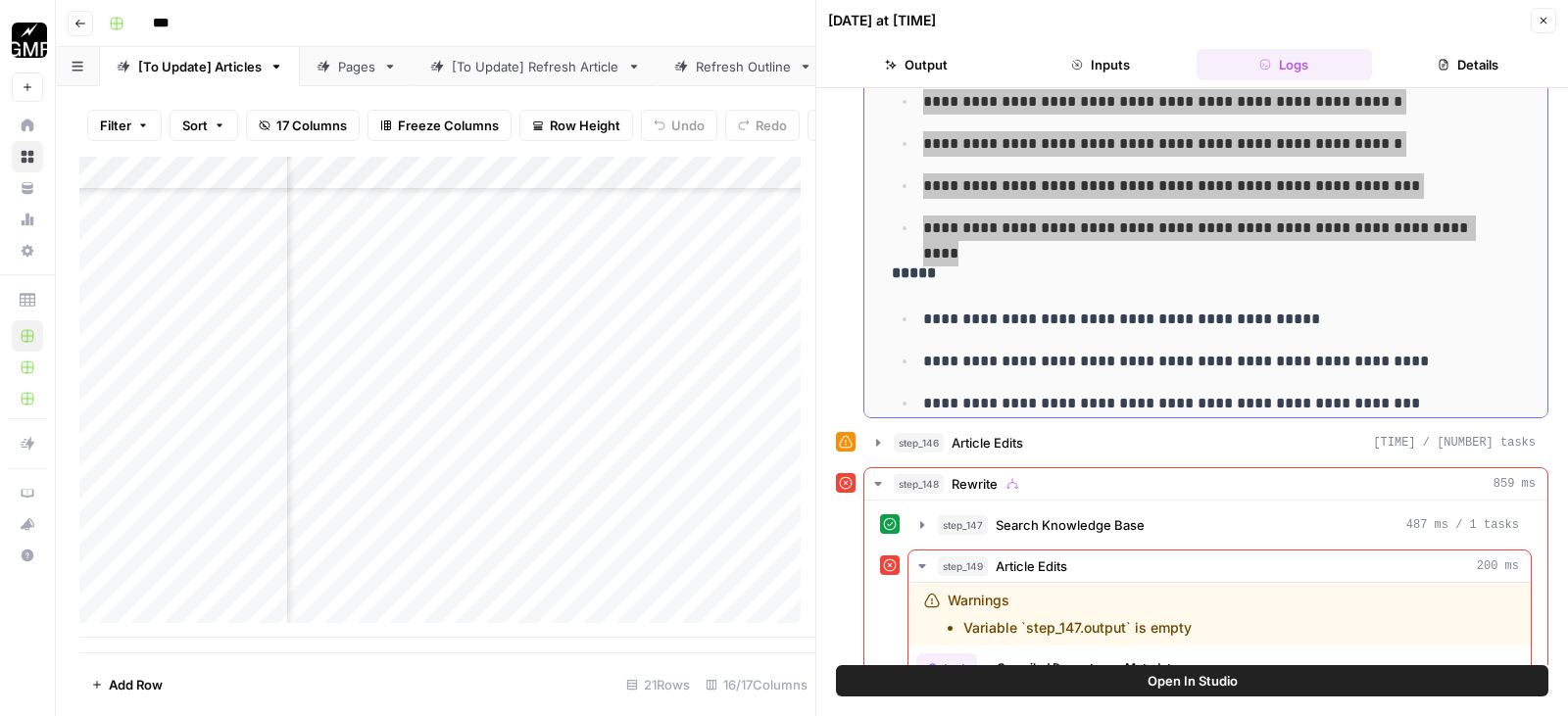 scroll, scrollTop: 3134, scrollLeft: 0, axis: vertical 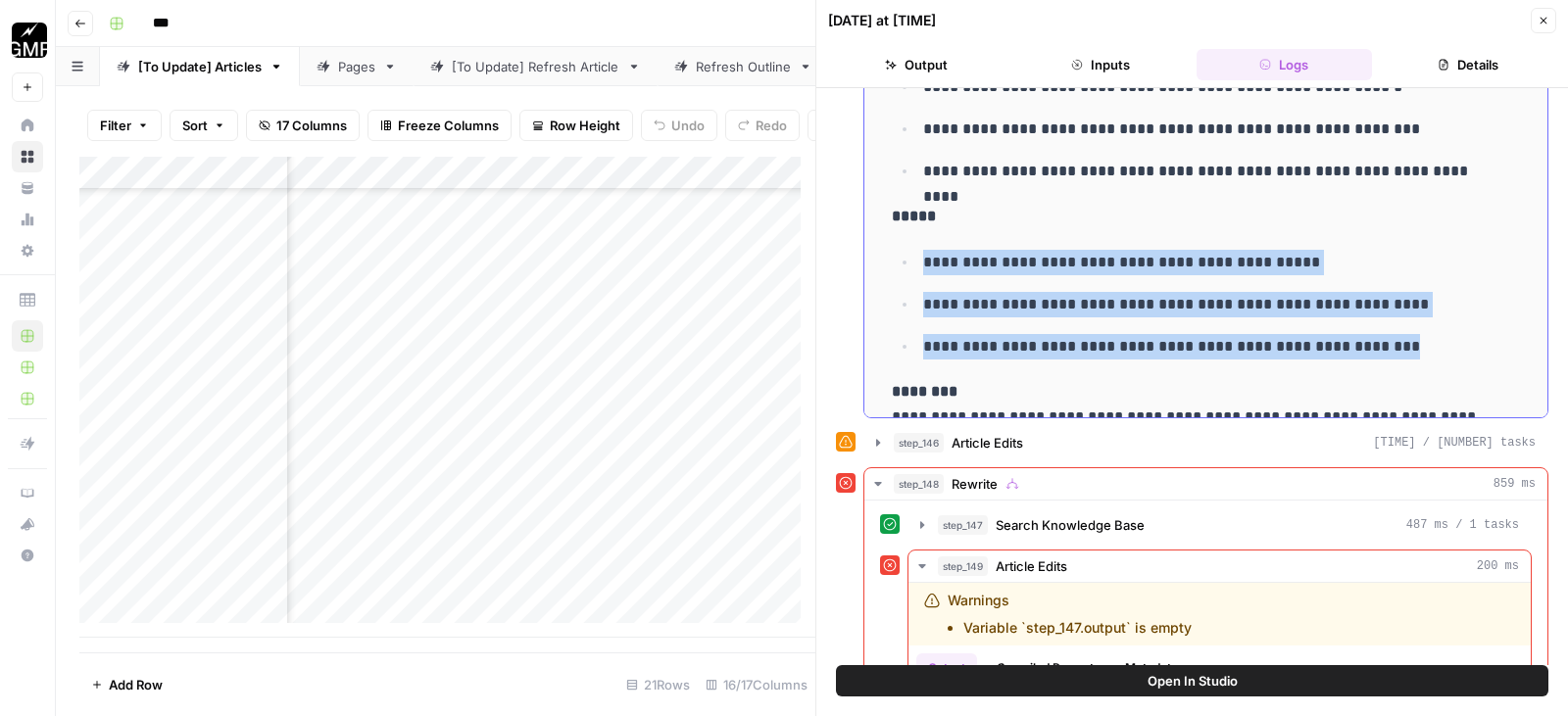 drag, startPoint x: 925, startPoint y: 227, endPoint x: 1438, endPoint y: 309, distance: 519.5123 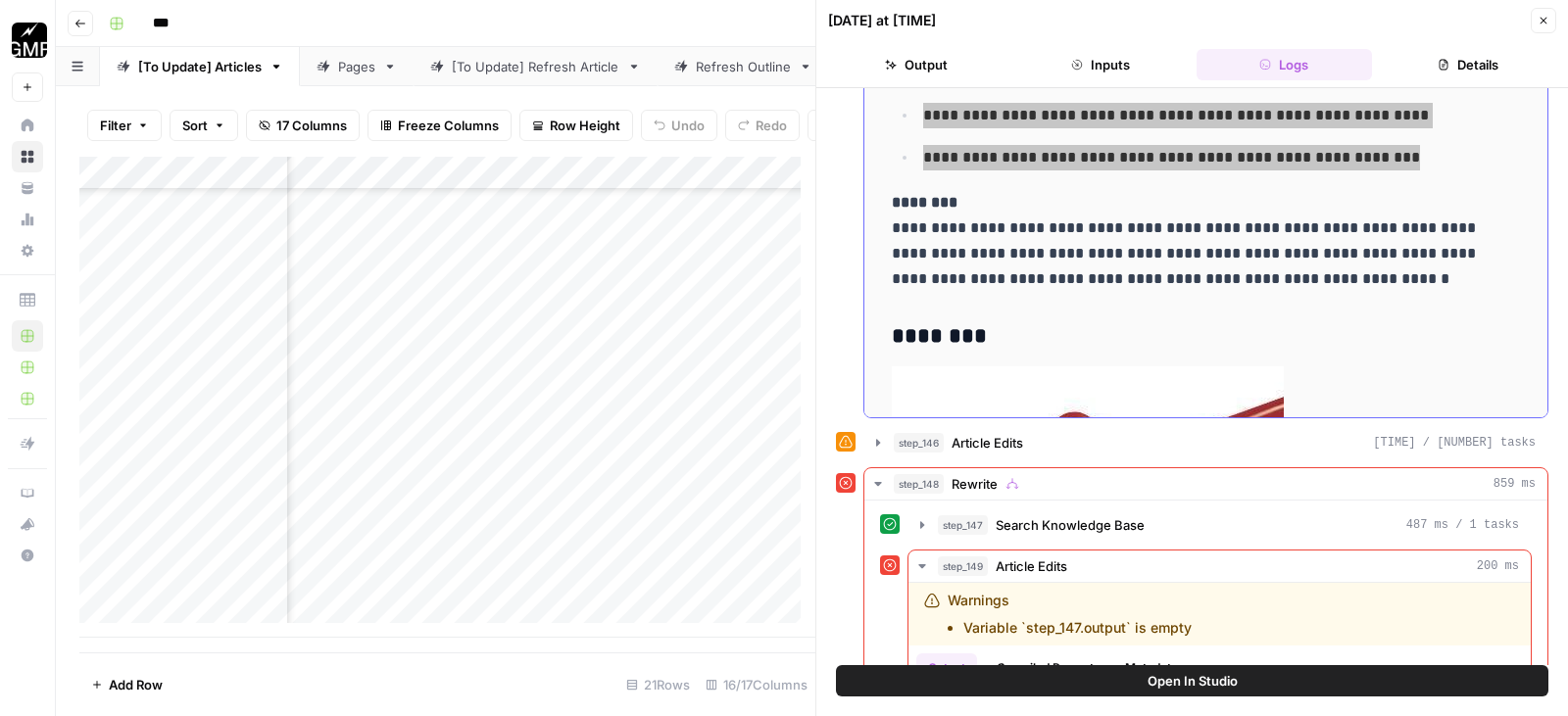 scroll, scrollTop: 3330, scrollLeft: 0, axis: vertical 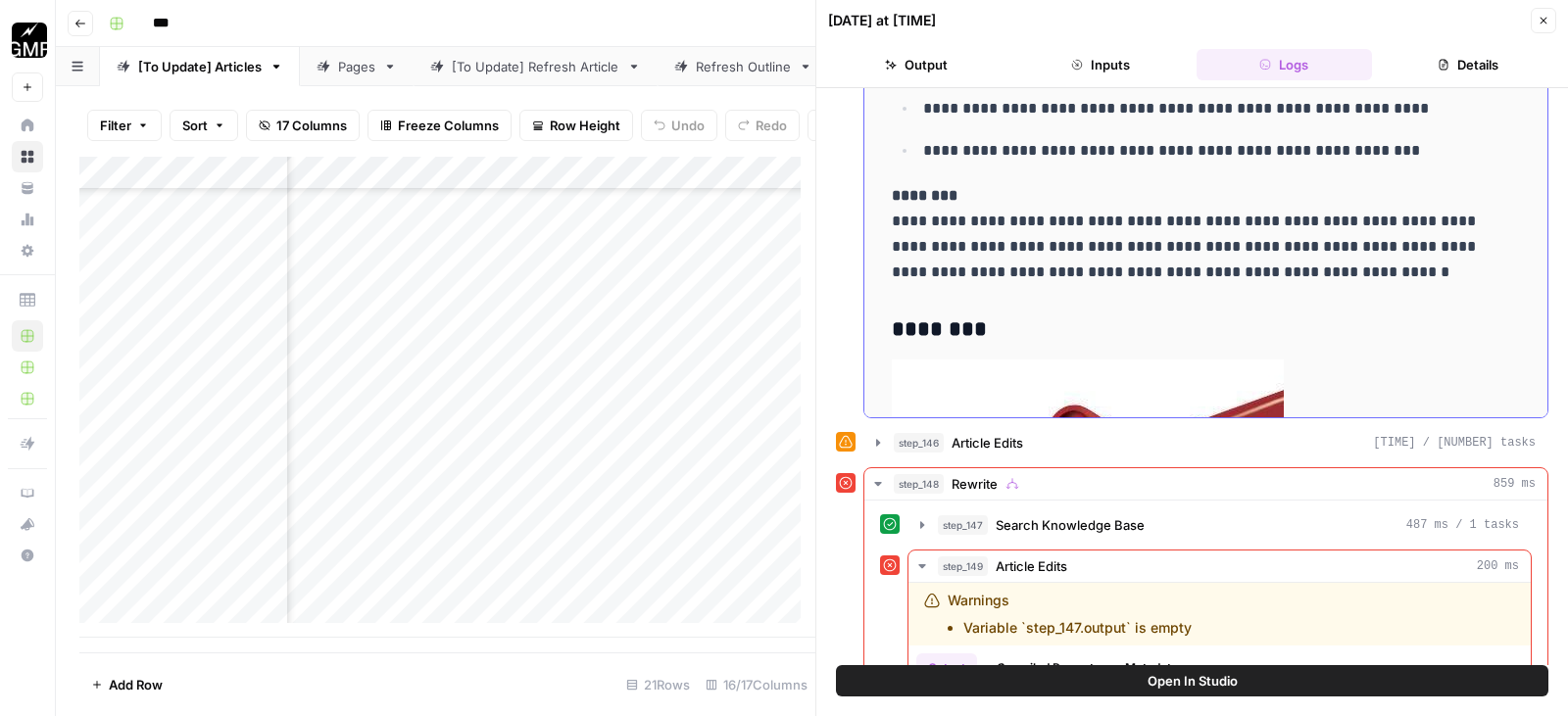 click on "**********" at bounding box center [1191, 234] 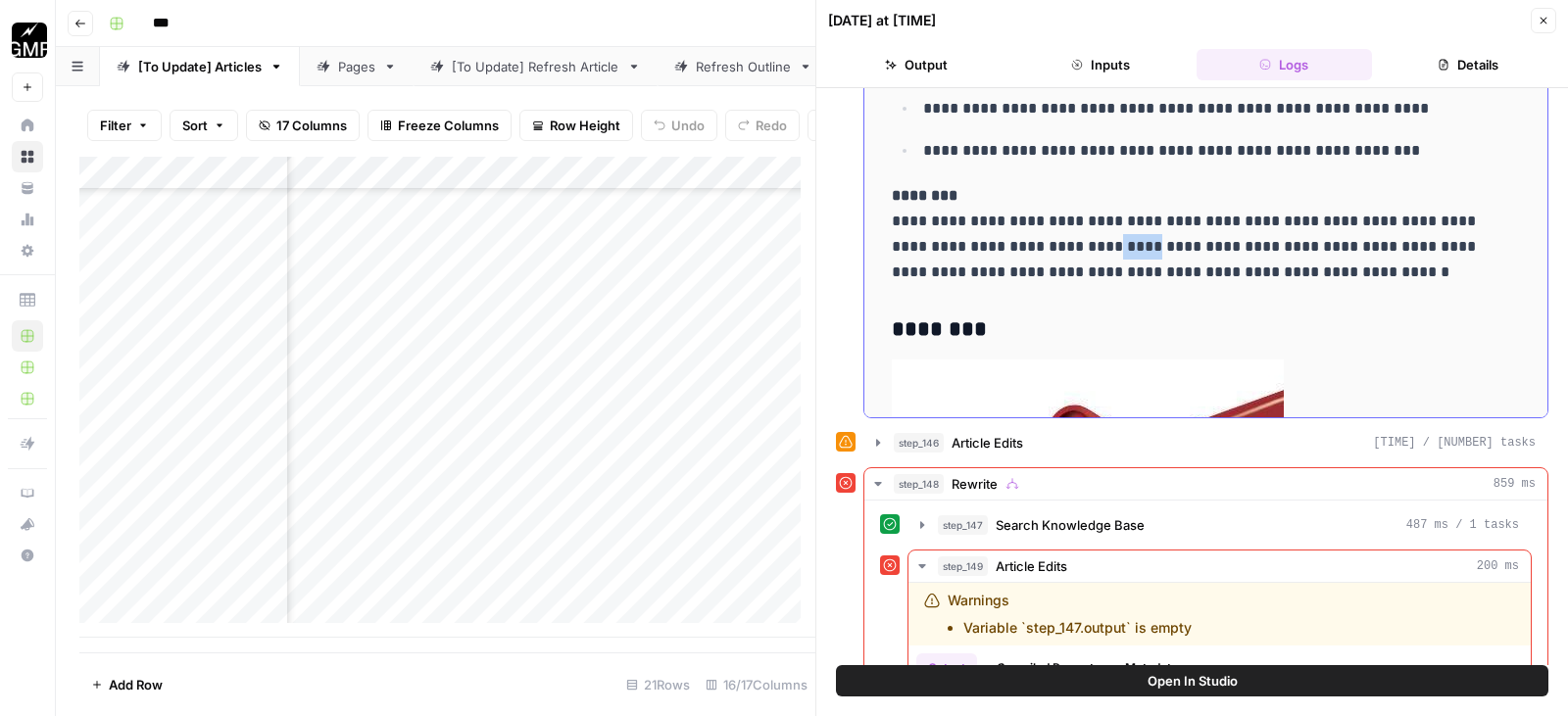 click on "**********" at bounding box center [1191, 234] 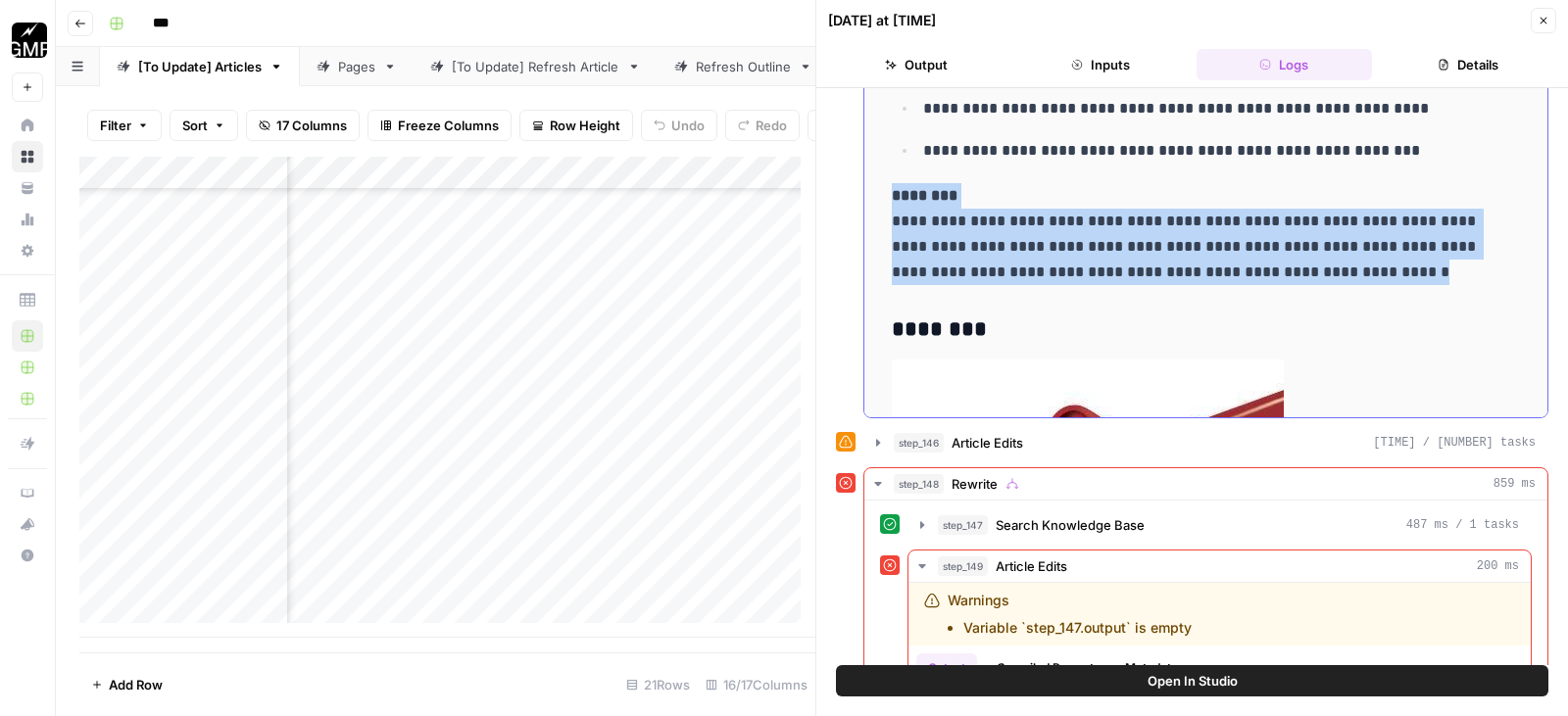 click on "**********" at bounding box center [1191, 234] 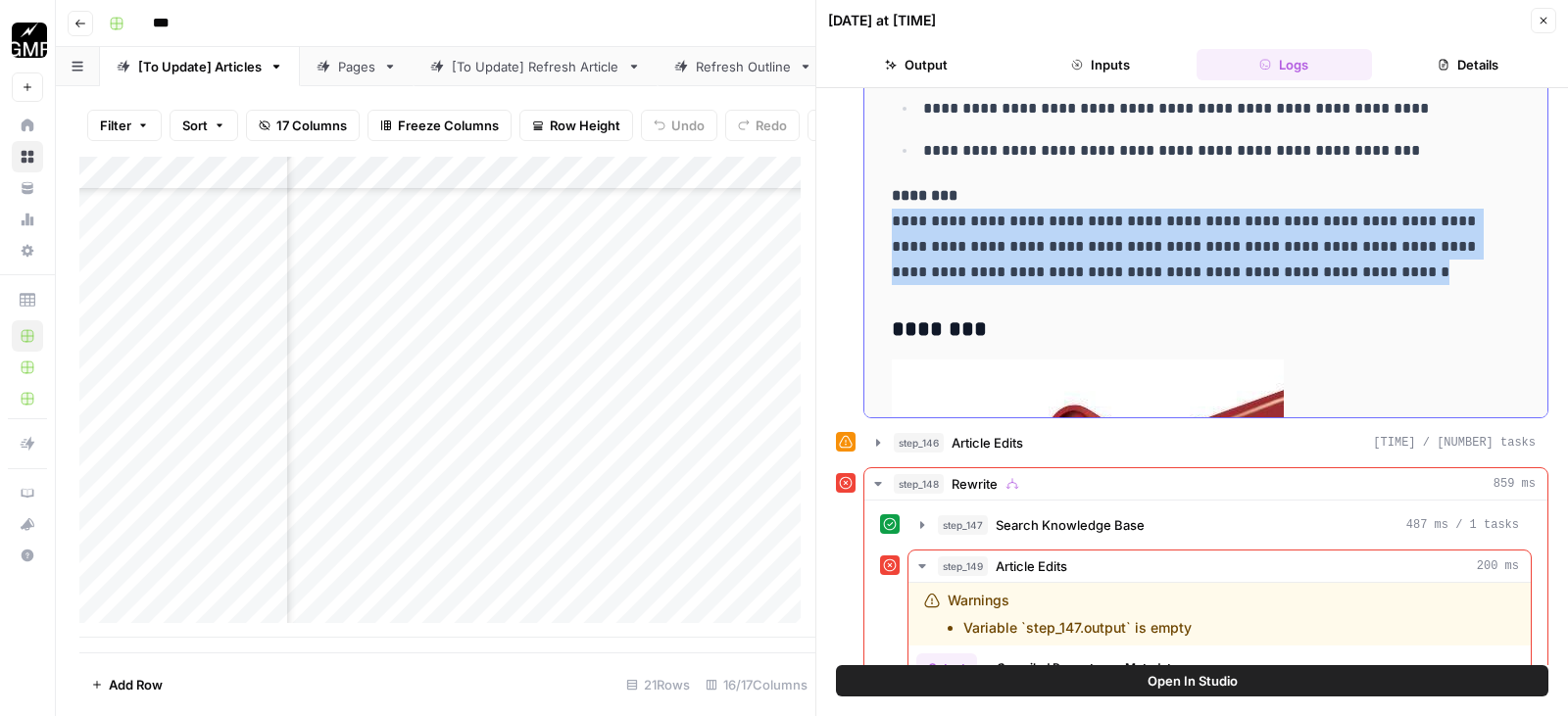 drag, startPoint x: 1382, startPoint y: 232, endPoint x: 884, endPoint y: 200, distance: 499.0271 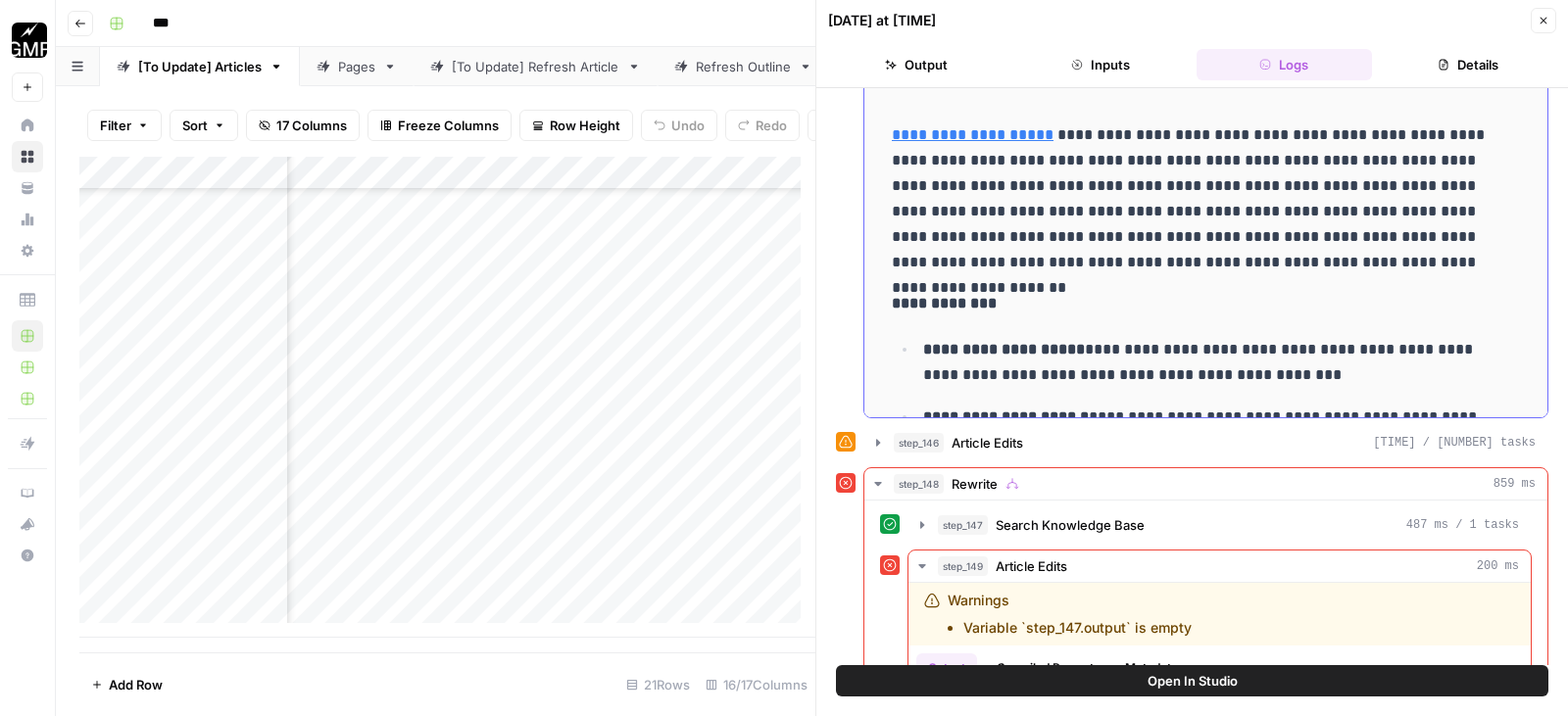 scroll, scrollTop: 3918, scrollLeft: 0, axis: vertical 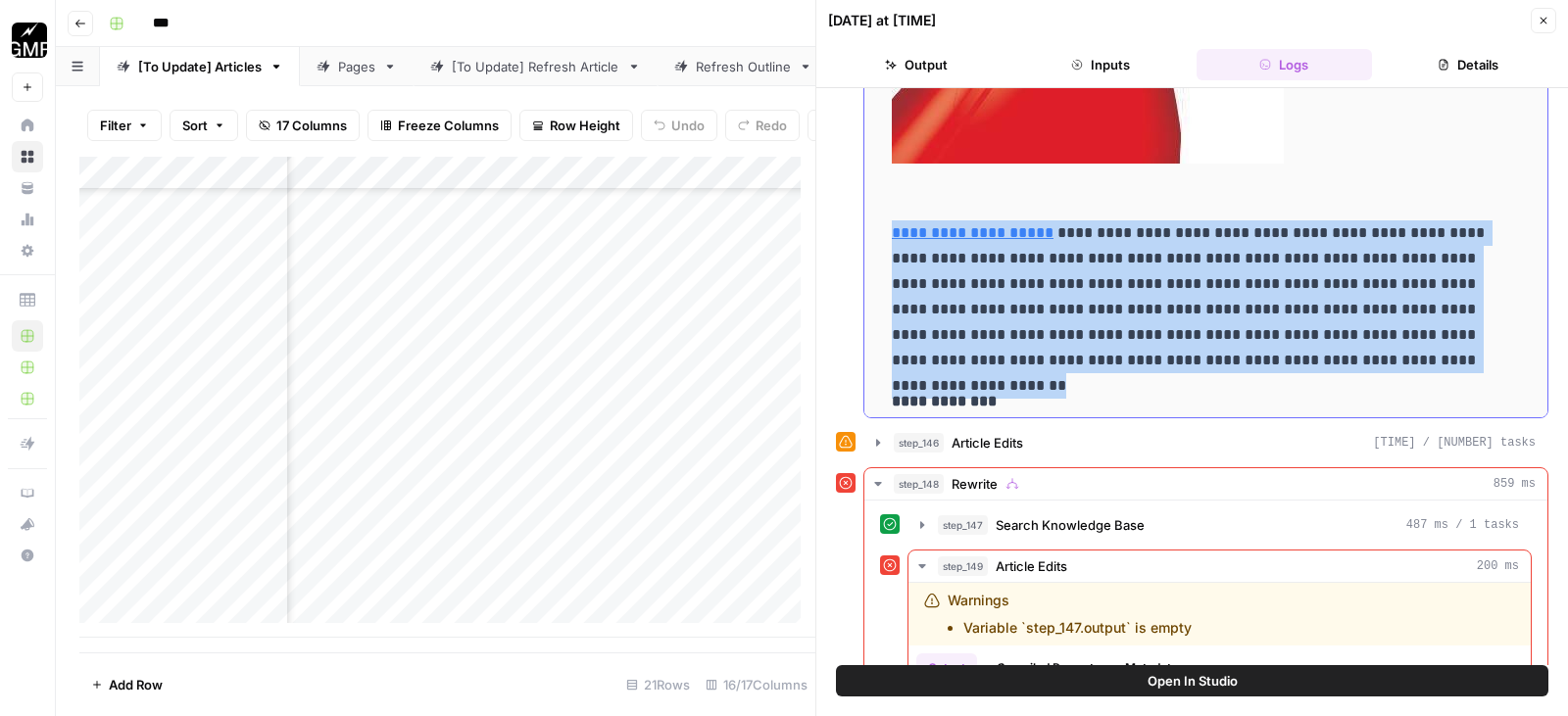 drag, startPoint x: 1428, startPoint y: 335, endPoint x: 881, endPoint y: 210, distance: 561.1007 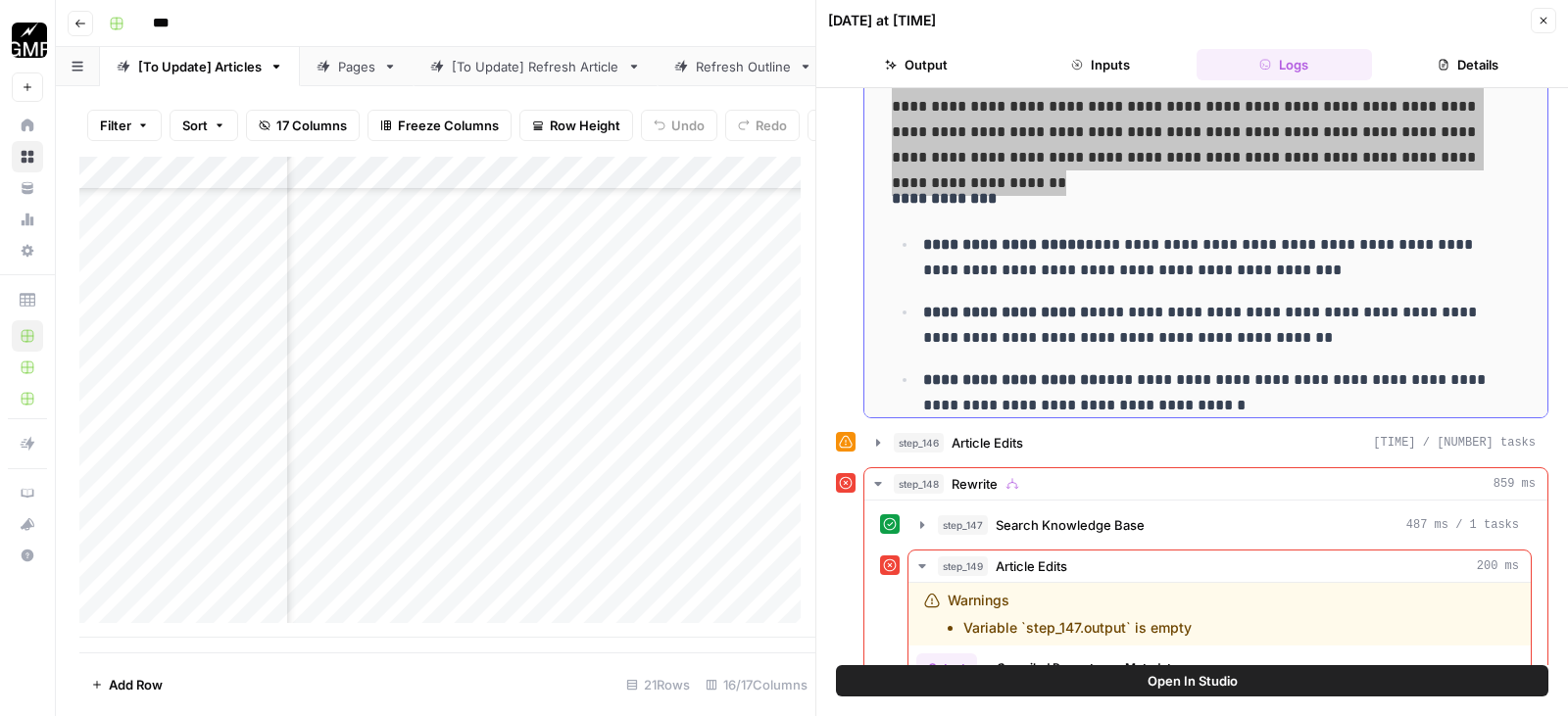 scroll, scrollTop: 4212, scrollLeft: 0, axis: vertical 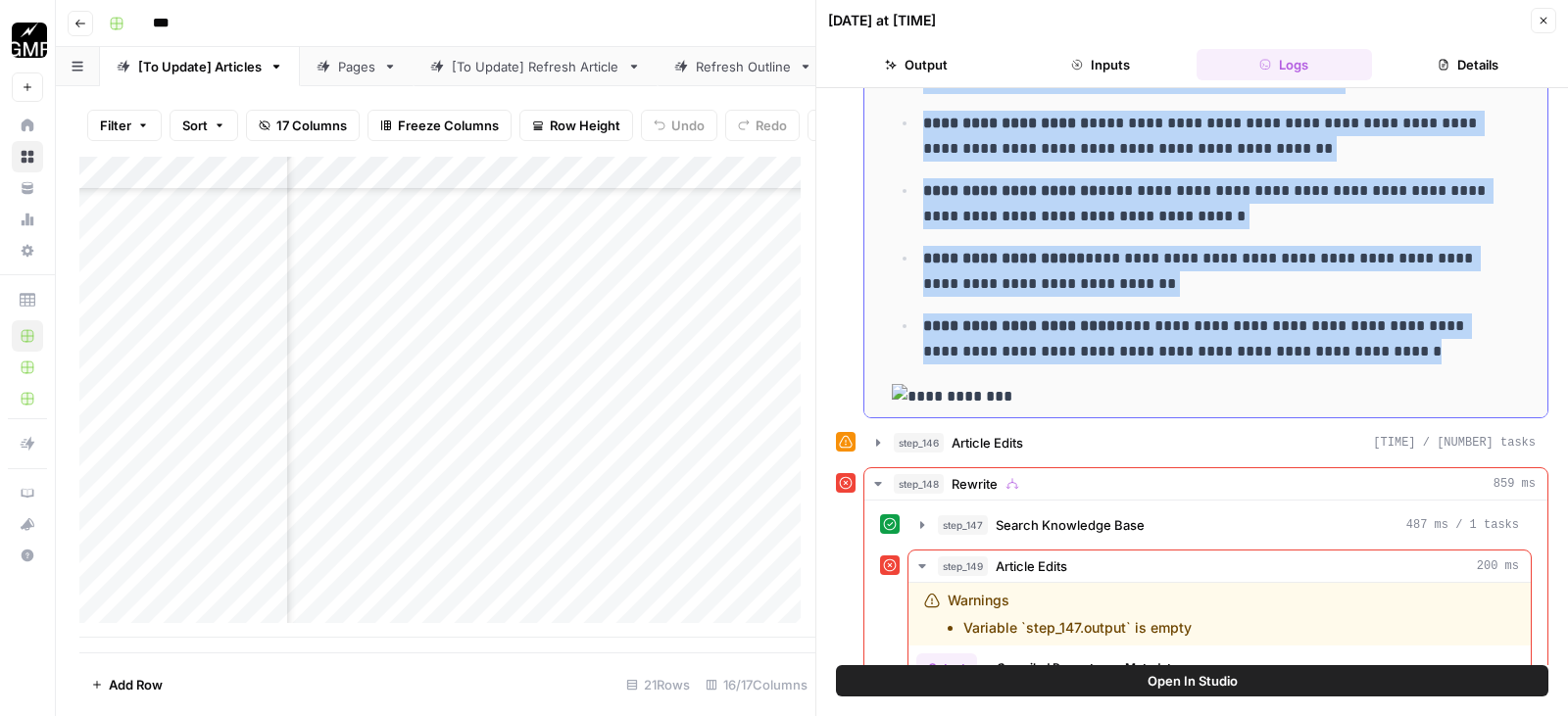 drag, startPoint x: 916, startPoint y: 124, endPoint x: 1373, endPoint y: 320, distance: 497.2575 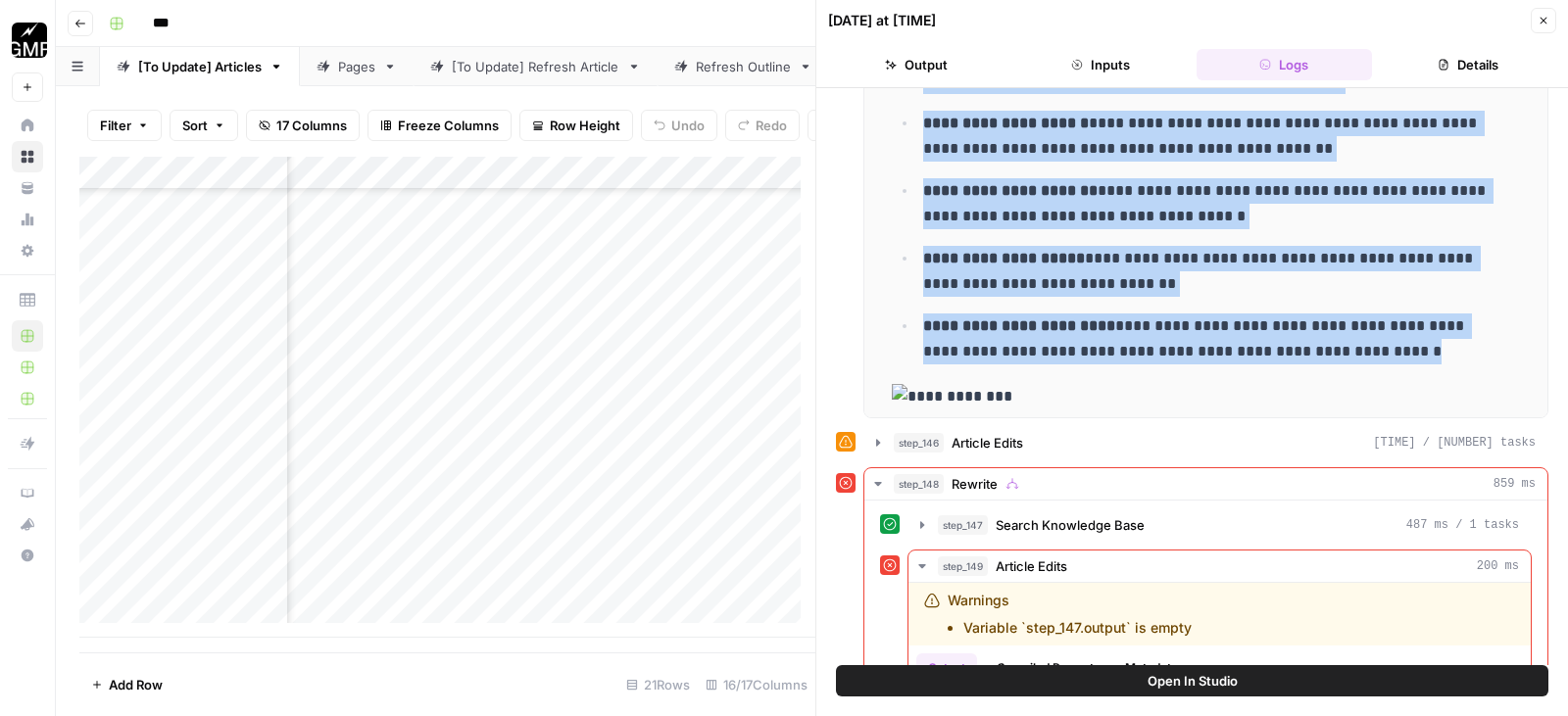 copy on "**********" 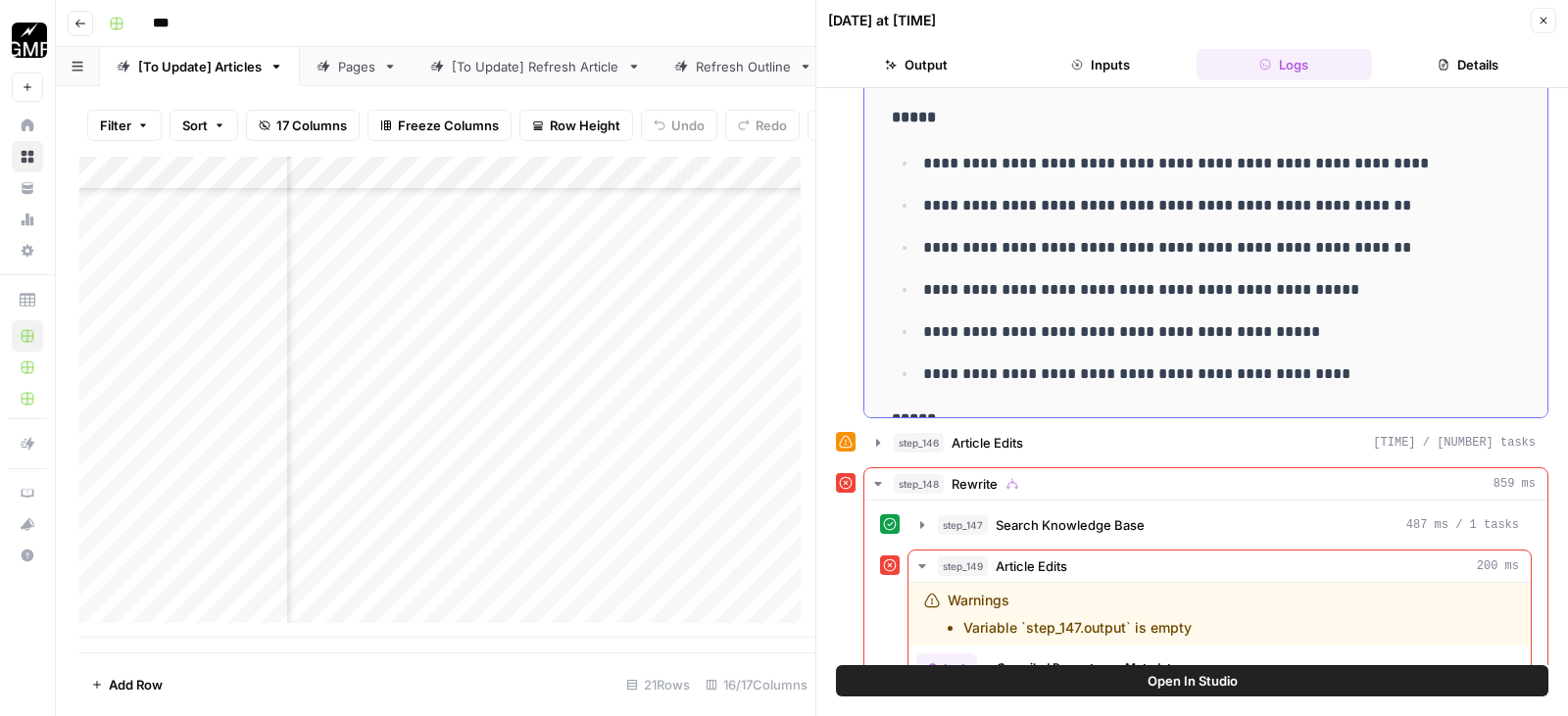 scroll, scrollTop: 4702, scrollLeft: 0, axis: vertical 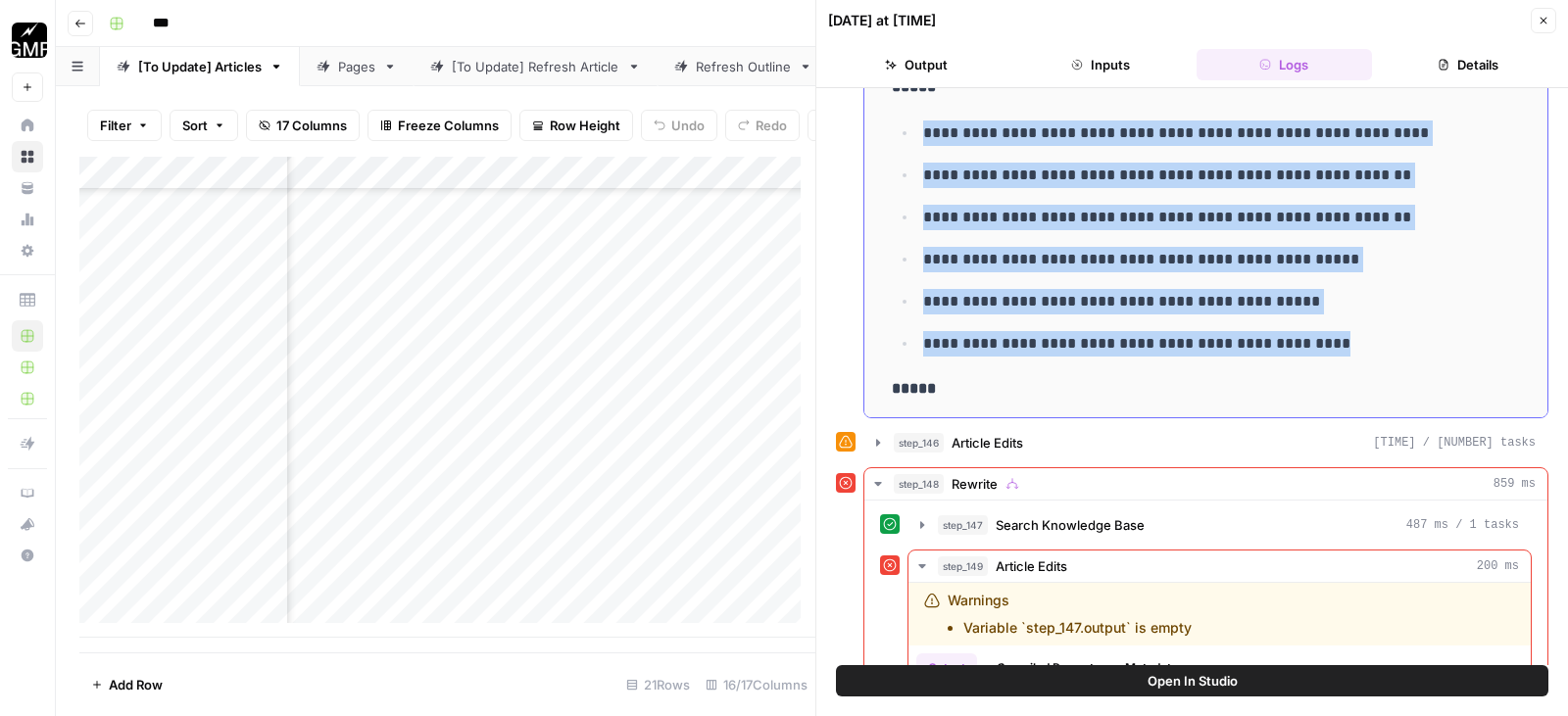 drag, startPoint x: 924, startPoint y: 103, endPoint x: 1328, endPoint y: 312, distance: 454.85932 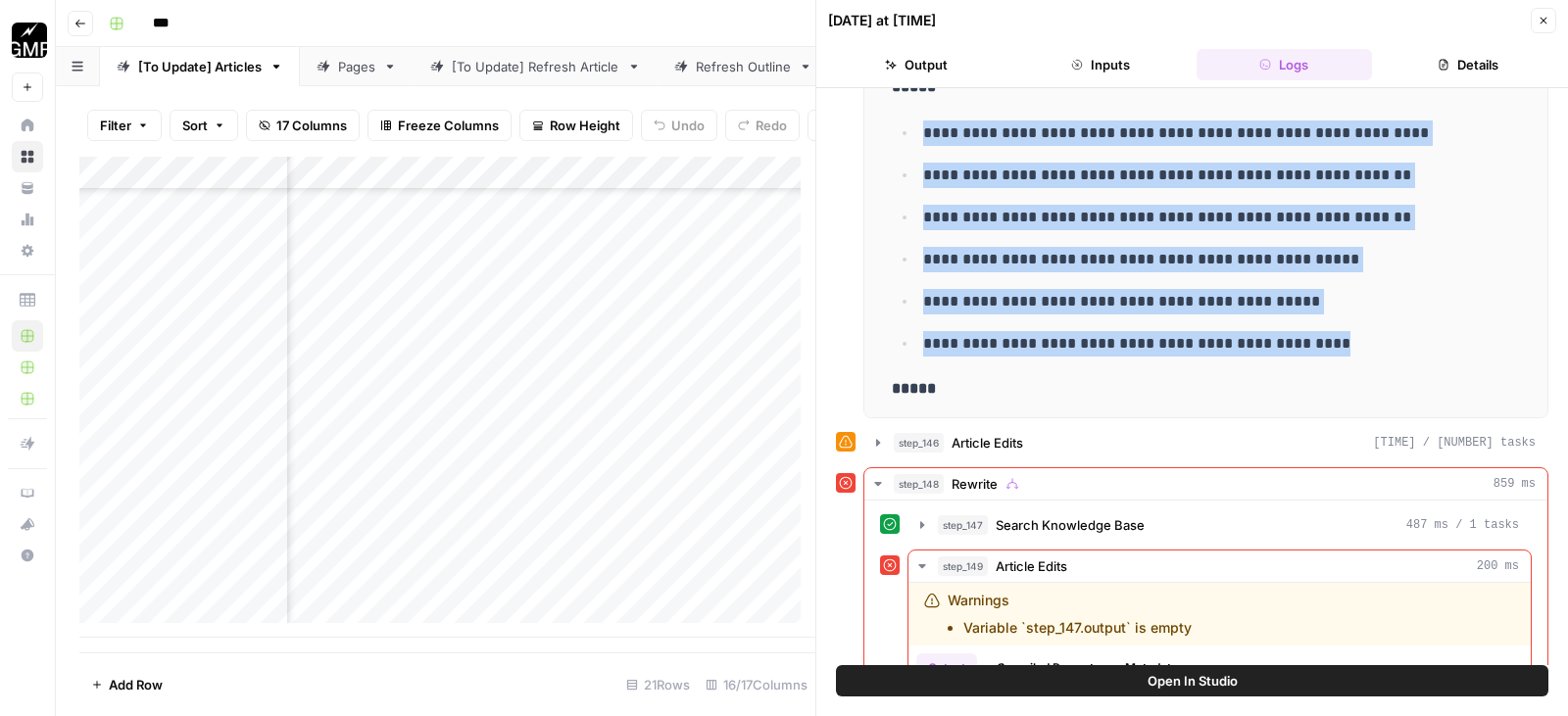 copy on "[REDACTED]" 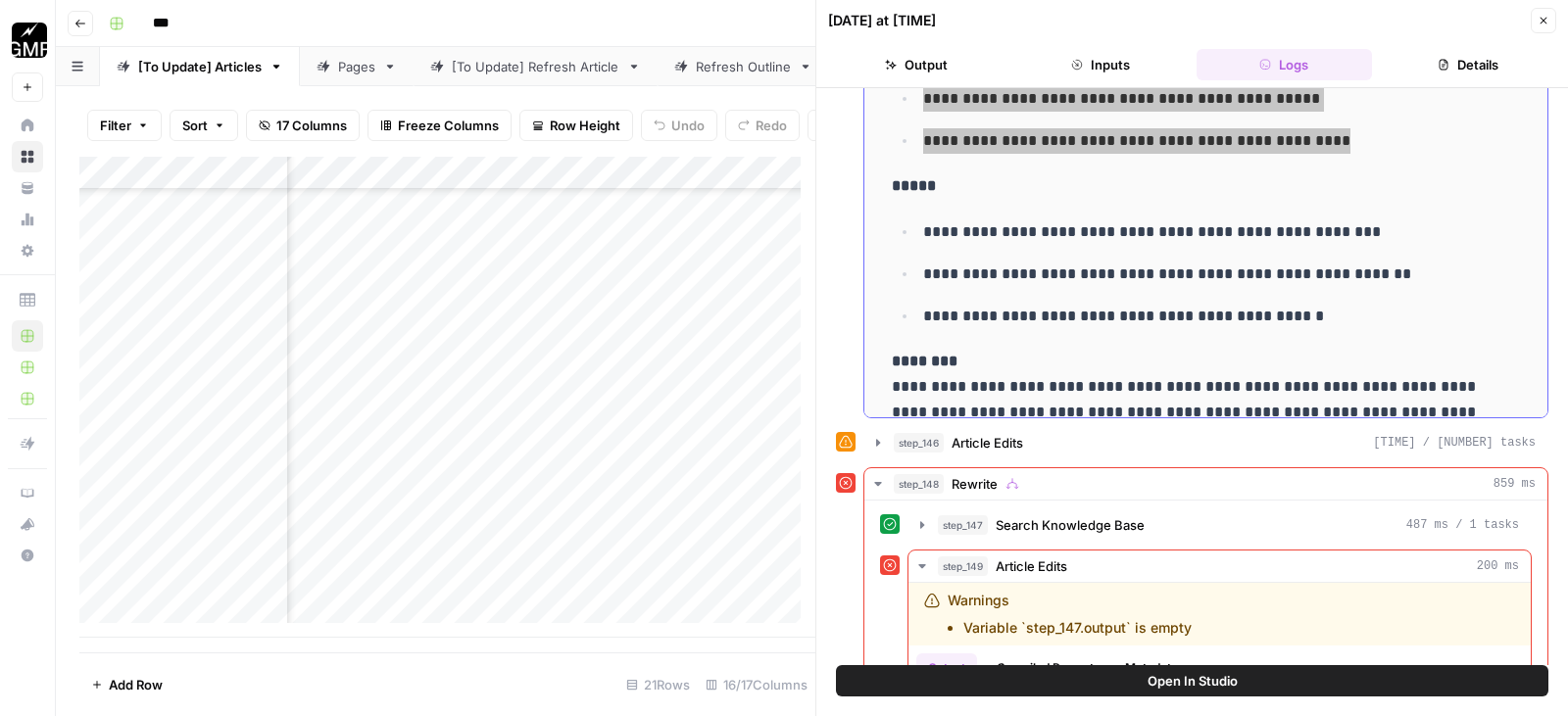 scroll, scrollTop: 4995, scrollLeft: 0, axis: vertical 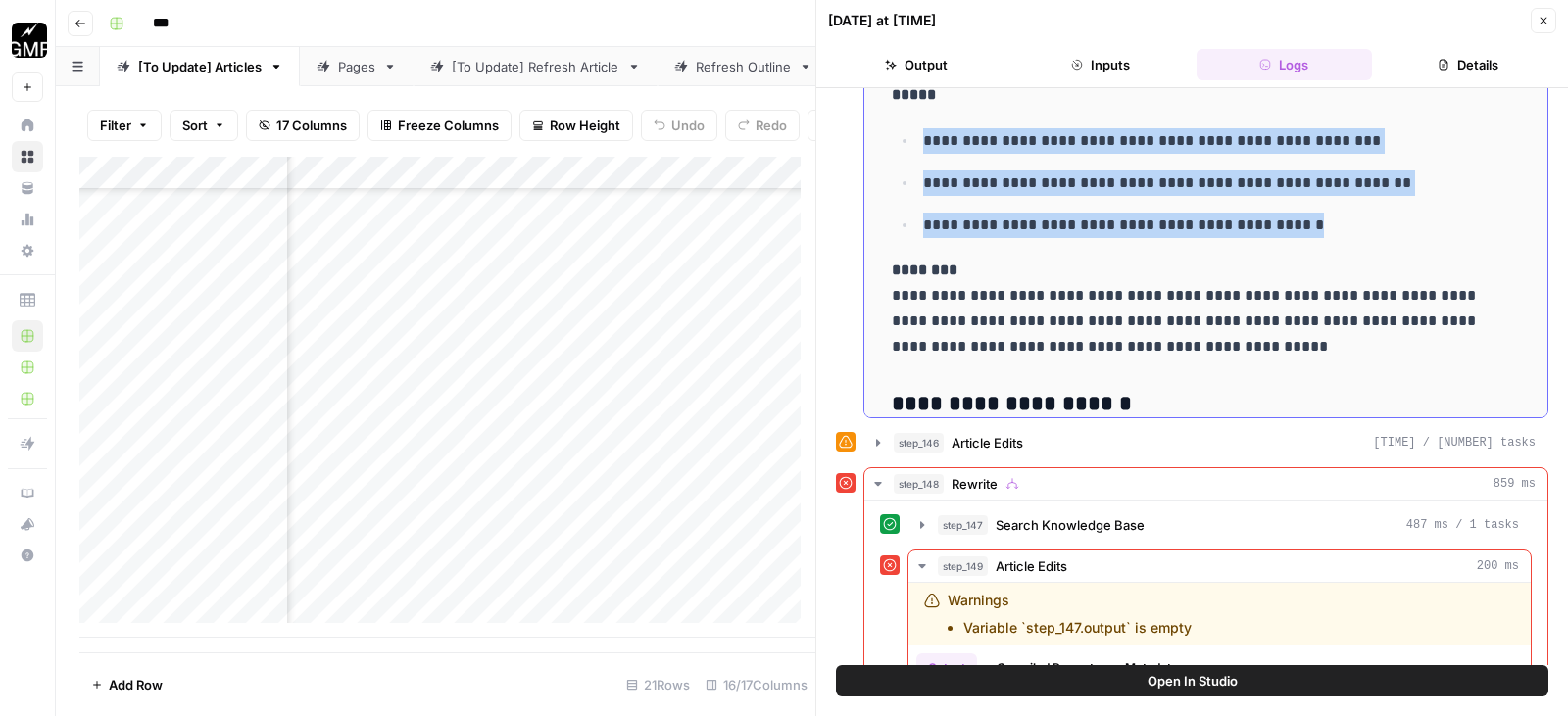 drag, startPoint x: 922, startPoint y: 111, endPoint x: 1307, endPoint y: 201, distance: 395.37956 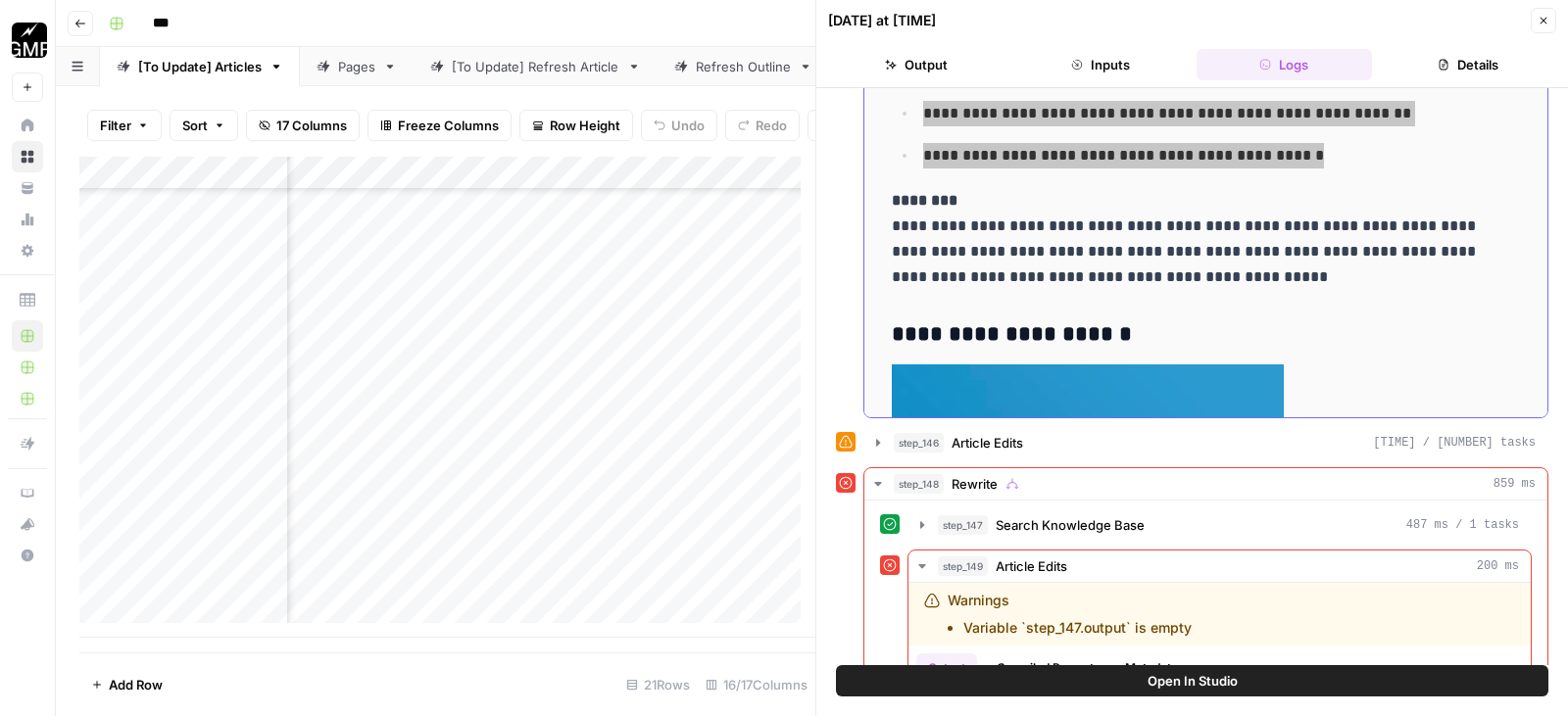 scroll, scrollTop: 5093, scrollLeft: 0, axis: vertical 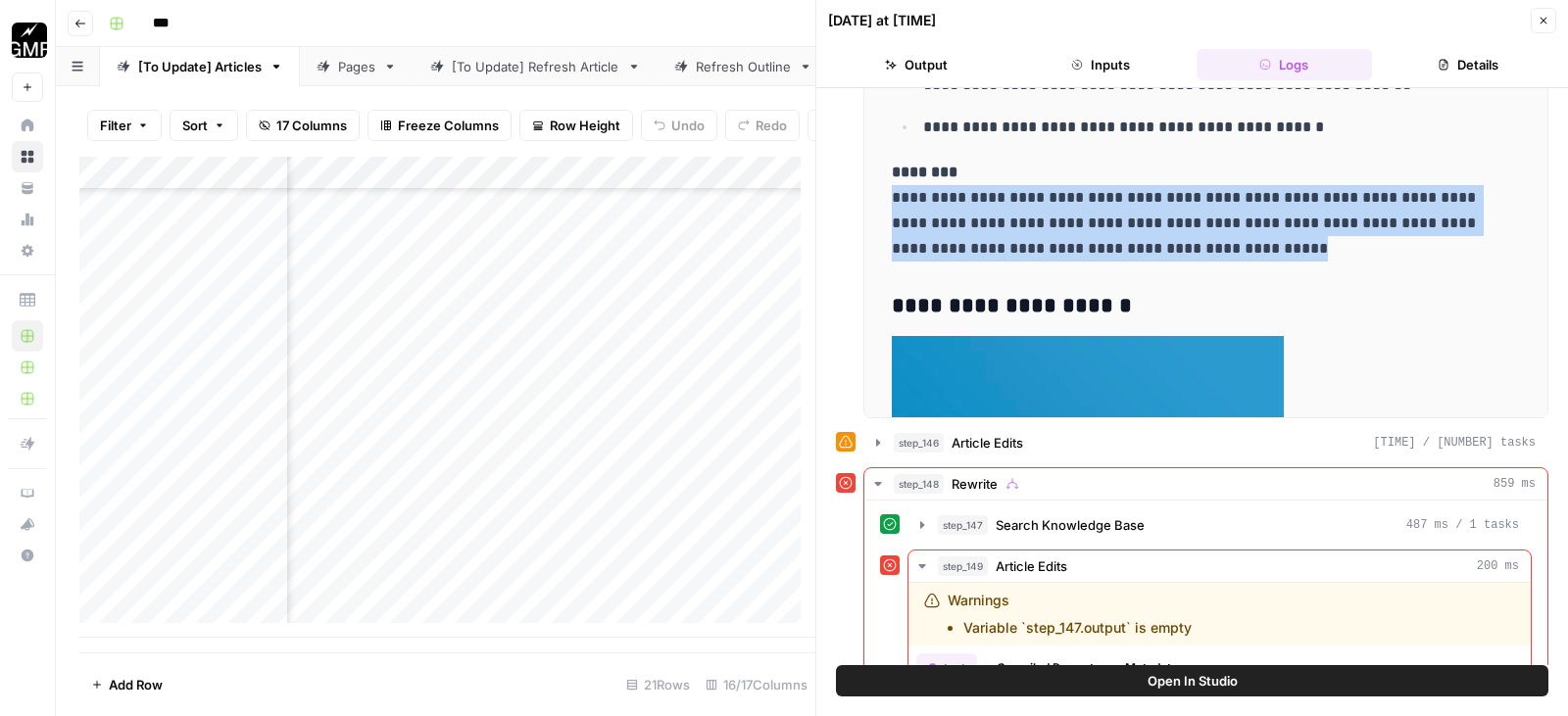drag, startPoint x: 1271, startPoint y: 217, endPoint x: 852, endPoint y: 167, distance: 421.9727 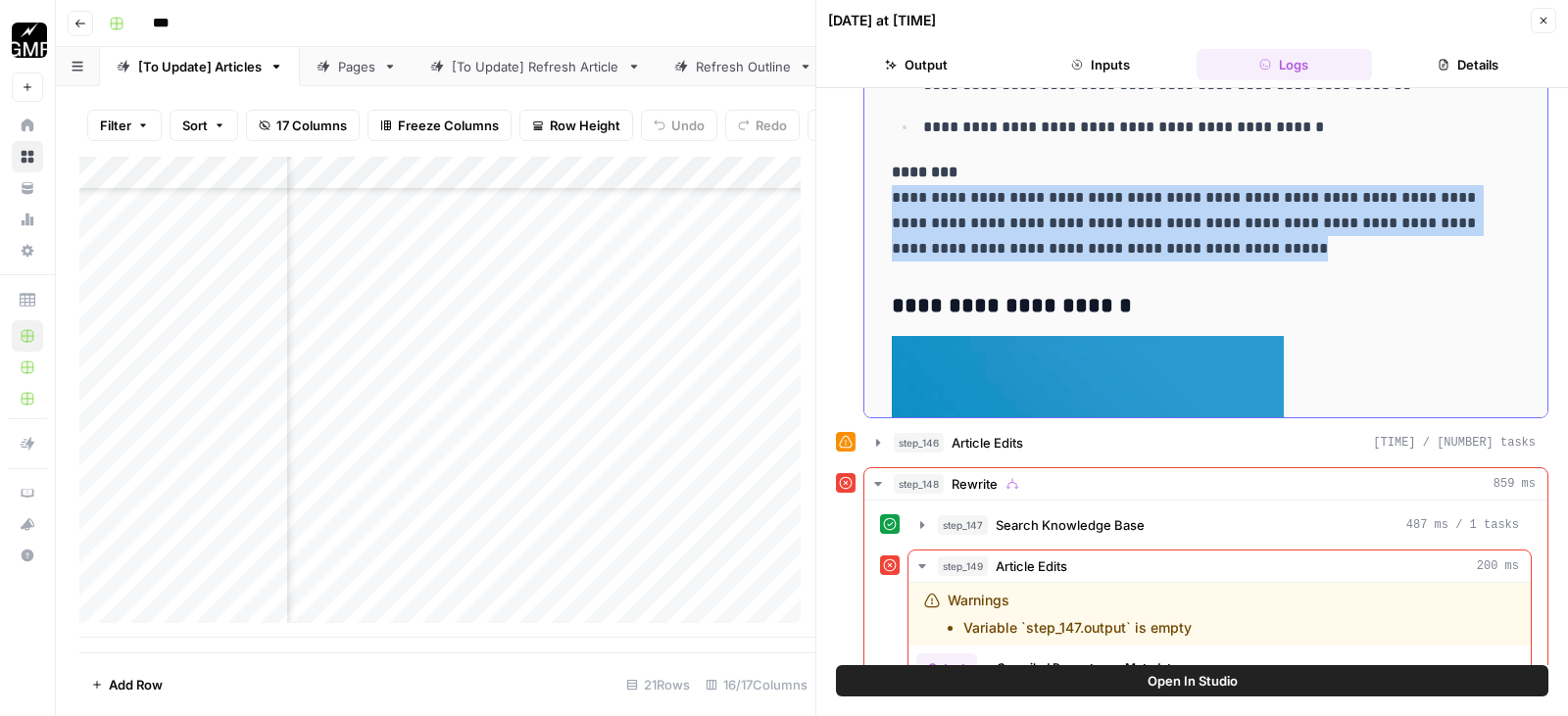copy on "**********" 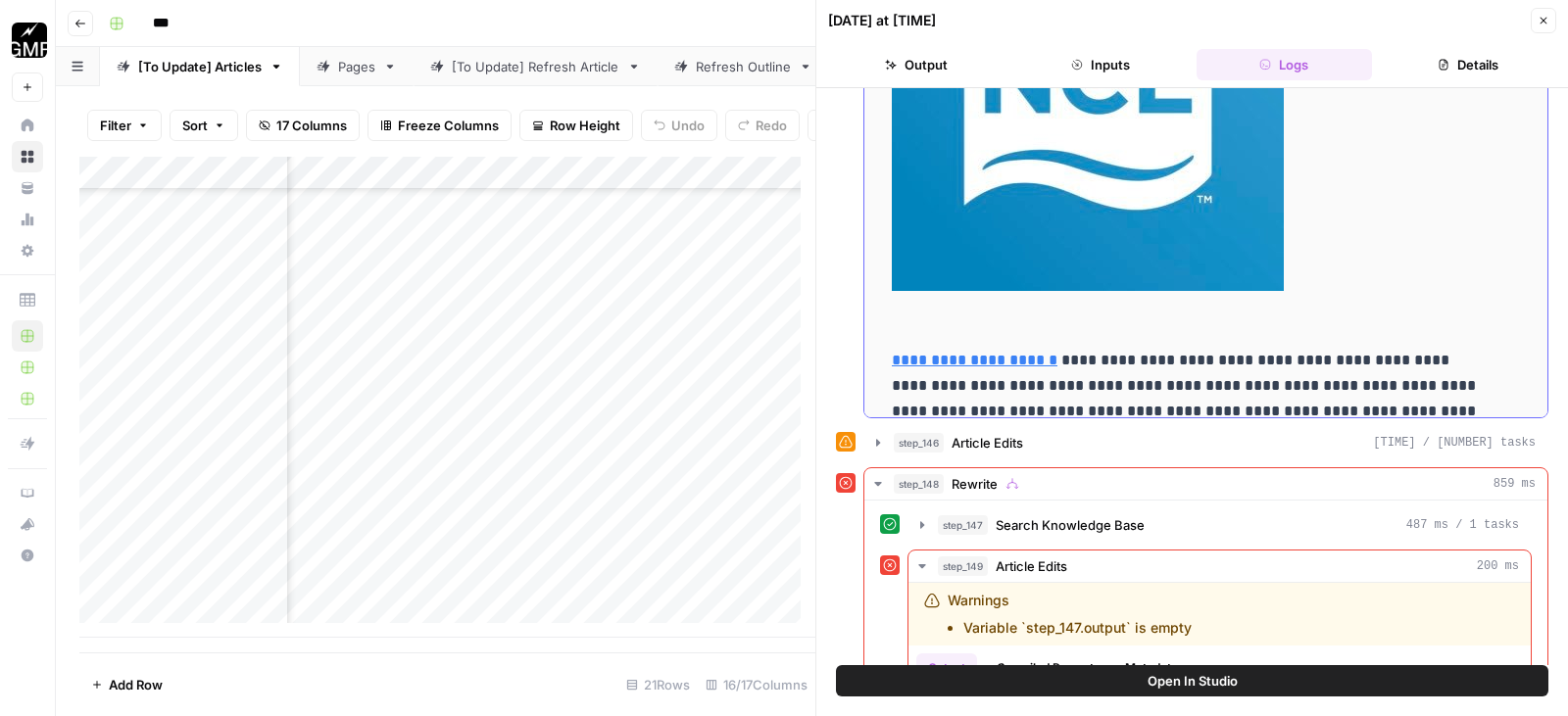 scroll, scrollTop: 5681, scrollLeft: 0, axis: vertical 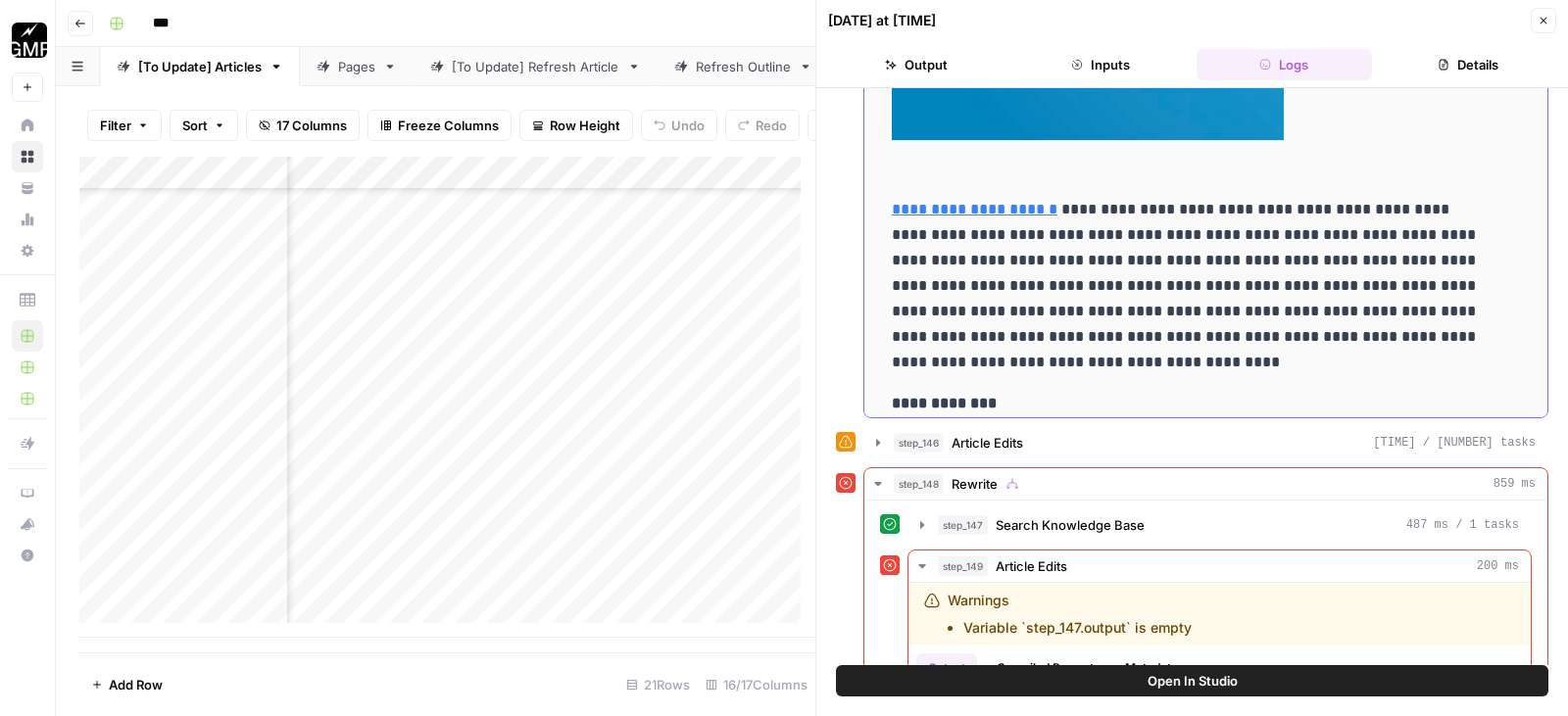 click on "**********" at bounding box center [1191, 286] 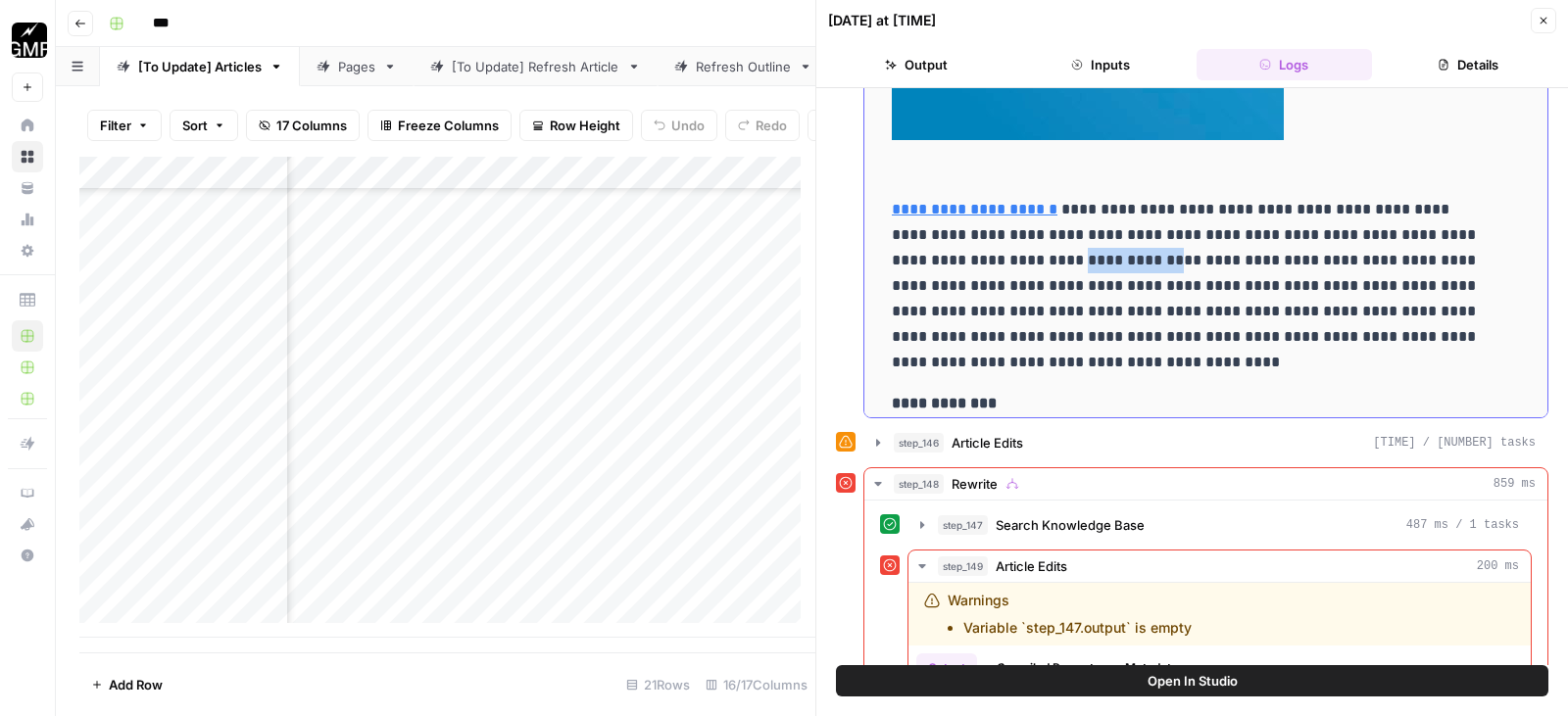 click on "**********" at bounding box center (1191, 286) 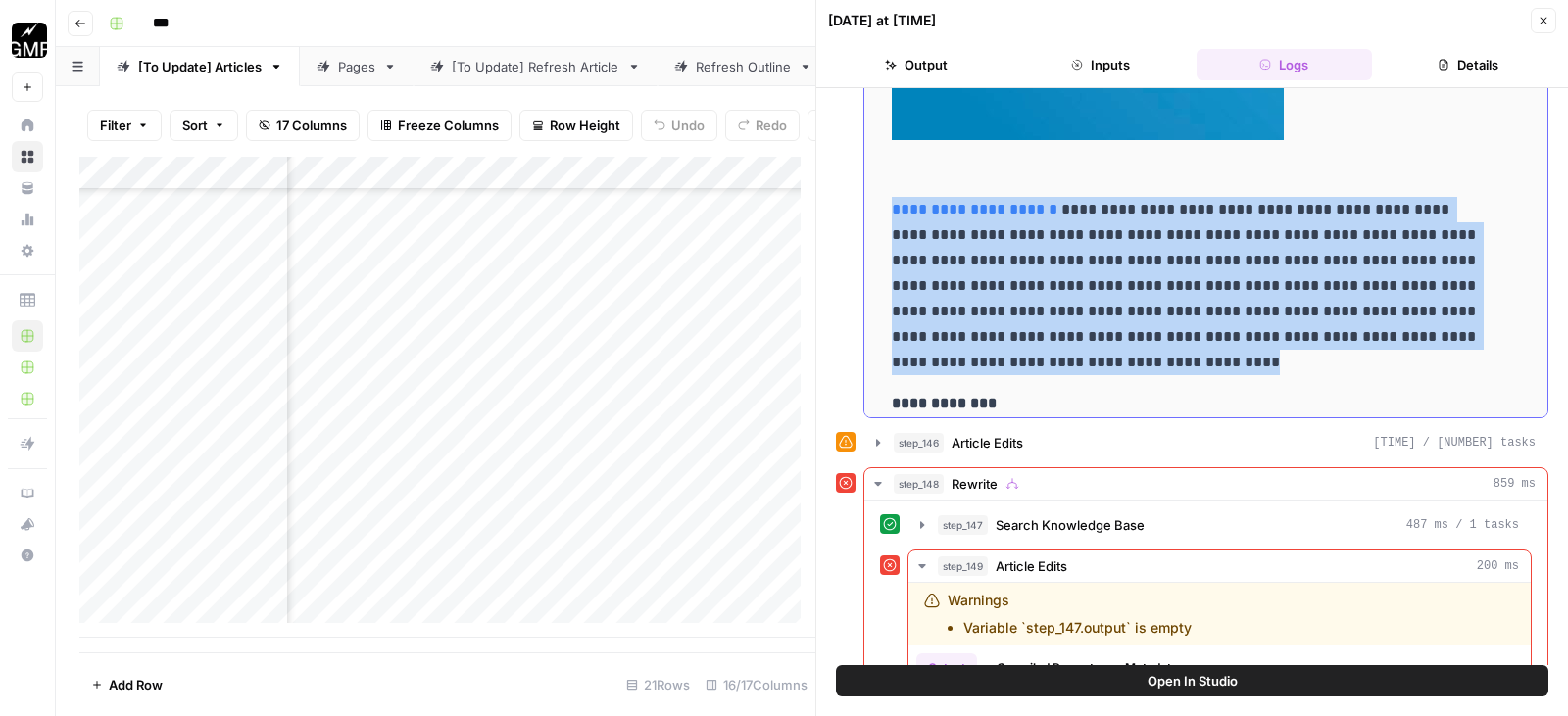 click on "**********" at bounding box center [1191, 286] 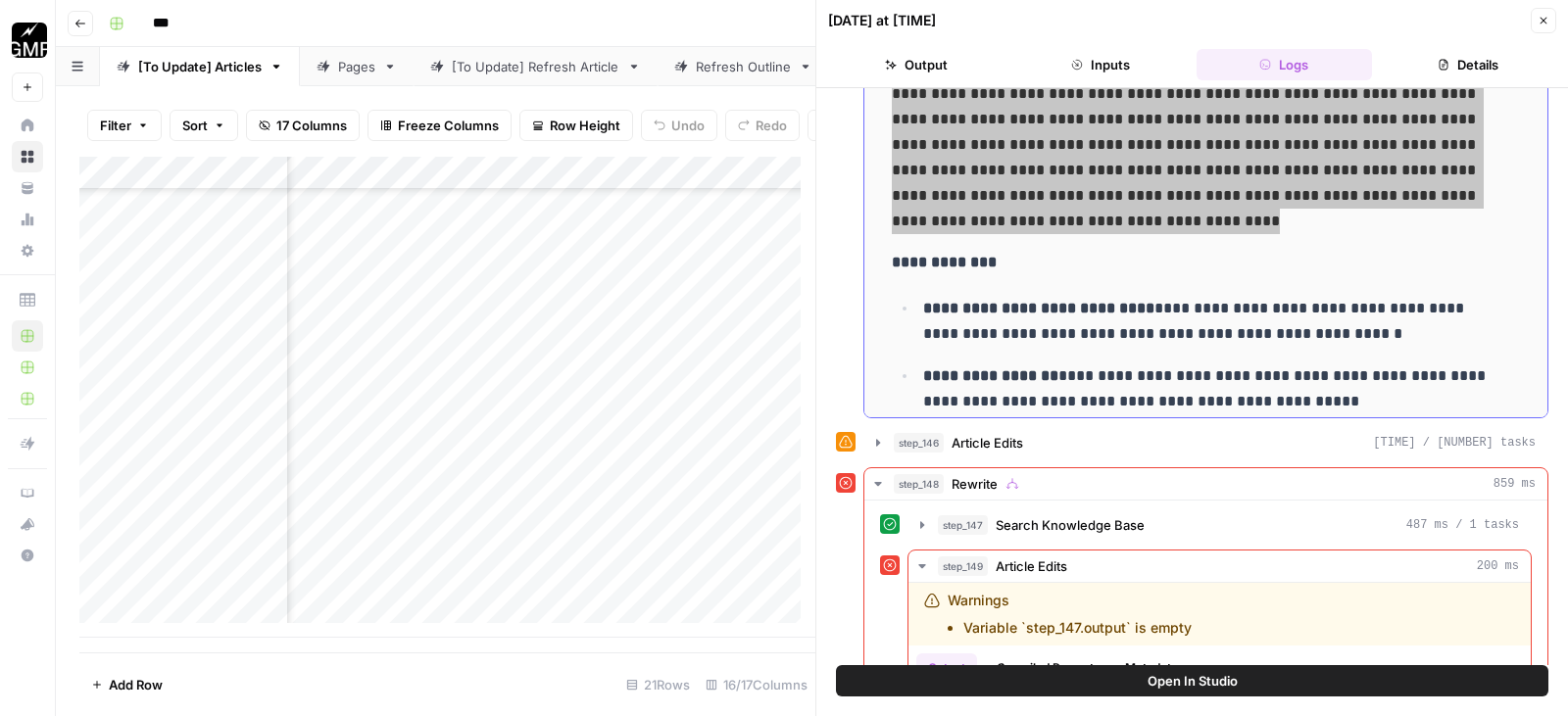 scroll, scrollTop: 5877, scrollLeft: 0, axis: vertical 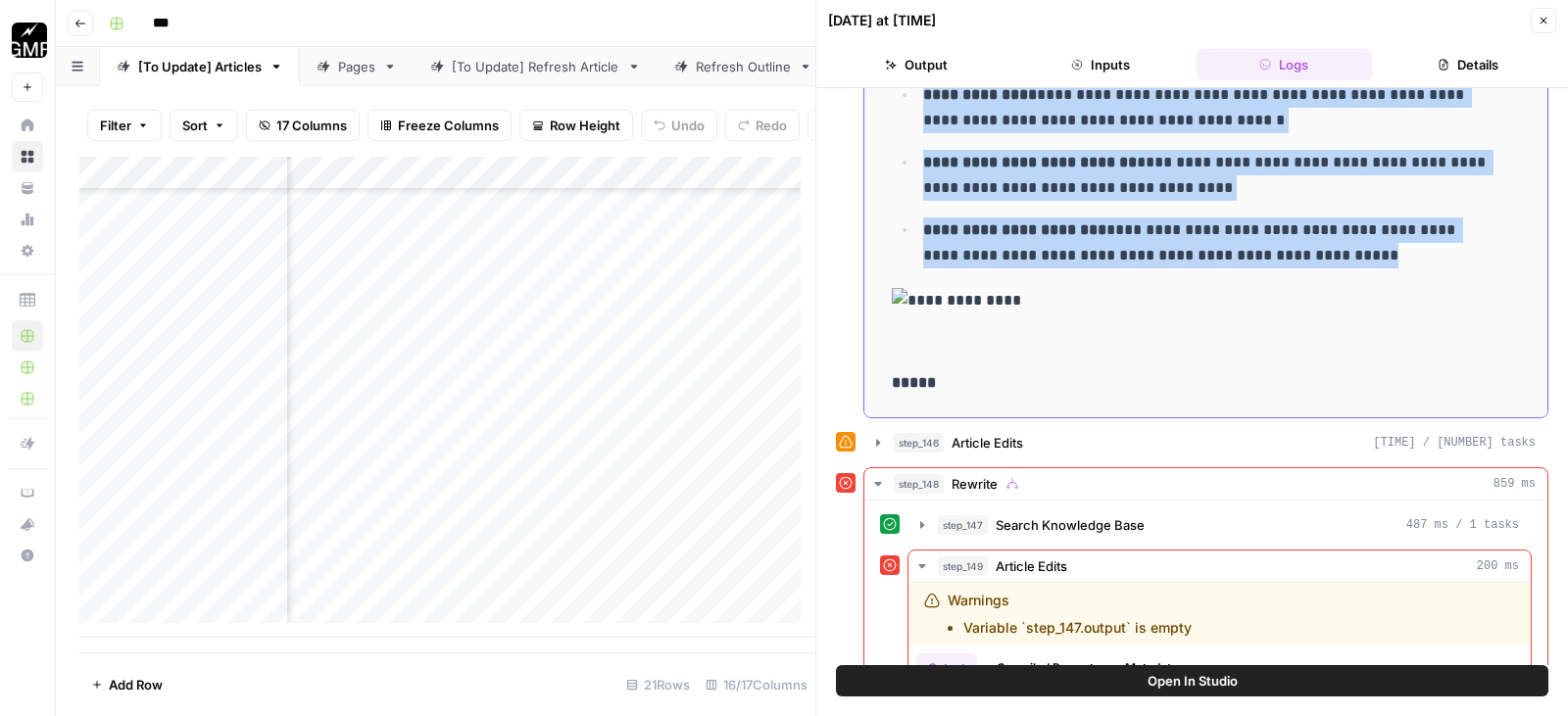 drag, startPoint x: 927, startPoint y: 220, endPoint x: 1360, endPoint y: 233, distance: 433.19511 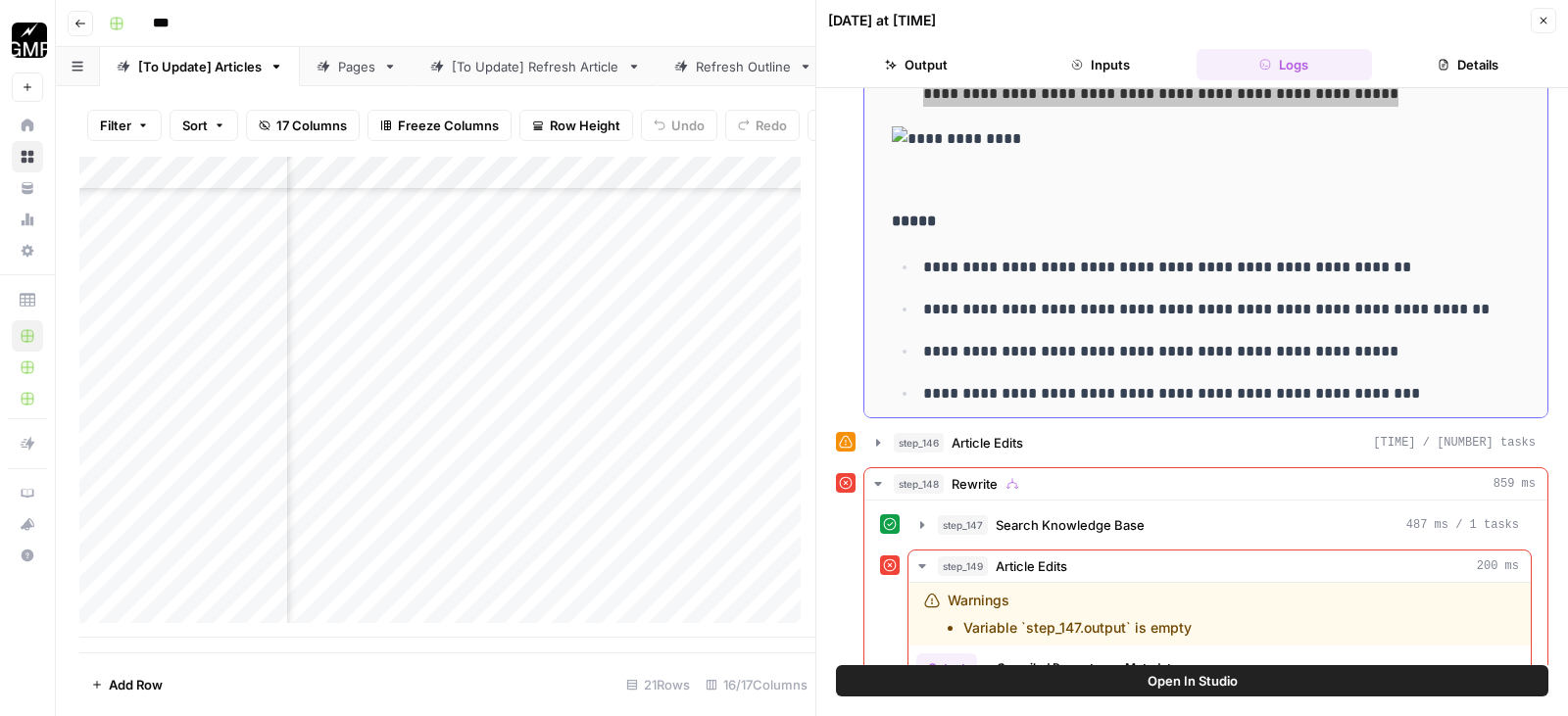 scroll, scrollTop: 6367, scrollLeft: 0, axis: vertical 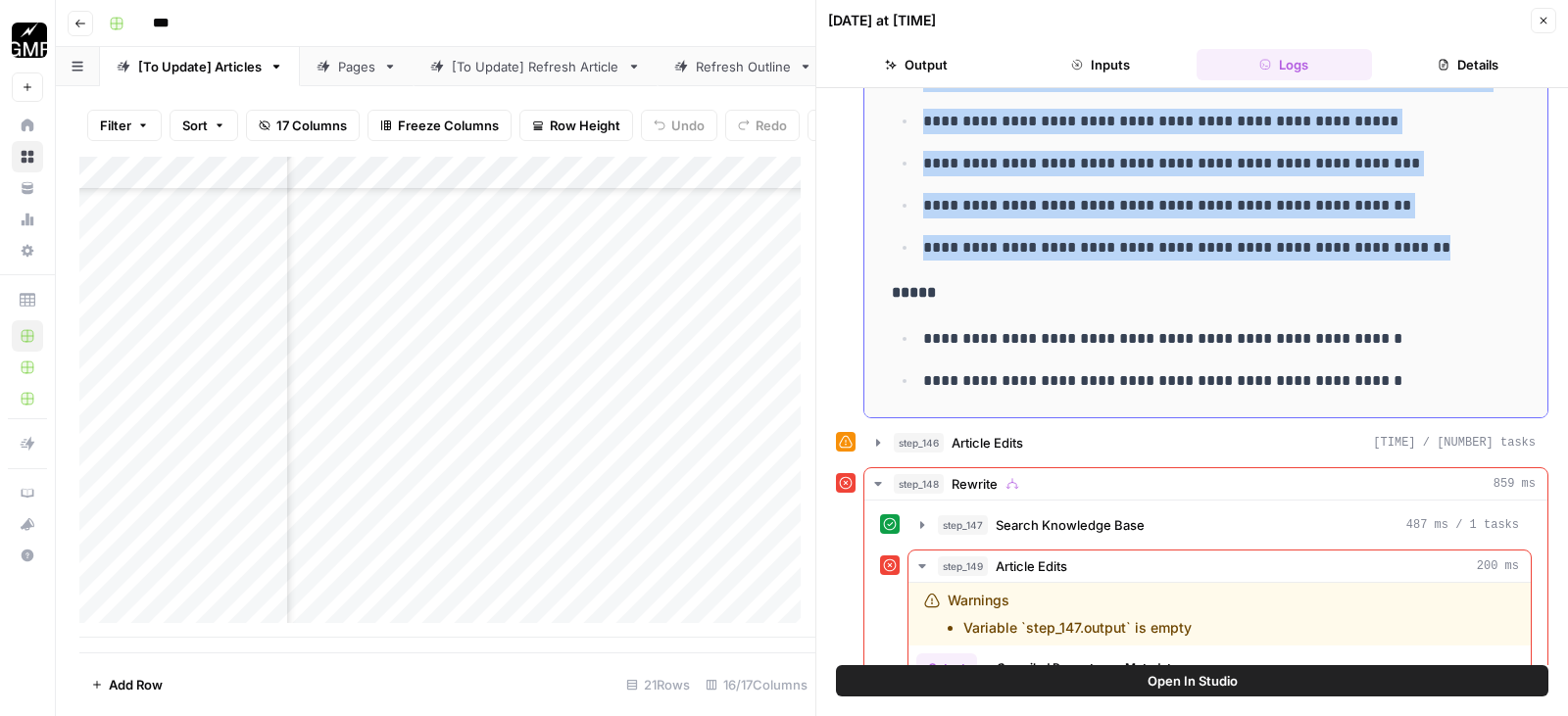 drag, startPoint x: 921, startPoint y: 200, endPoint x: 1437, endPoint y: 219, distance: 516.34969 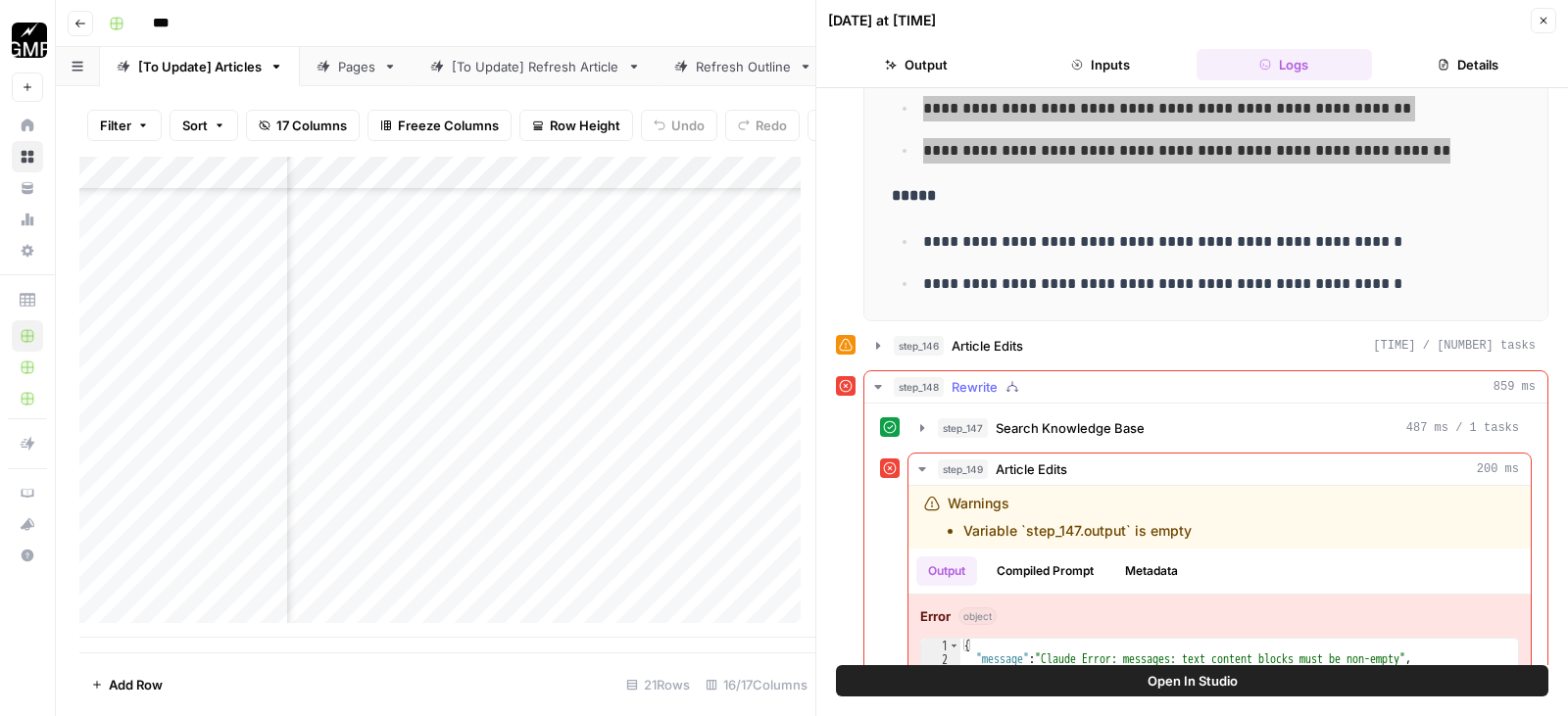 scroll, scrollTop: 645, scrollLeft: 0, axis: vertical 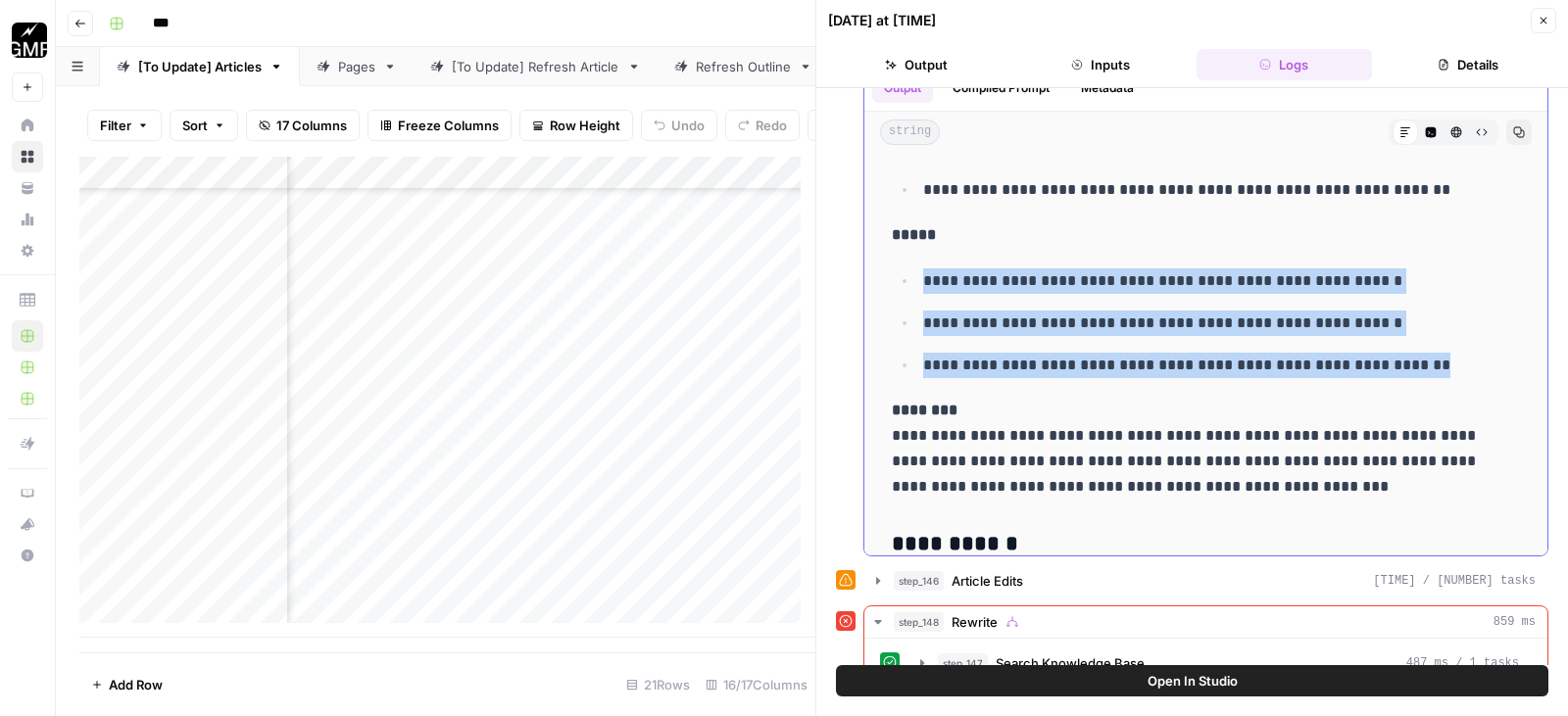 drag, startPoint x: 925, startPoint y: 249, endPoint x: 1451, endPoint y: 335, distance: 532.98405 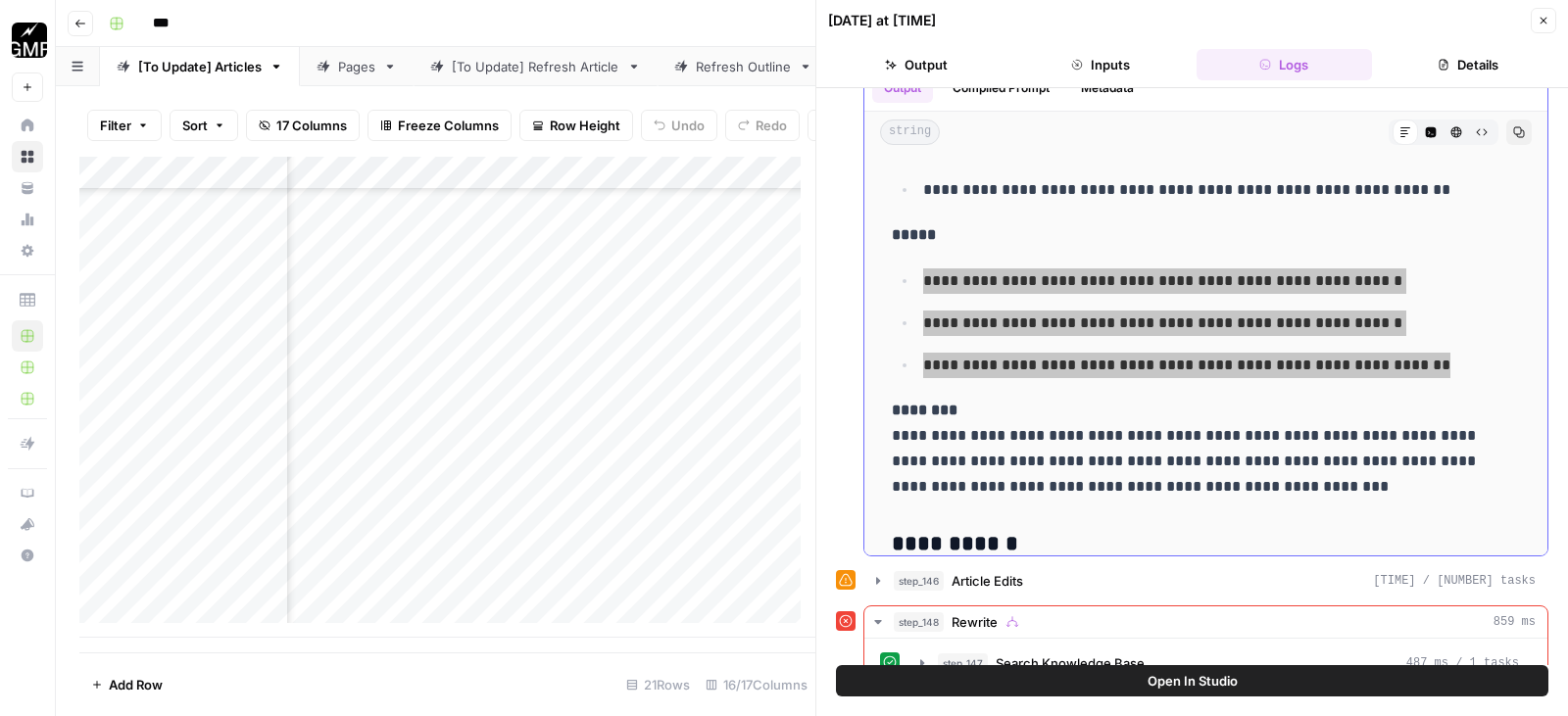 scroll, scrollTop: 6856, scrollLeft: 0, axis: vertical 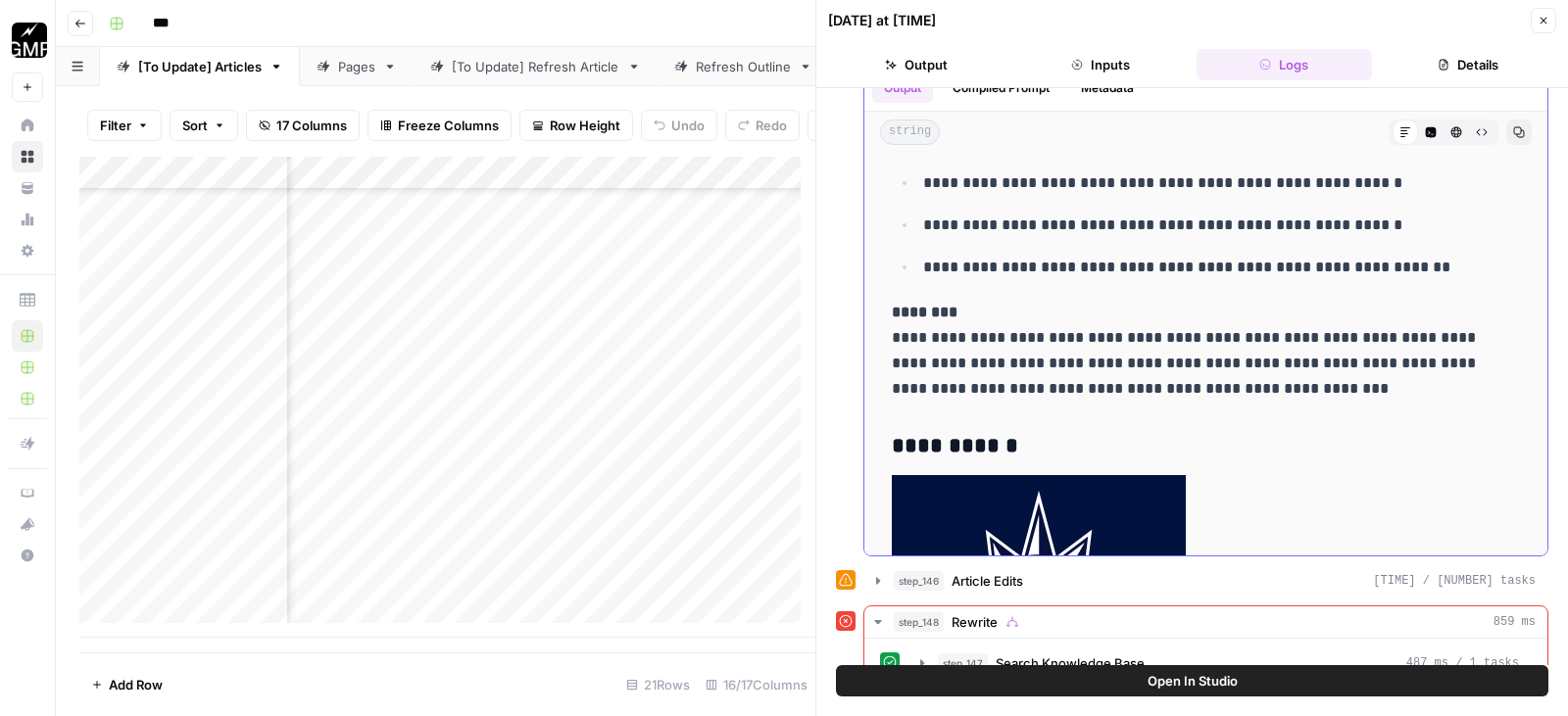 click on "[REDACTED]" at bounding box center (1191, 351) 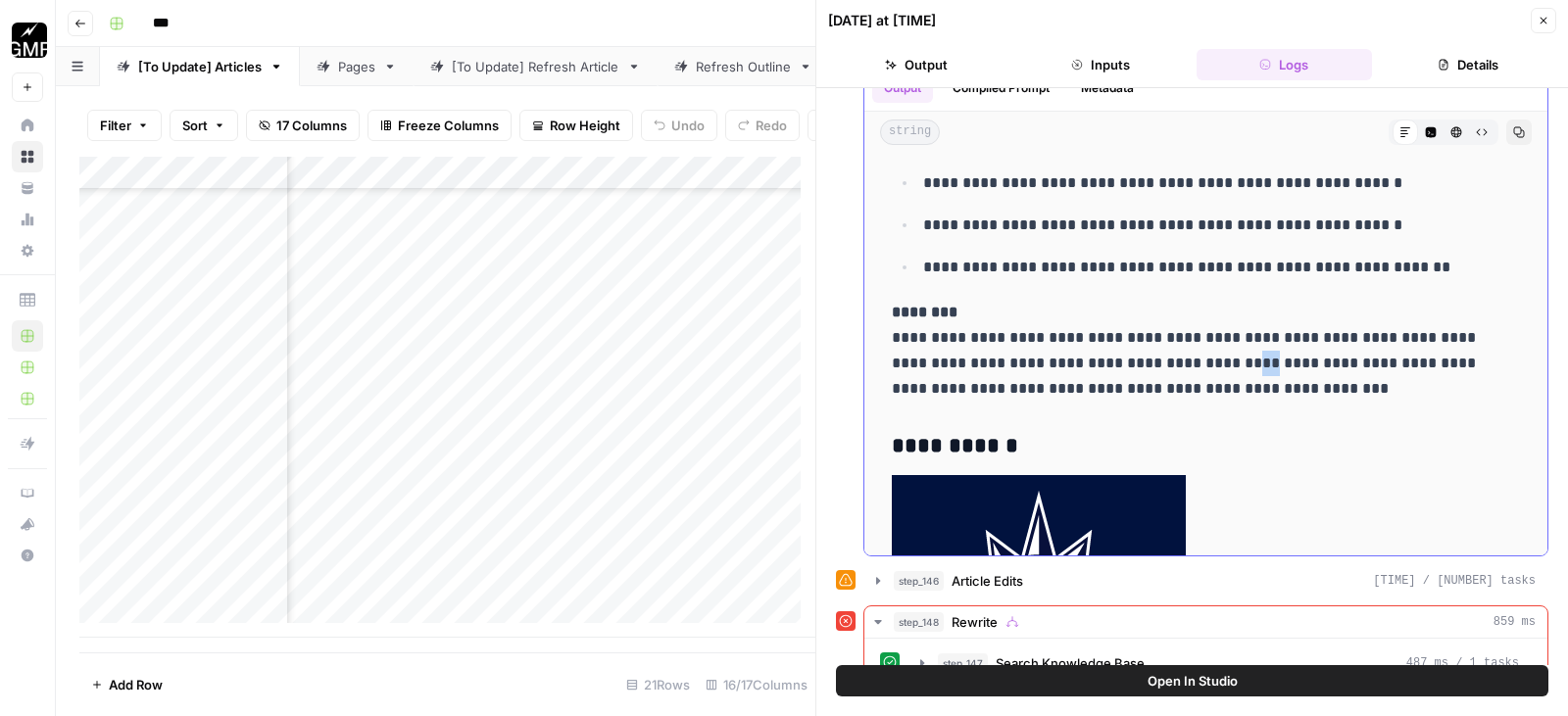 click on "[REDACTED]" at bounding box center [1191, 351] 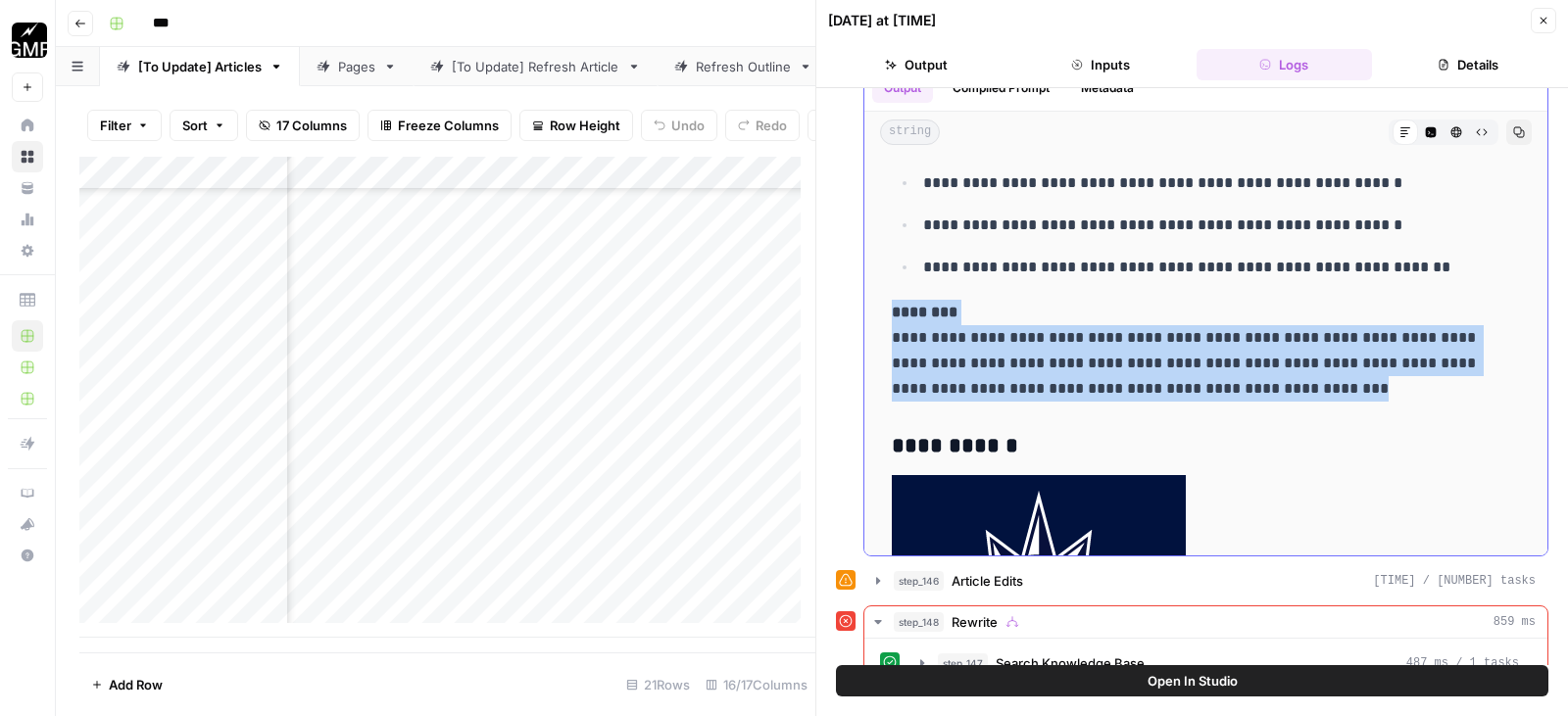 click on "[REDACTED]" at bounding box center [1191, 351] 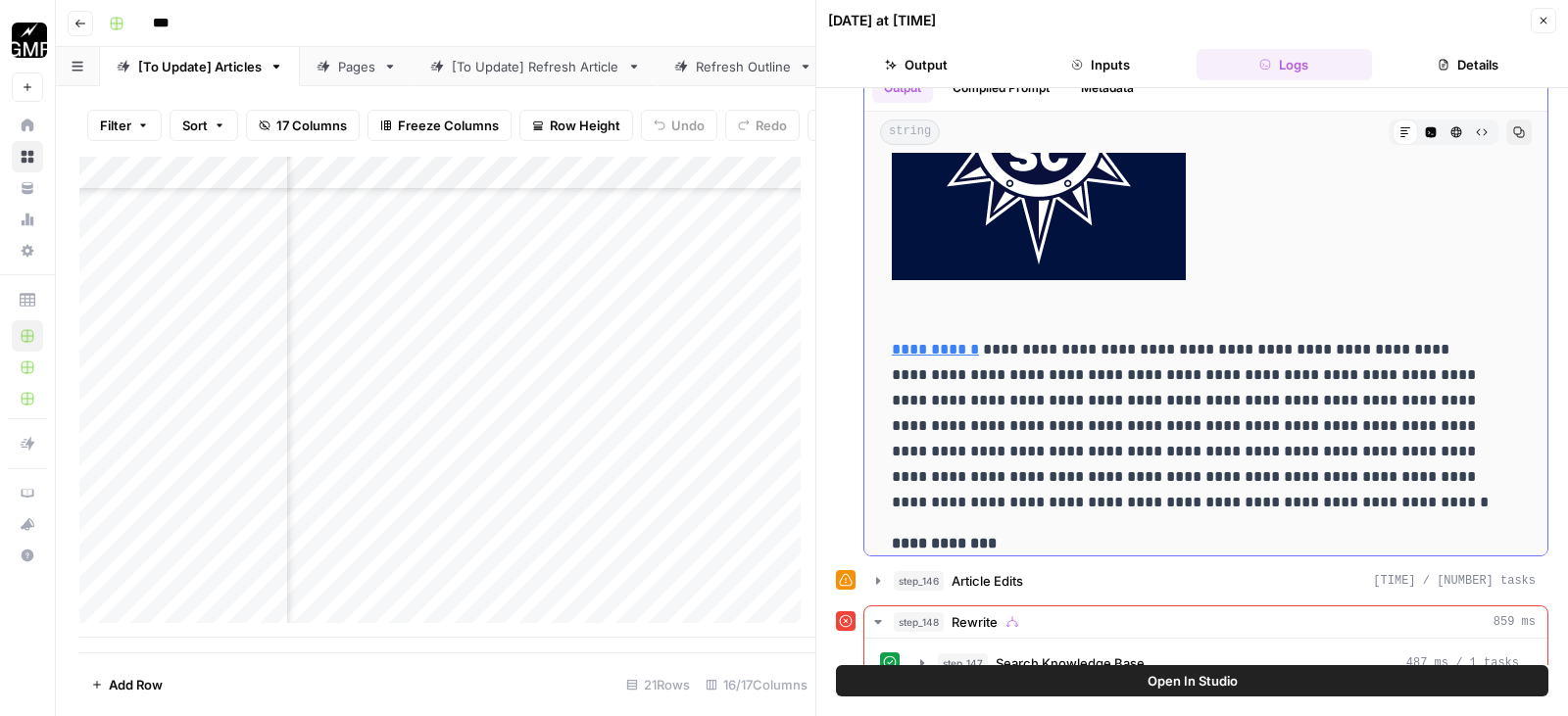 scroll, scrollTop: 7444, scrollLeft: 0, axis: vertical 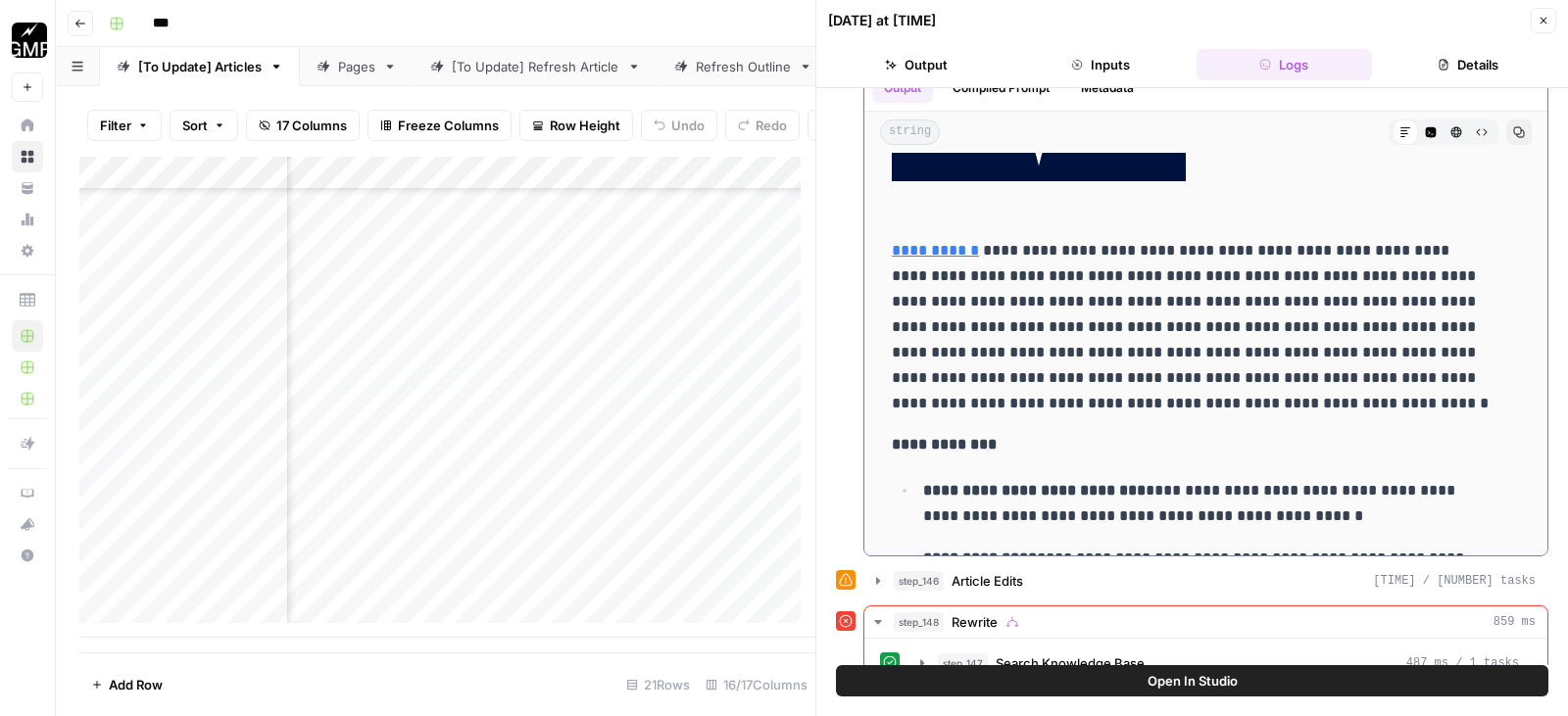 click on "**********" at bounding box center [1191, 327] 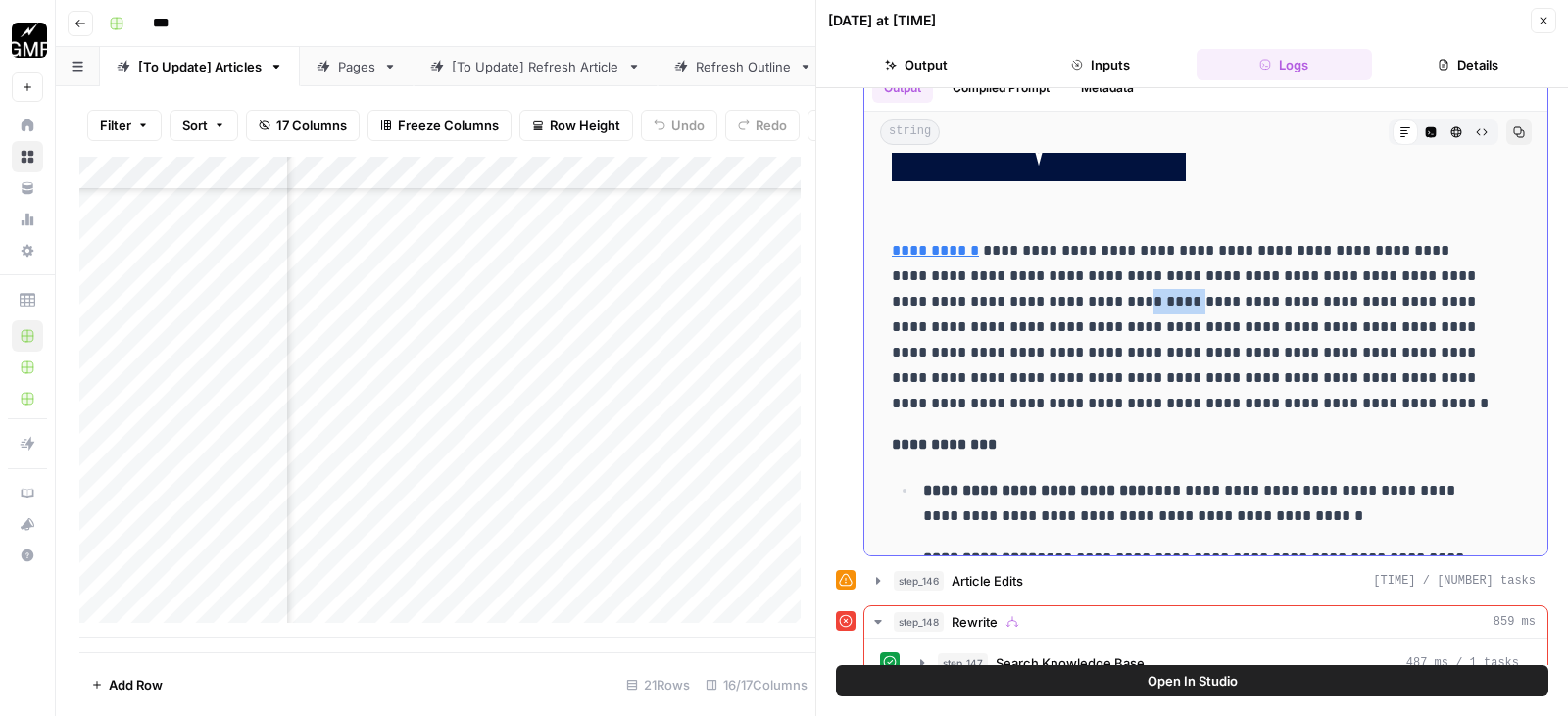 click on "**********" at bounding box center (1191, 327) 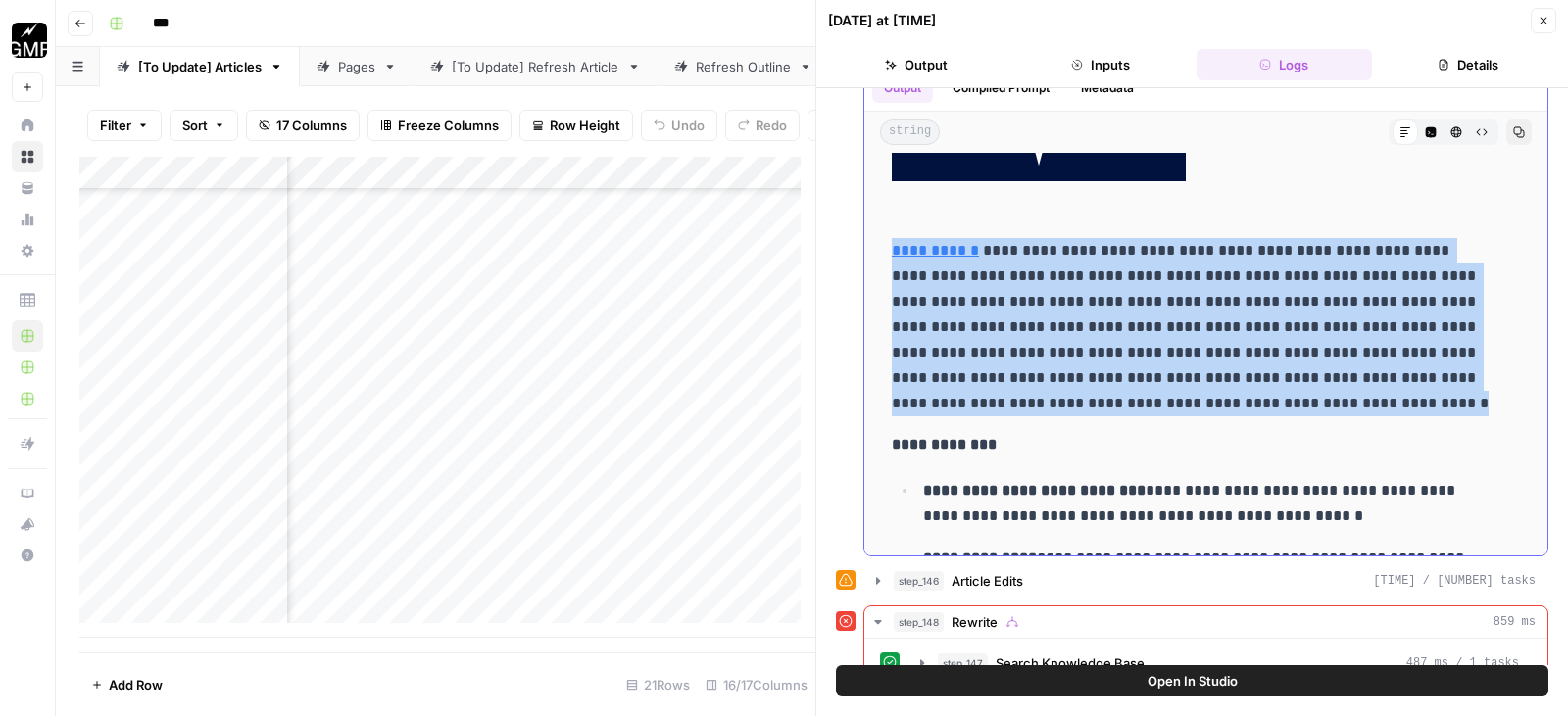 click on "**********" at bounding box center [1191, 327] 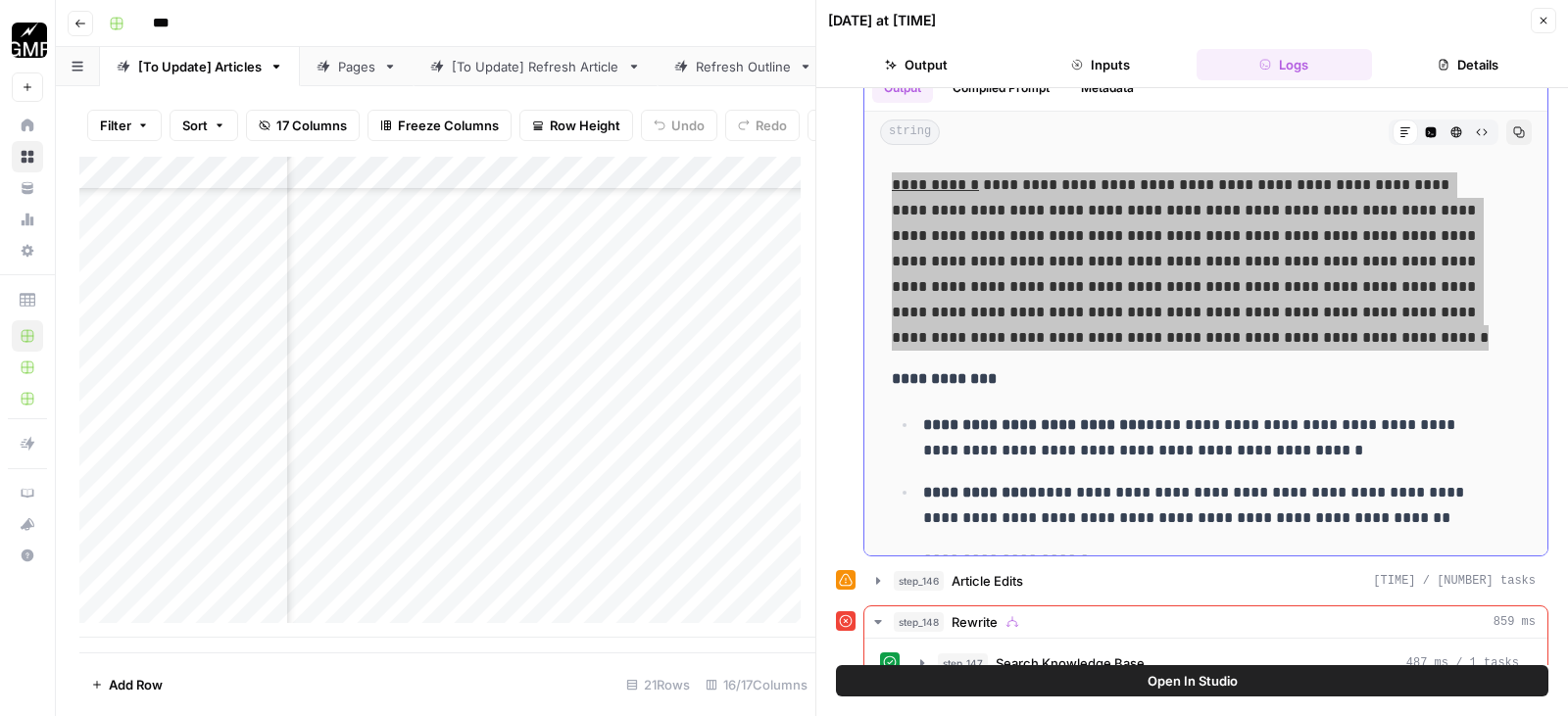 scroll, scrollTop: 7542, scrollLeft: 0, axis: vertical 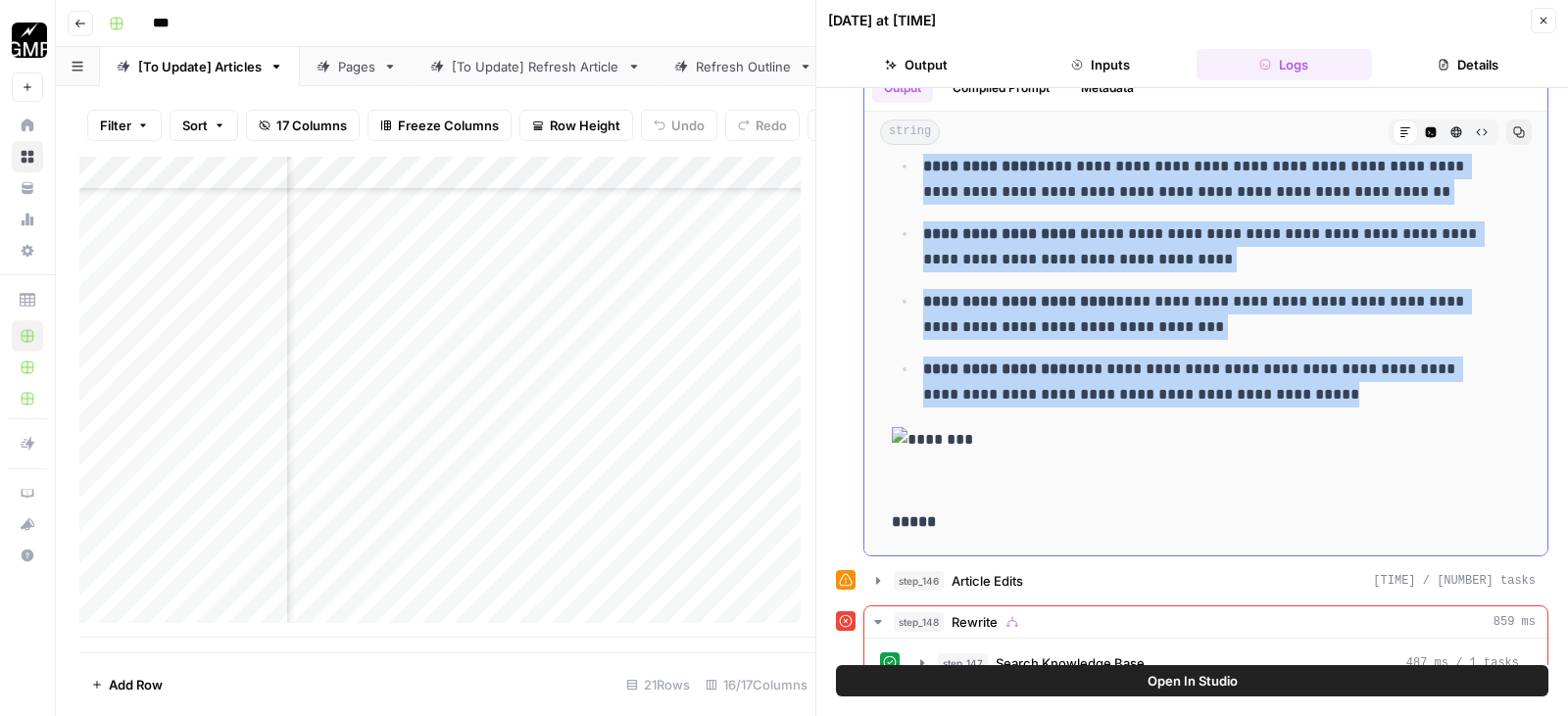 drag, startPoint x: 984, startPoint y: 371, endPoint x: 1324, endPoint y: 392, distance: 340.64791 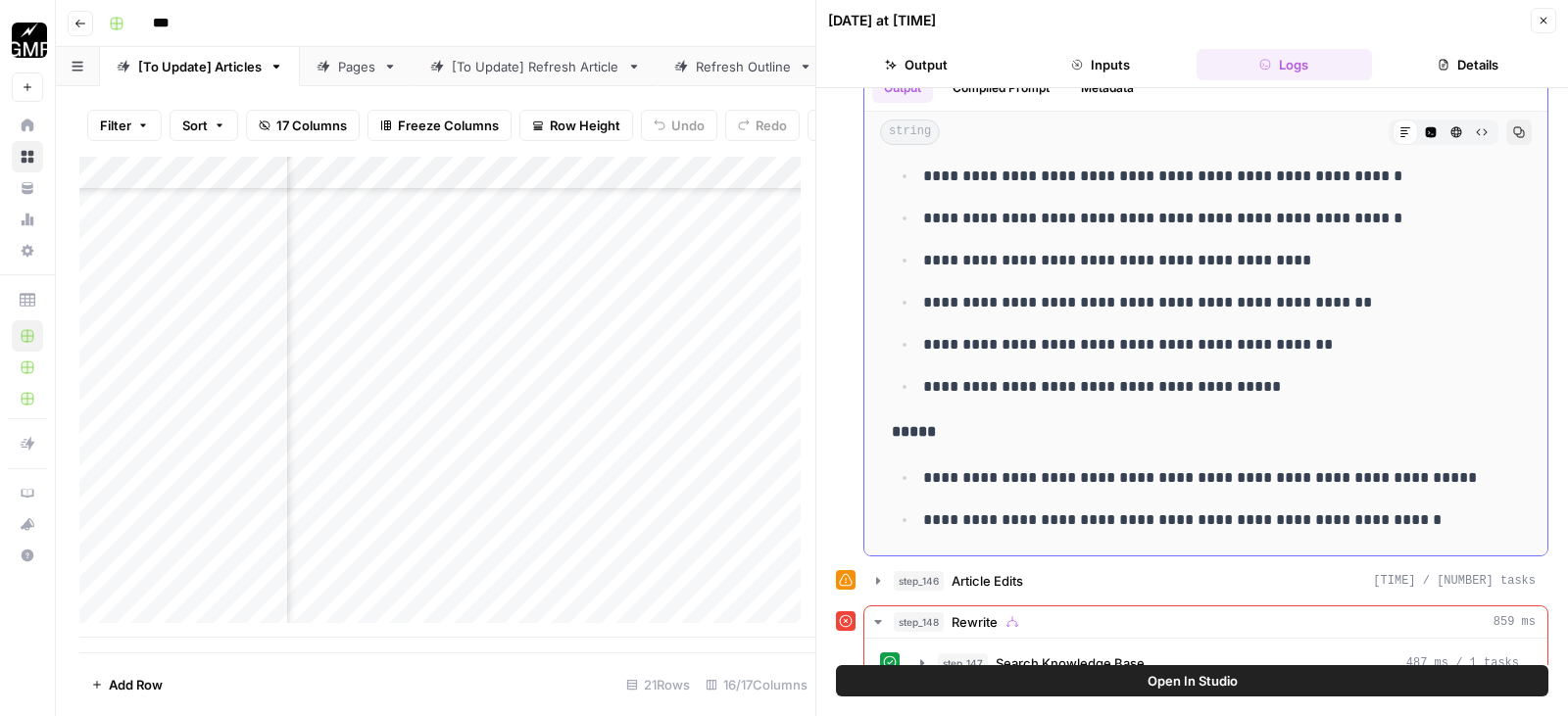 scroll, scrollTop: 8130, scrollLeft: 0, axis: vertical 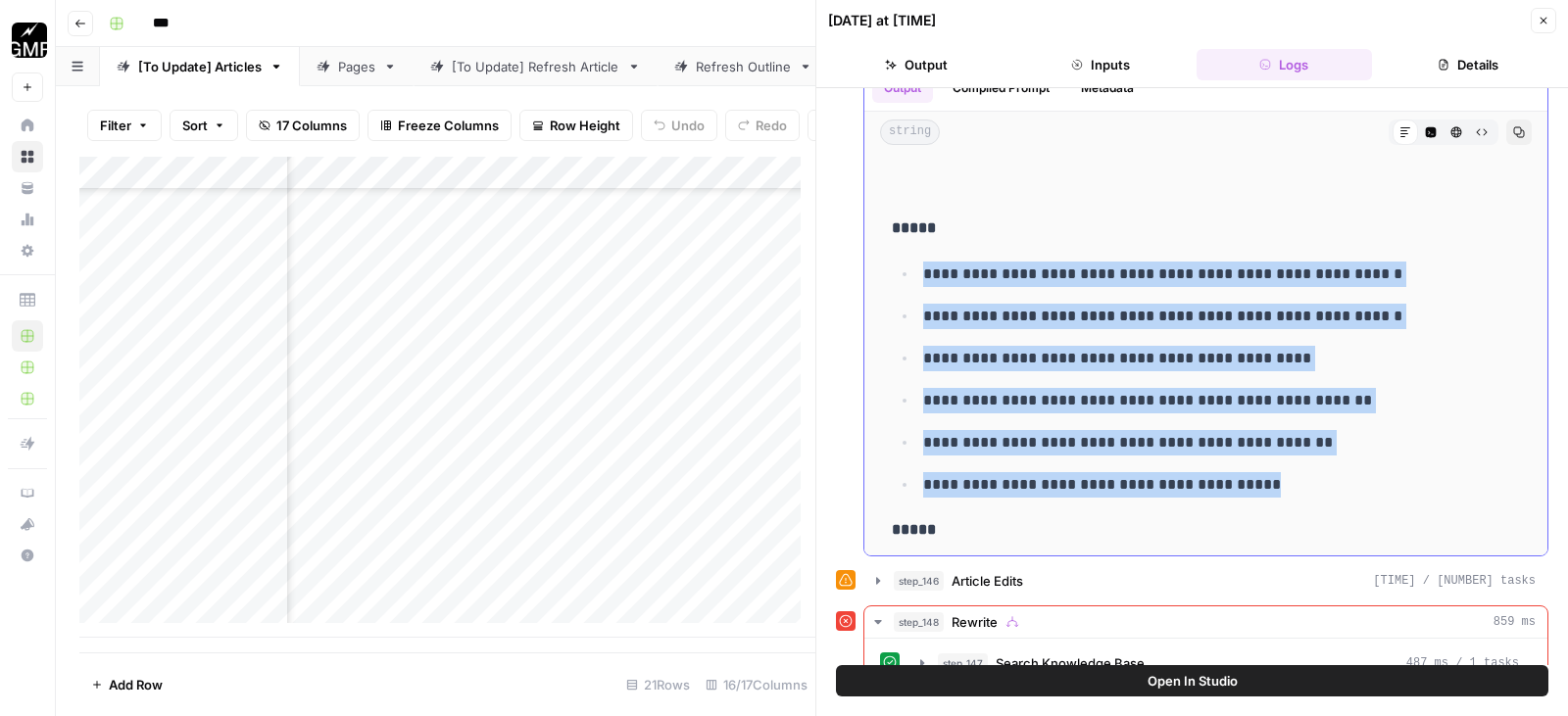 drag, startPoint x: 926, startPoint y: 246, endPoint x: 1279, endPoint y: 457, distance: 411.25418 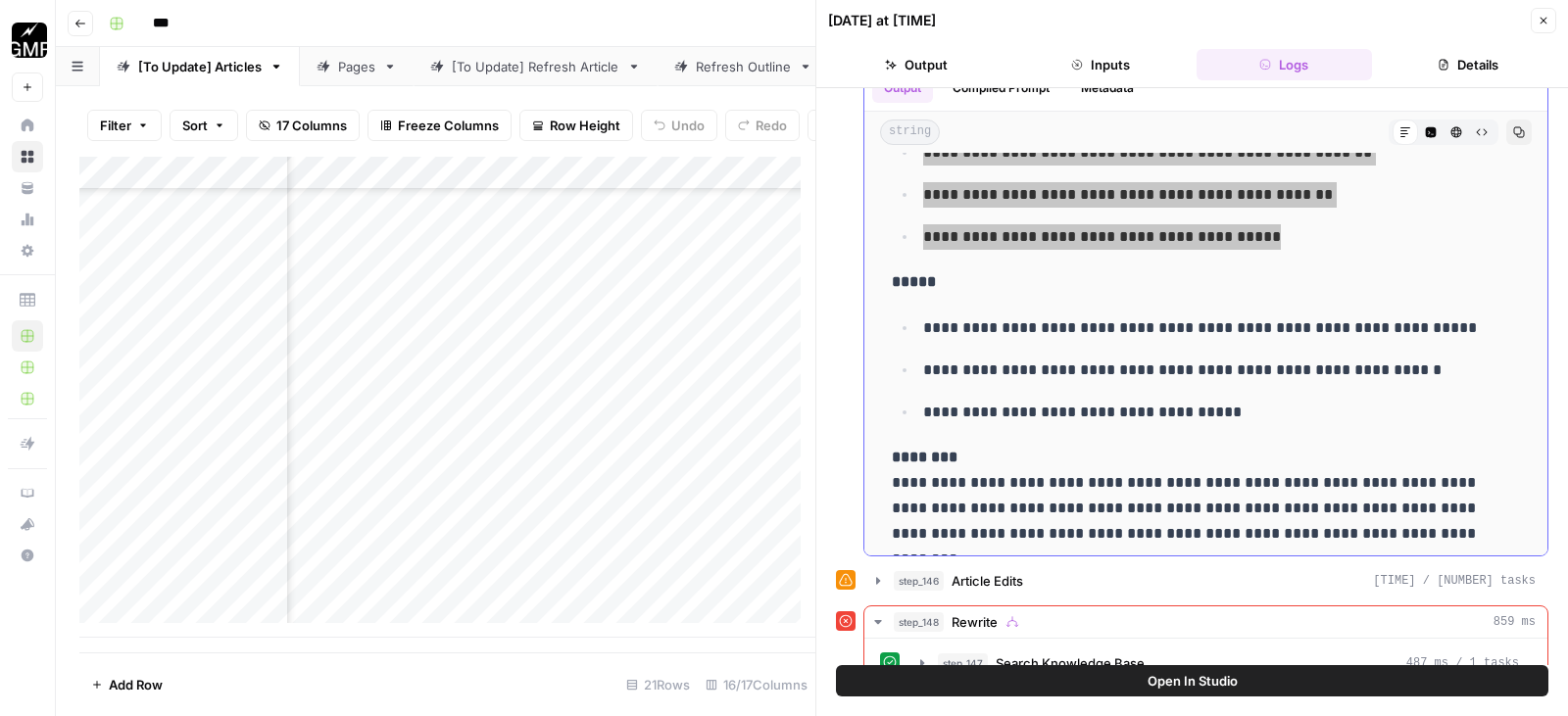 scroll, scrollTop: 8424, scrollLeft: 0, axis: vertical 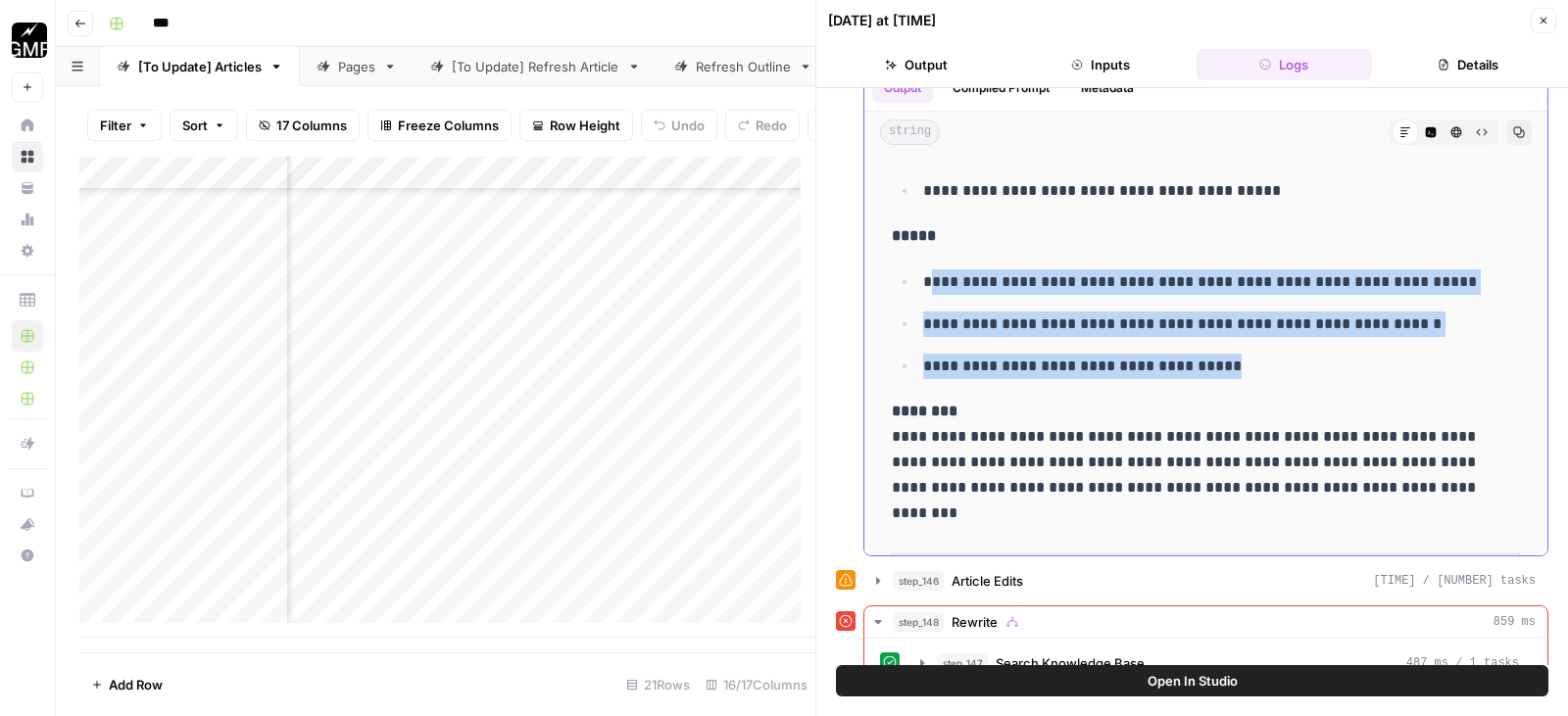 drag, startPoint x: 928, startPoint y: 248, endPoint x: 1244, endPoint y: 329, distance: 326.21619 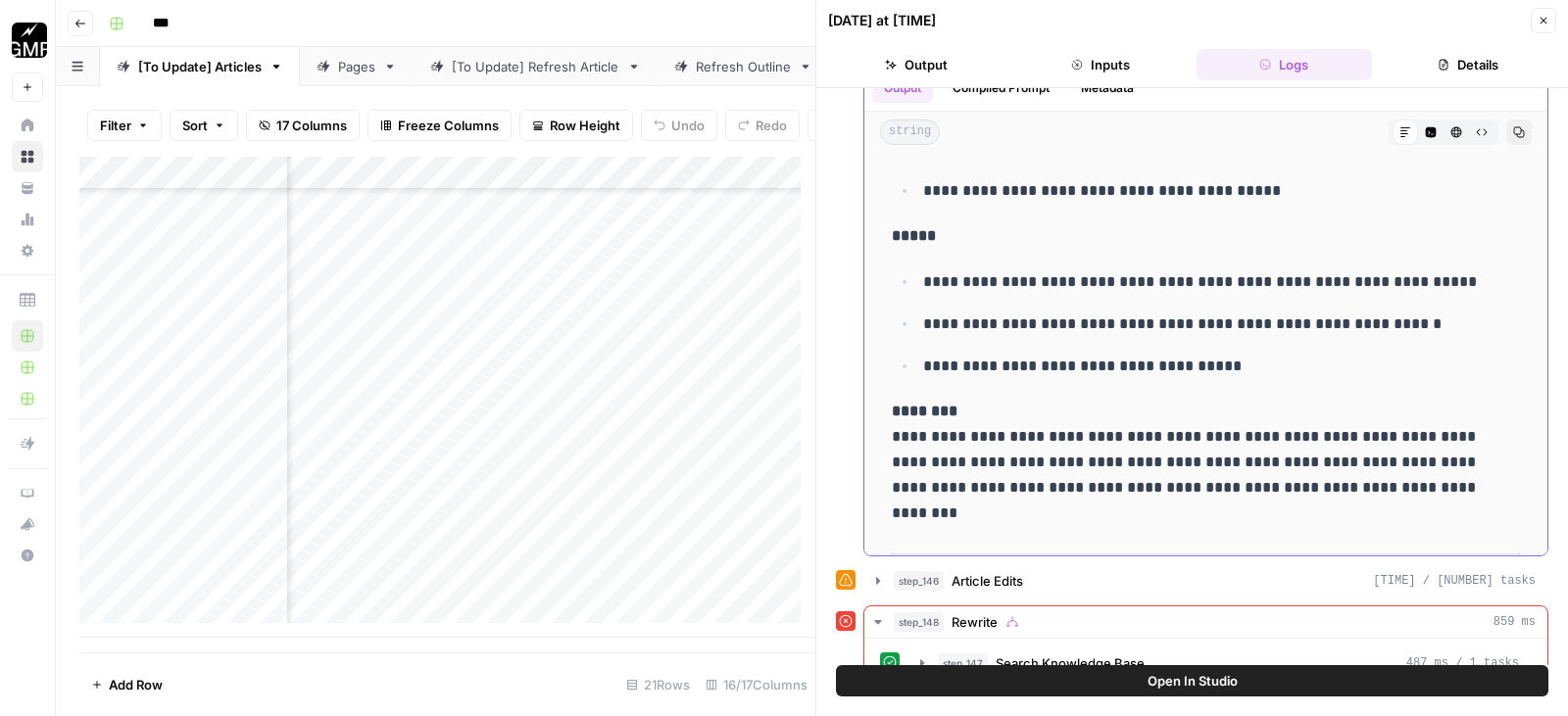click on "**********" at bounding box center [1191, 462] 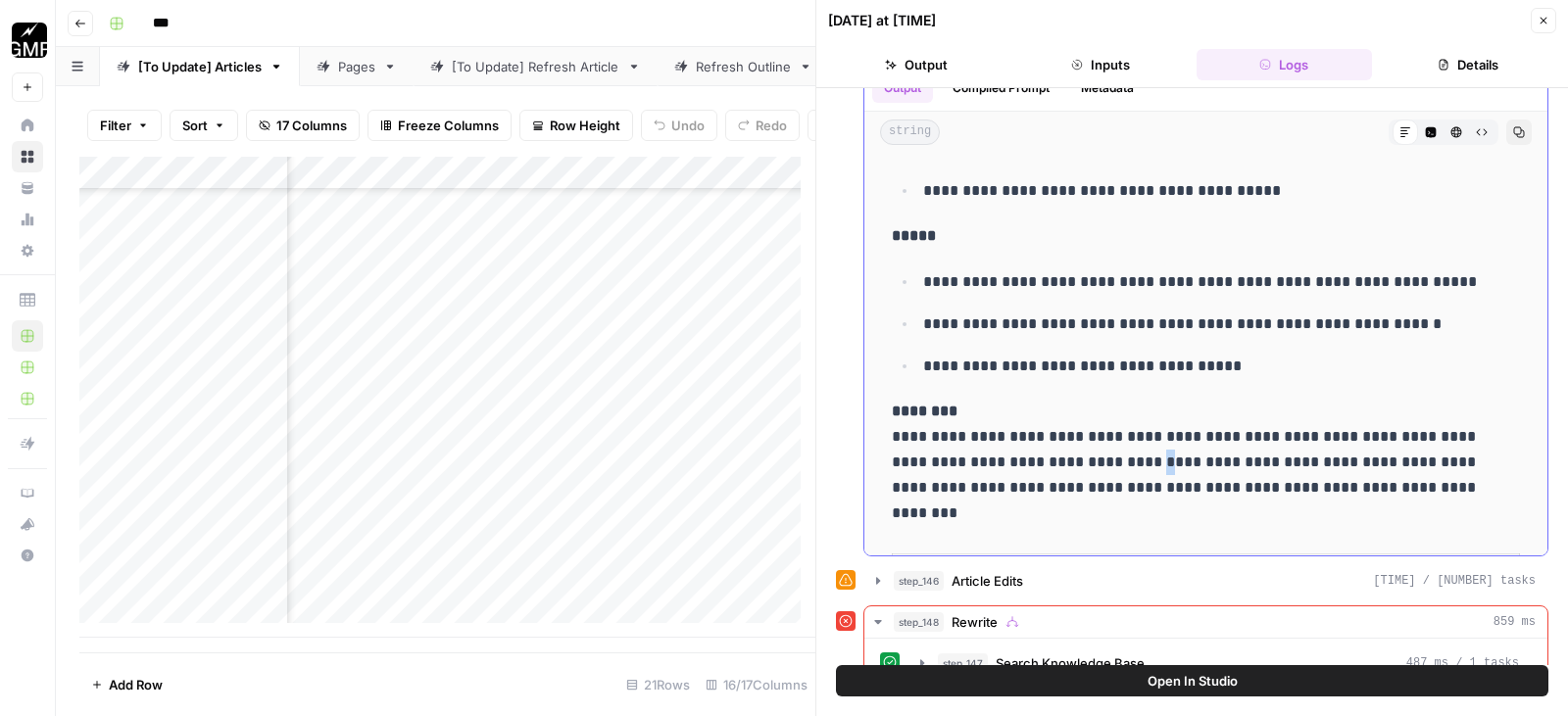 click on "**********" at bounding box center (1191, 462) 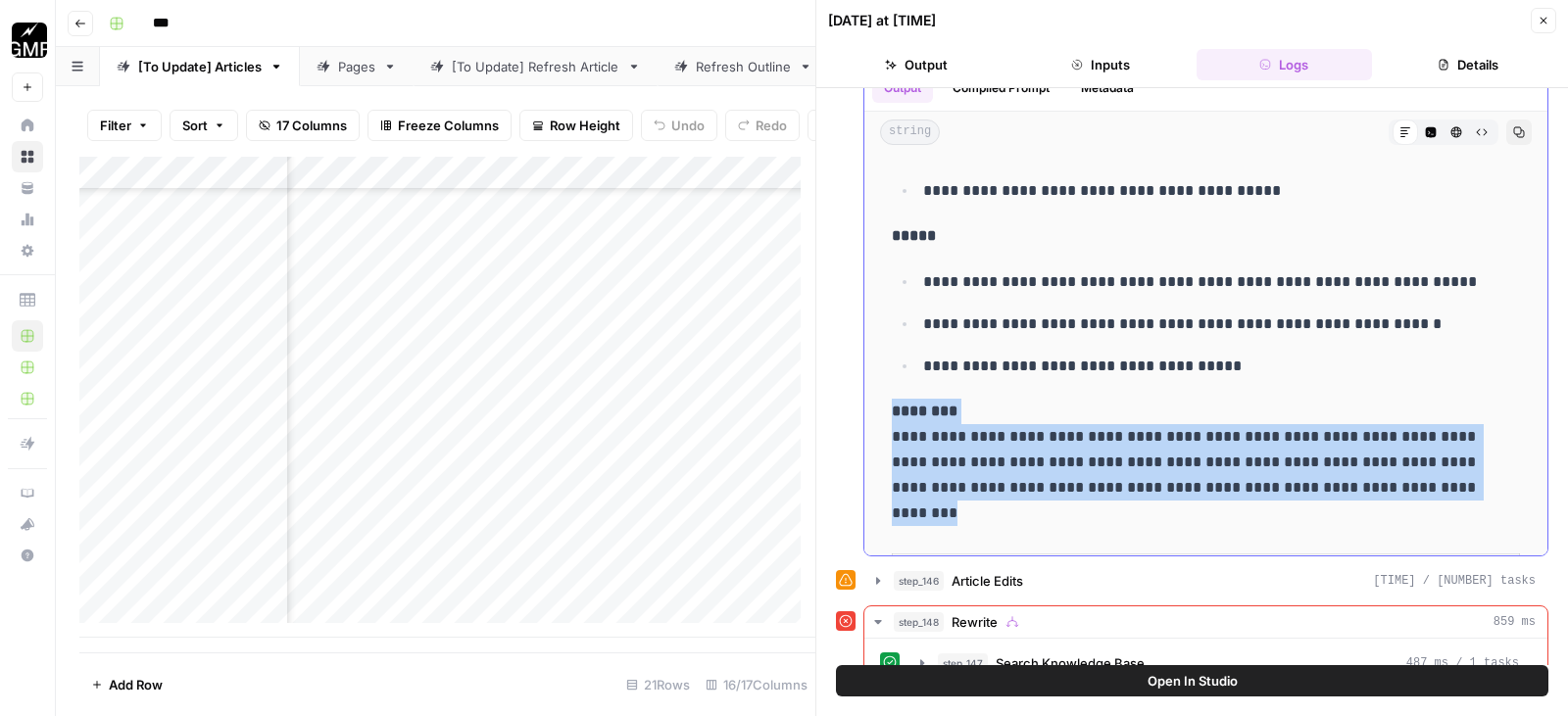click on "**********" at bounding box center [1191, 462] 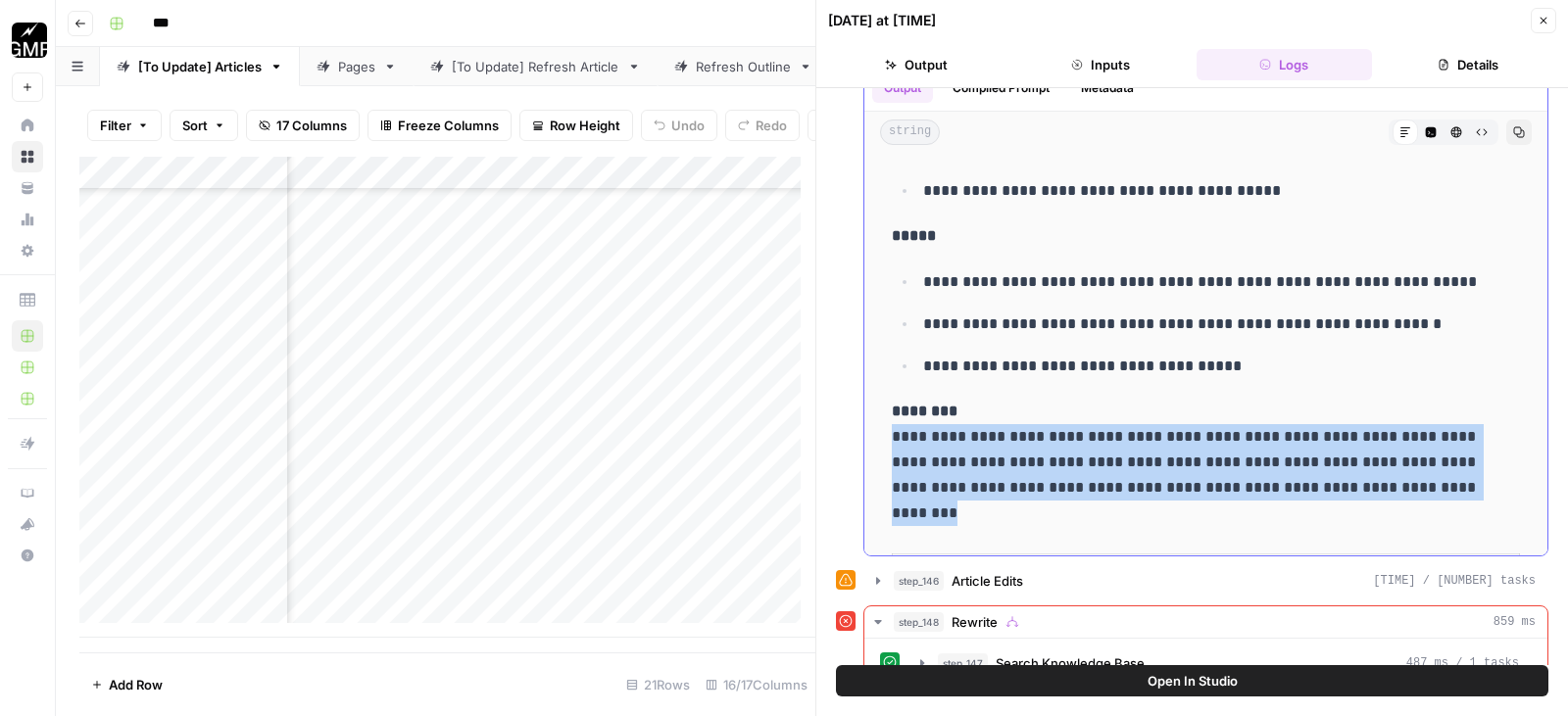 drag, startPoint x: 978, startPoint y: 484, endPoint x: 878, endPoint y: 416, distance: 120.929732 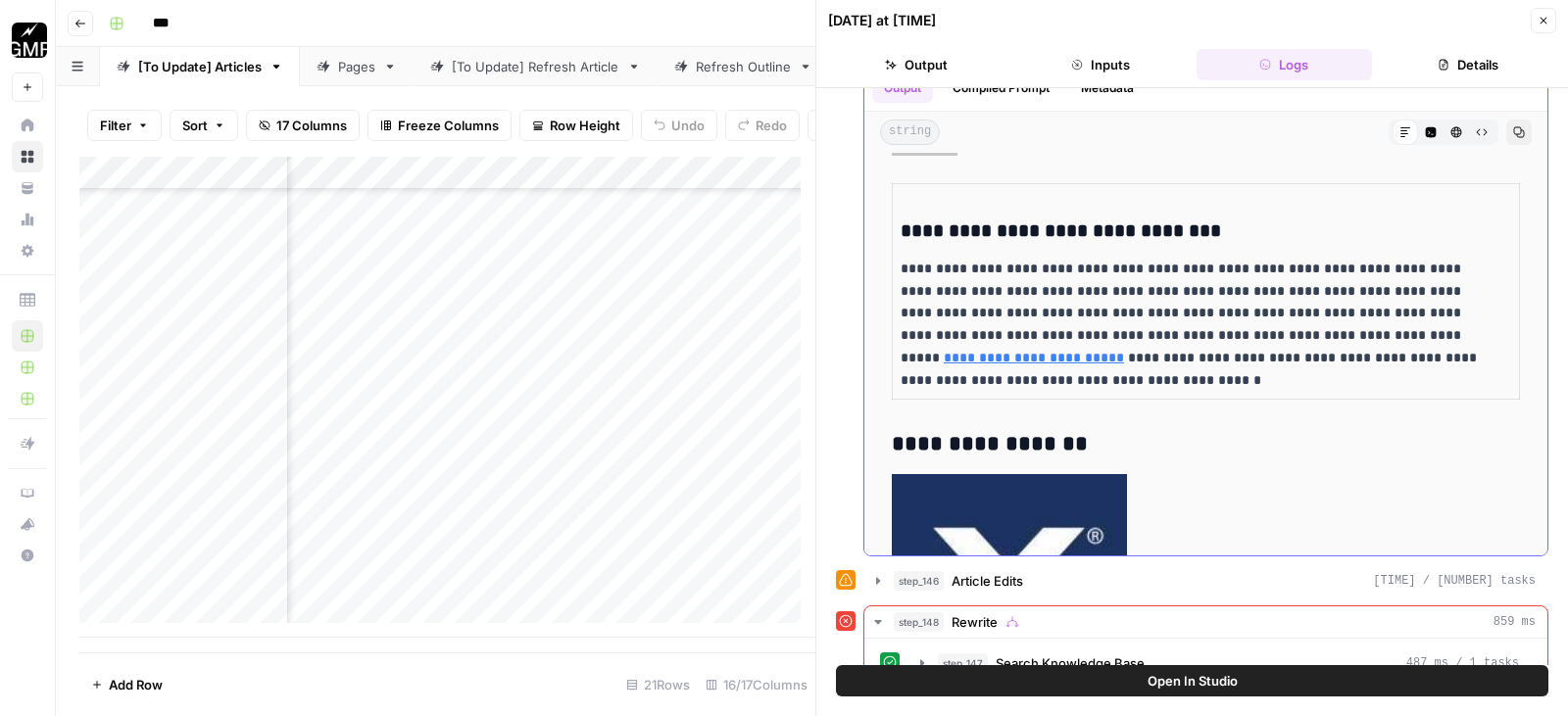 scroll, scrollTop: 8815, scrollLeft: 0, axis: vertical 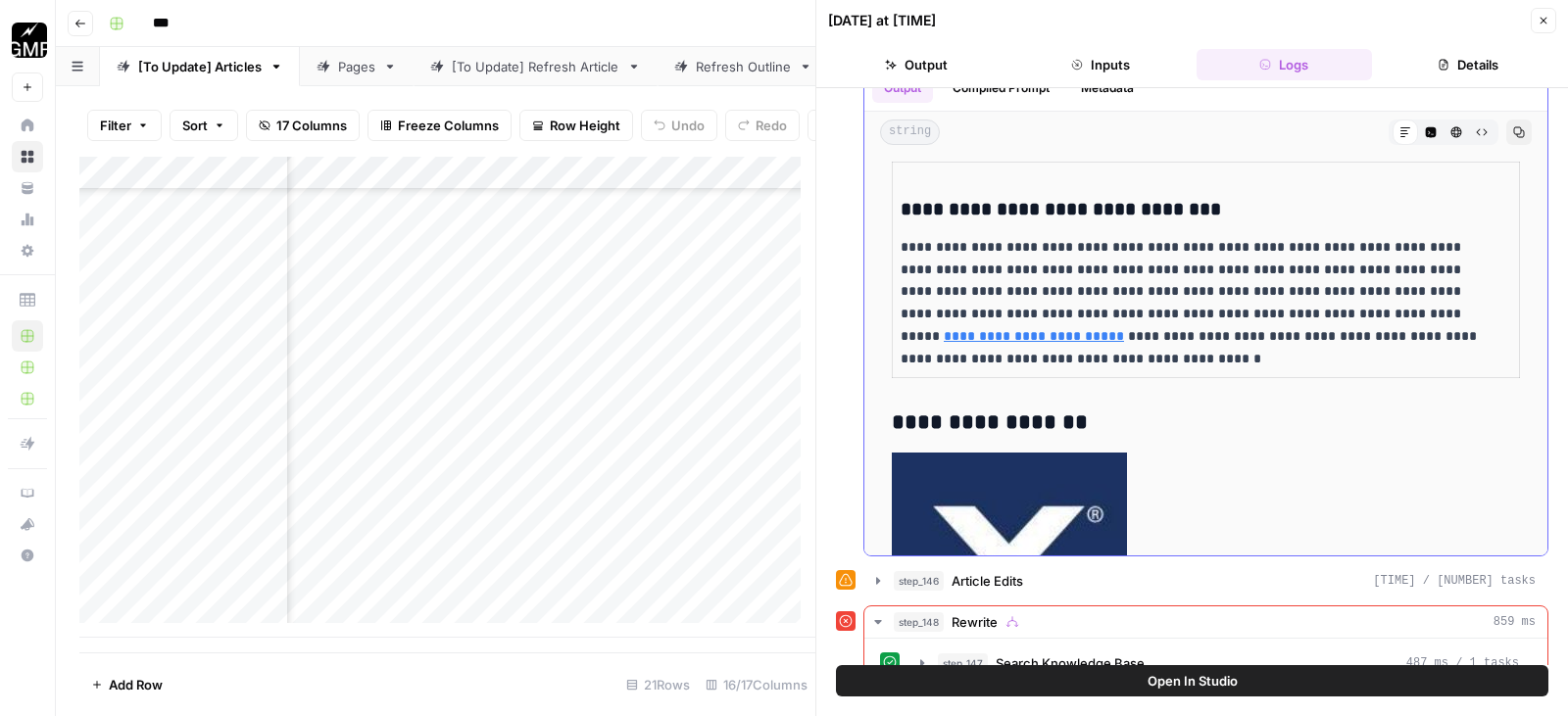 click on "[REDACTED]" at bounding box center (1191, 303) 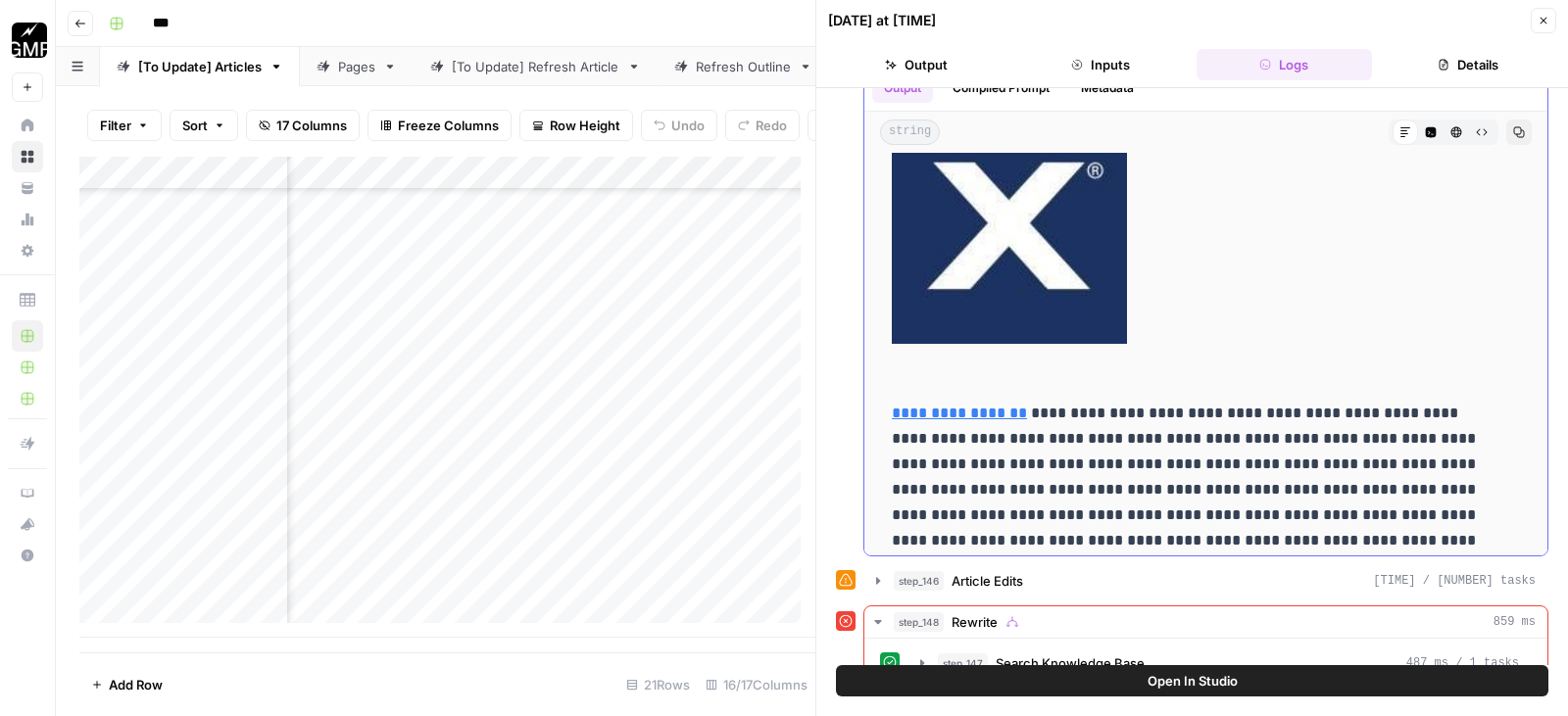 scroll, scrollTop: 9207, scrollLeft: 0, axis: vertical 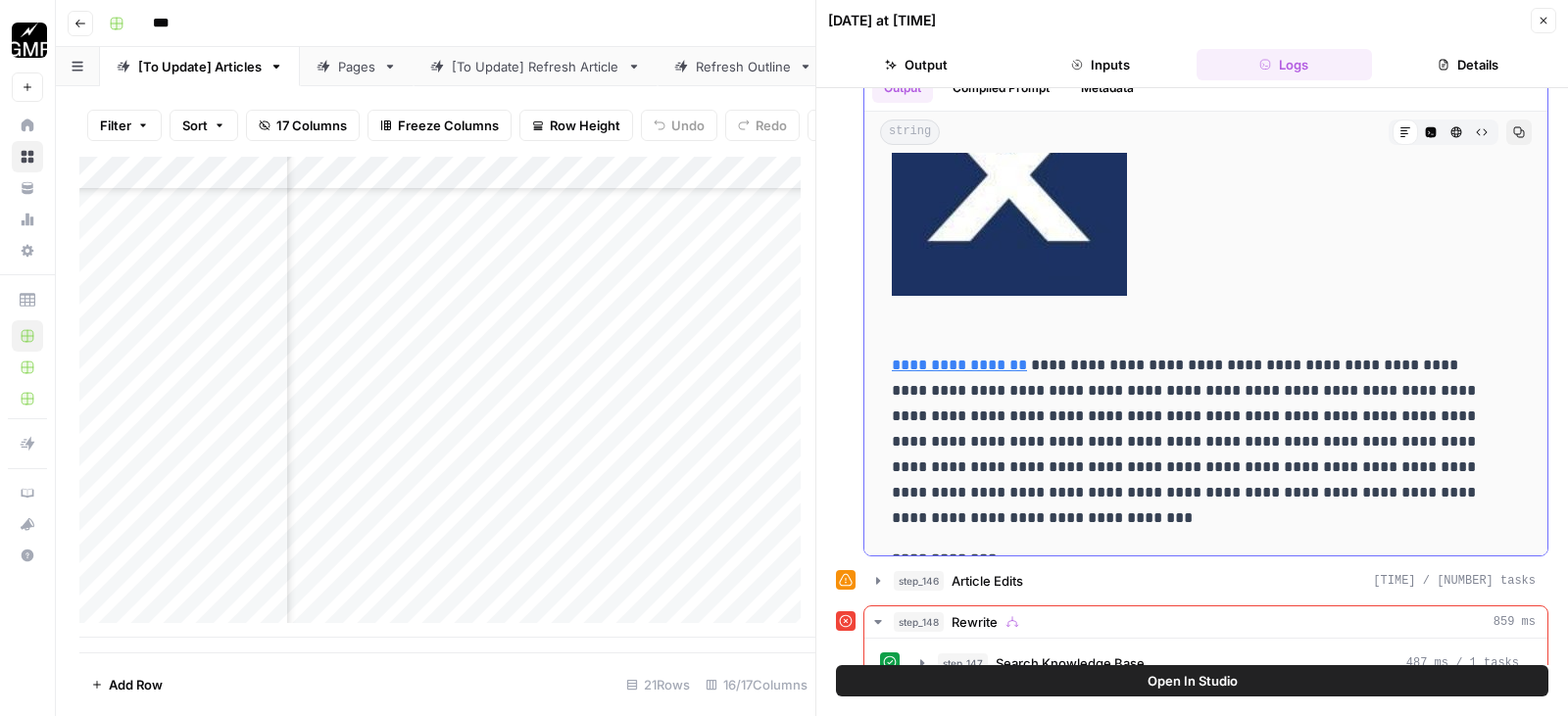 click on "[REDACTED]" at bounding box center [1191, 442] 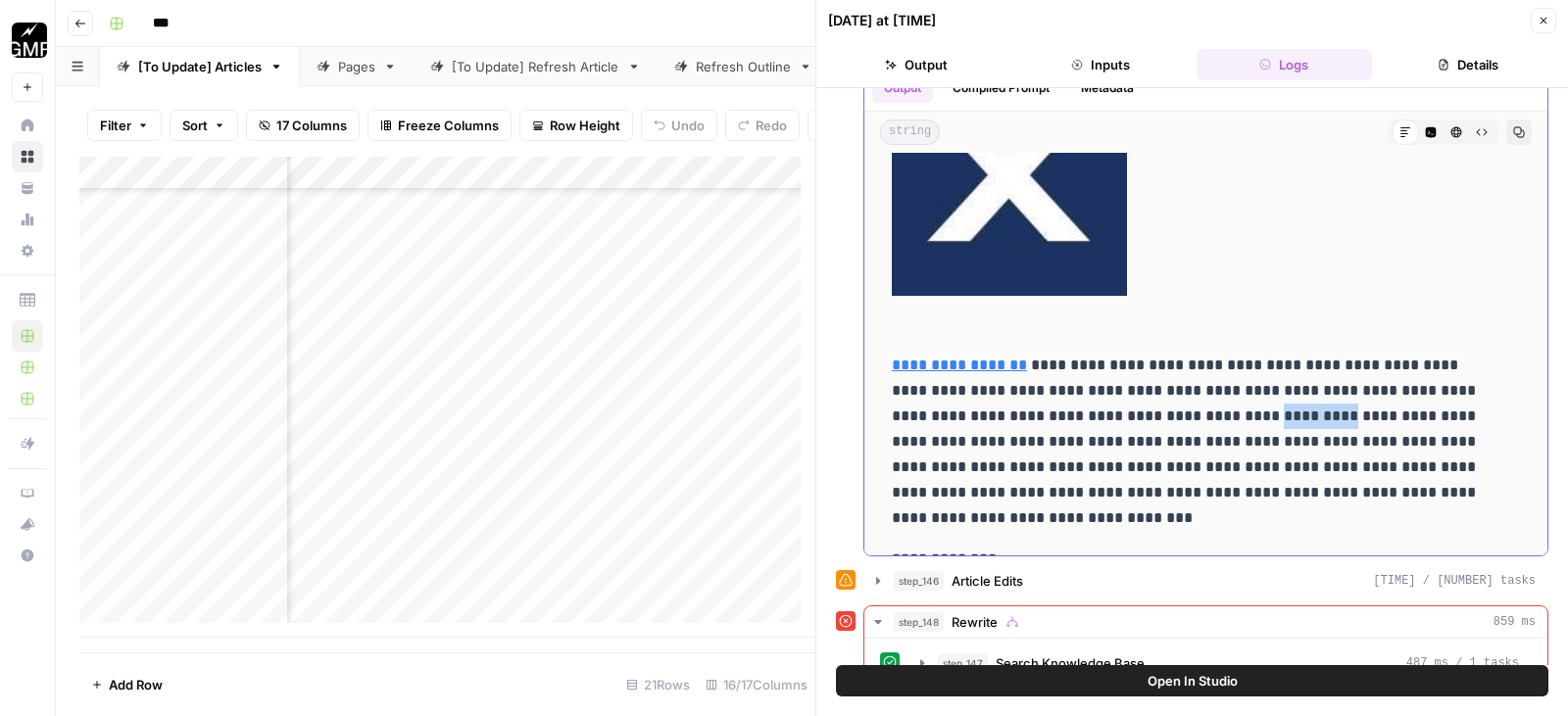 click on "[REDACTED]" at bounding box center [1191, 442] 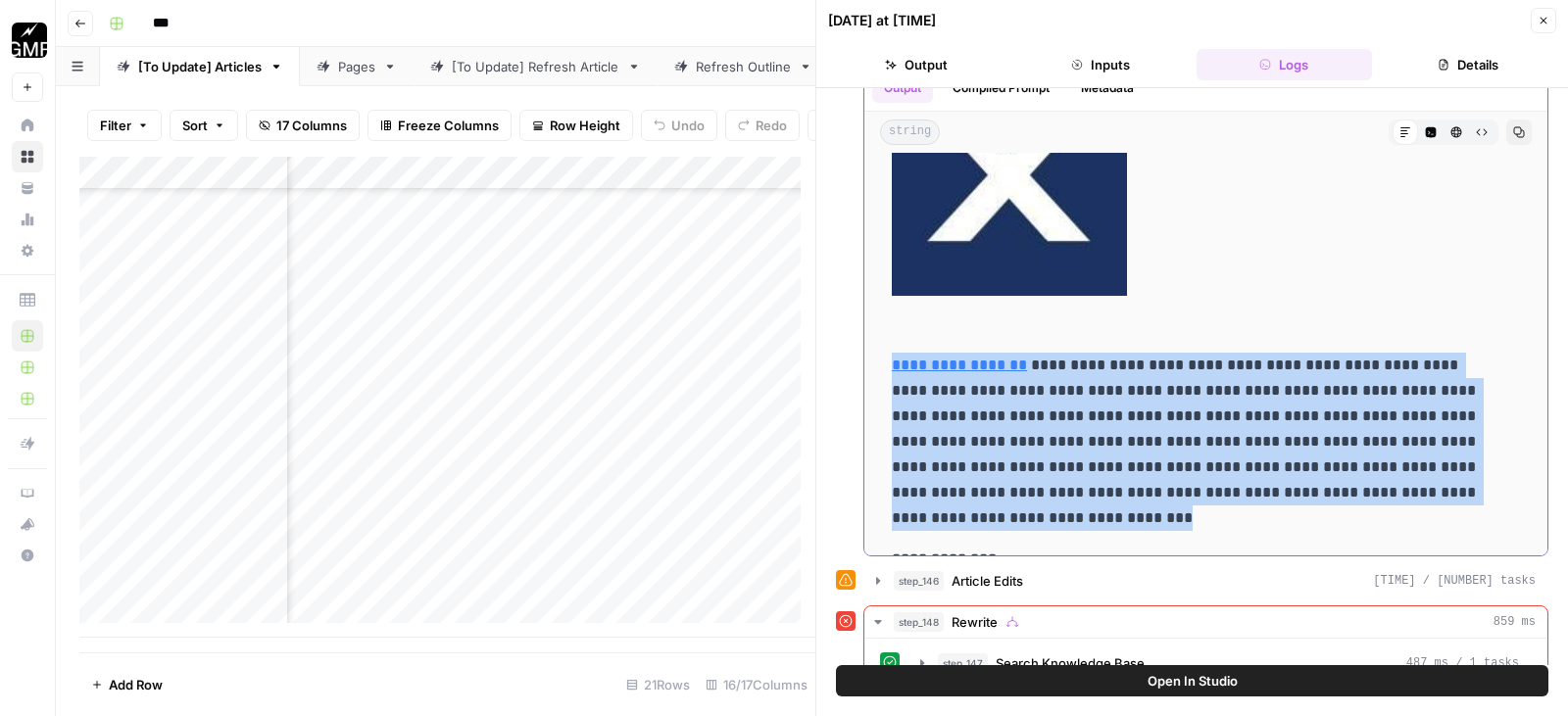 click on "[REDACTED]" at bounding box center [1191, 442] 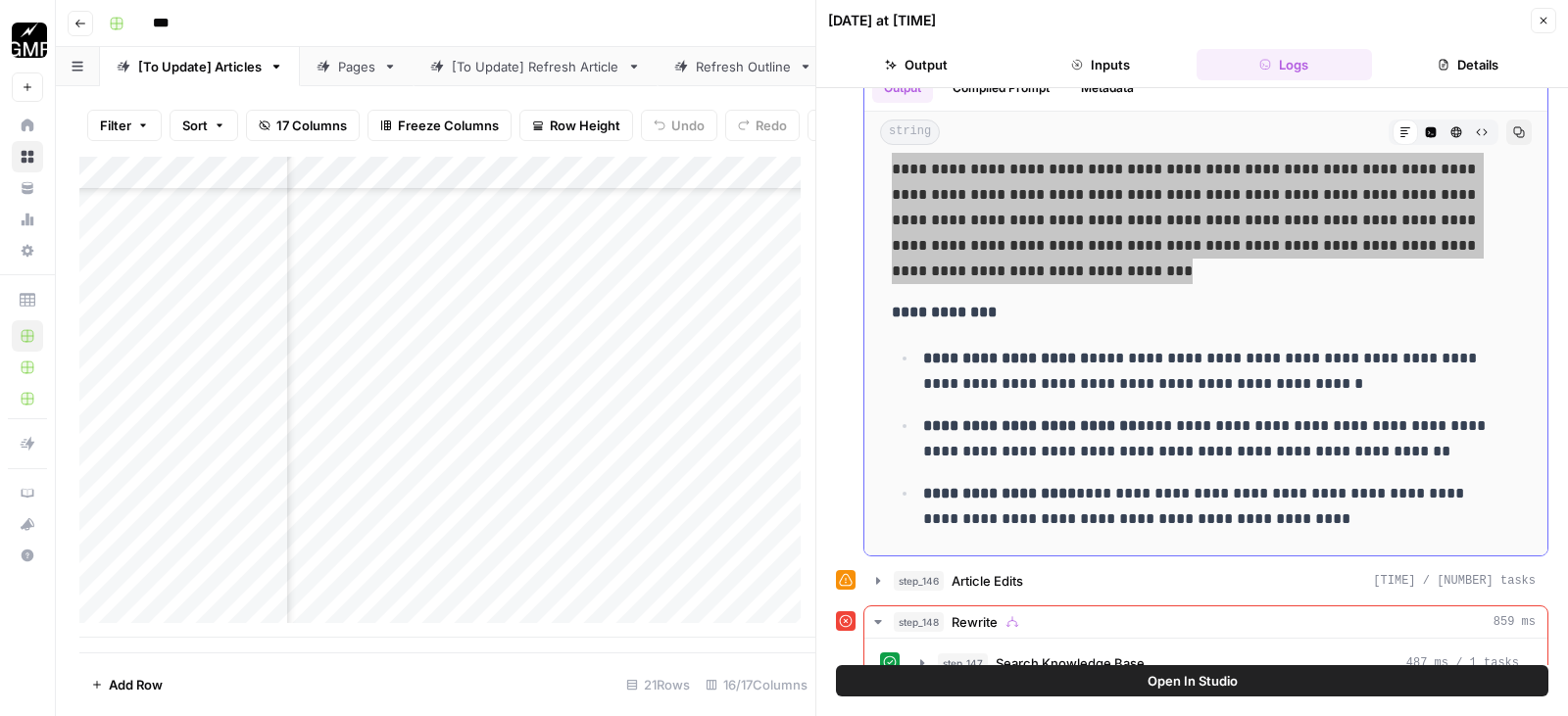 scroll, scrollTop: 9501, scrollLeft: 0, axis: vertical 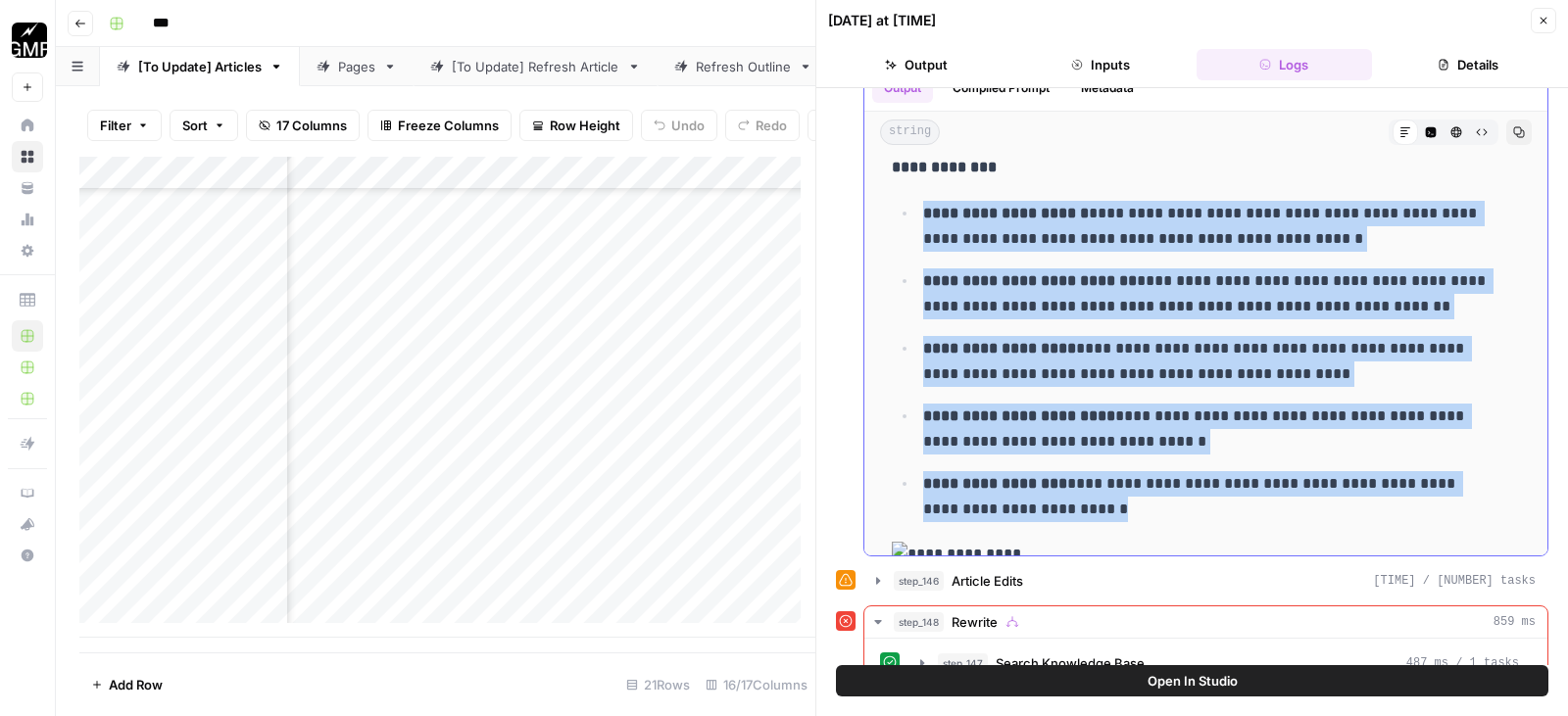 drag, startPoint x: 928, startPoint y: 280, endPoint x: 1222, endPoint y: 477, distance: 353.8997 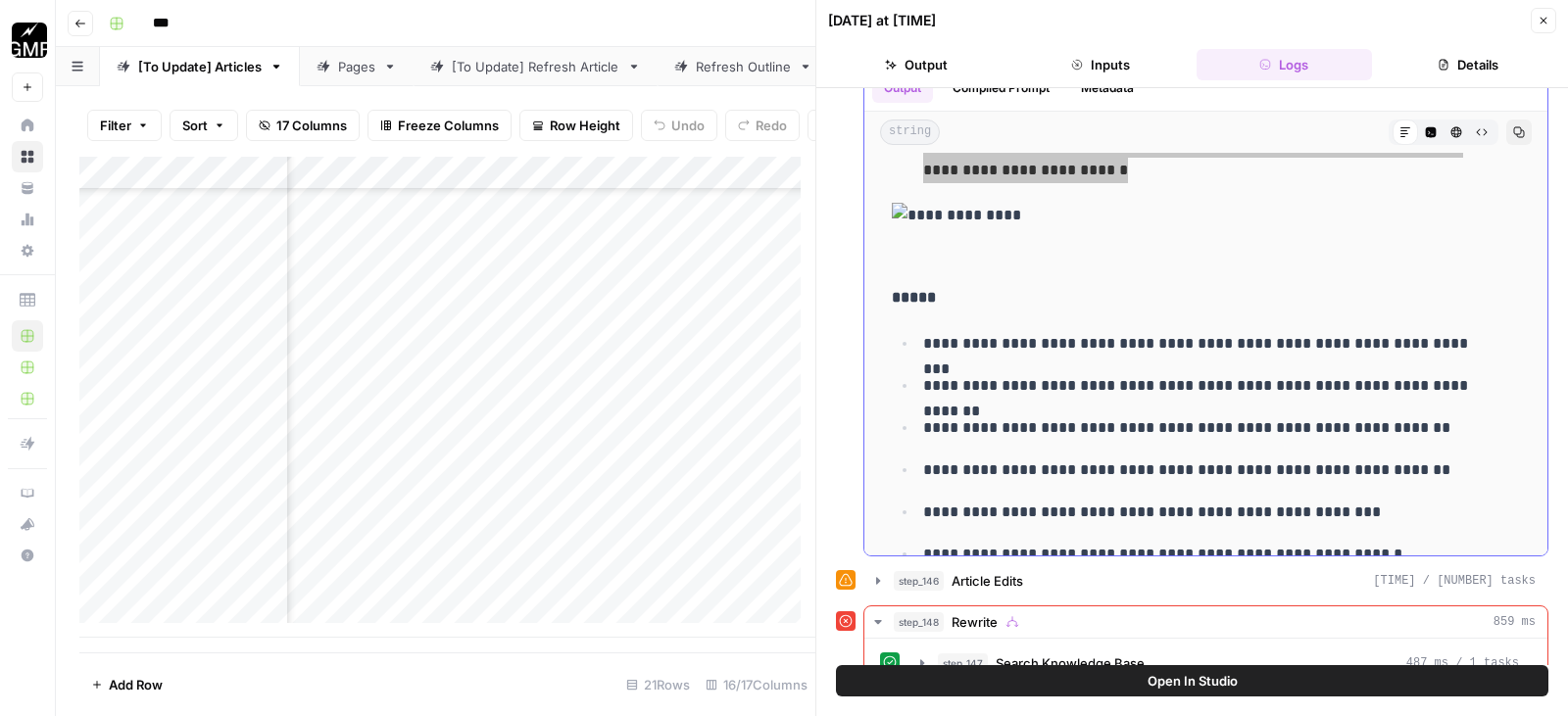 scroll, scrollTop: 9991, scrollLeft: 0, axis: vertical 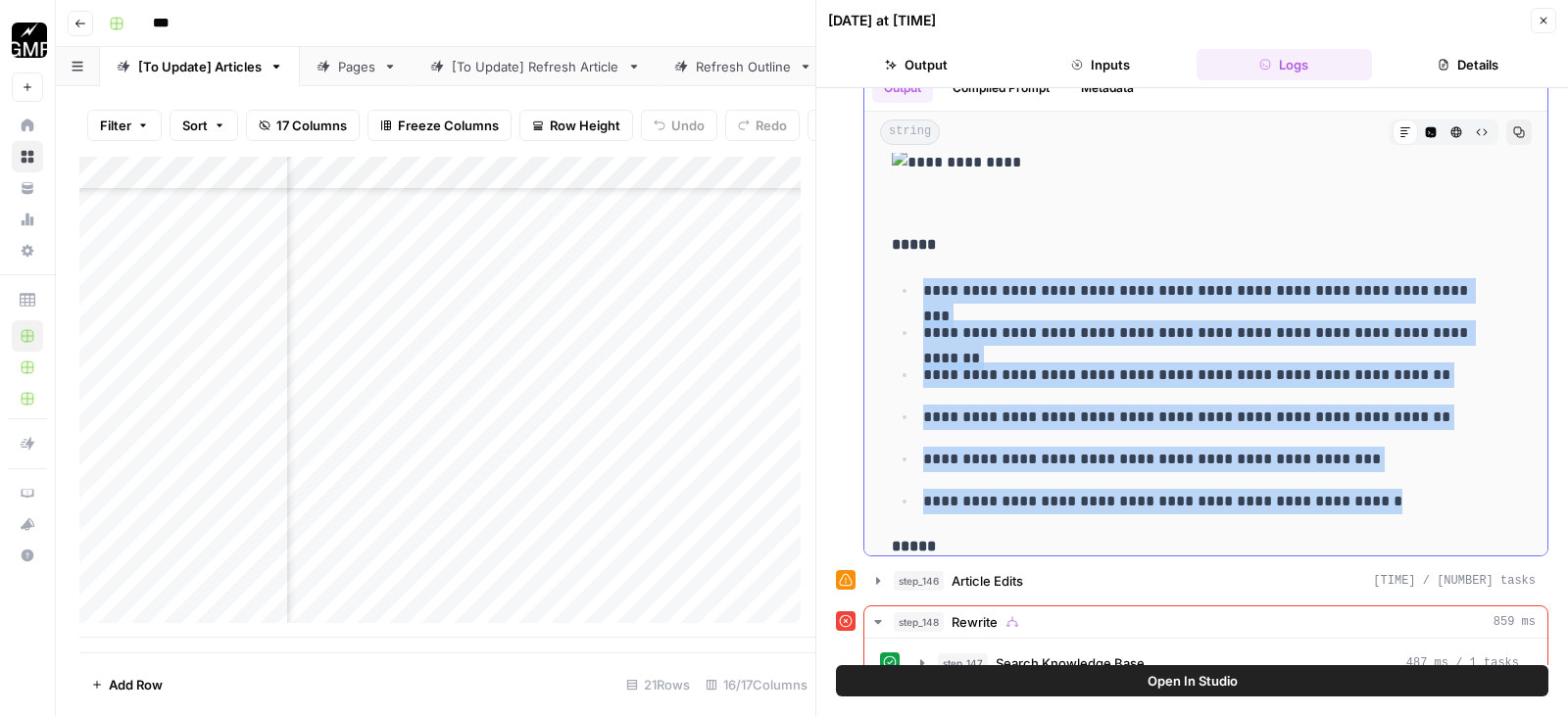drag, startPoint x: 924, startPoint y: 261, endPoint x: 1356, endPoint y: 468, distance: 479.0334 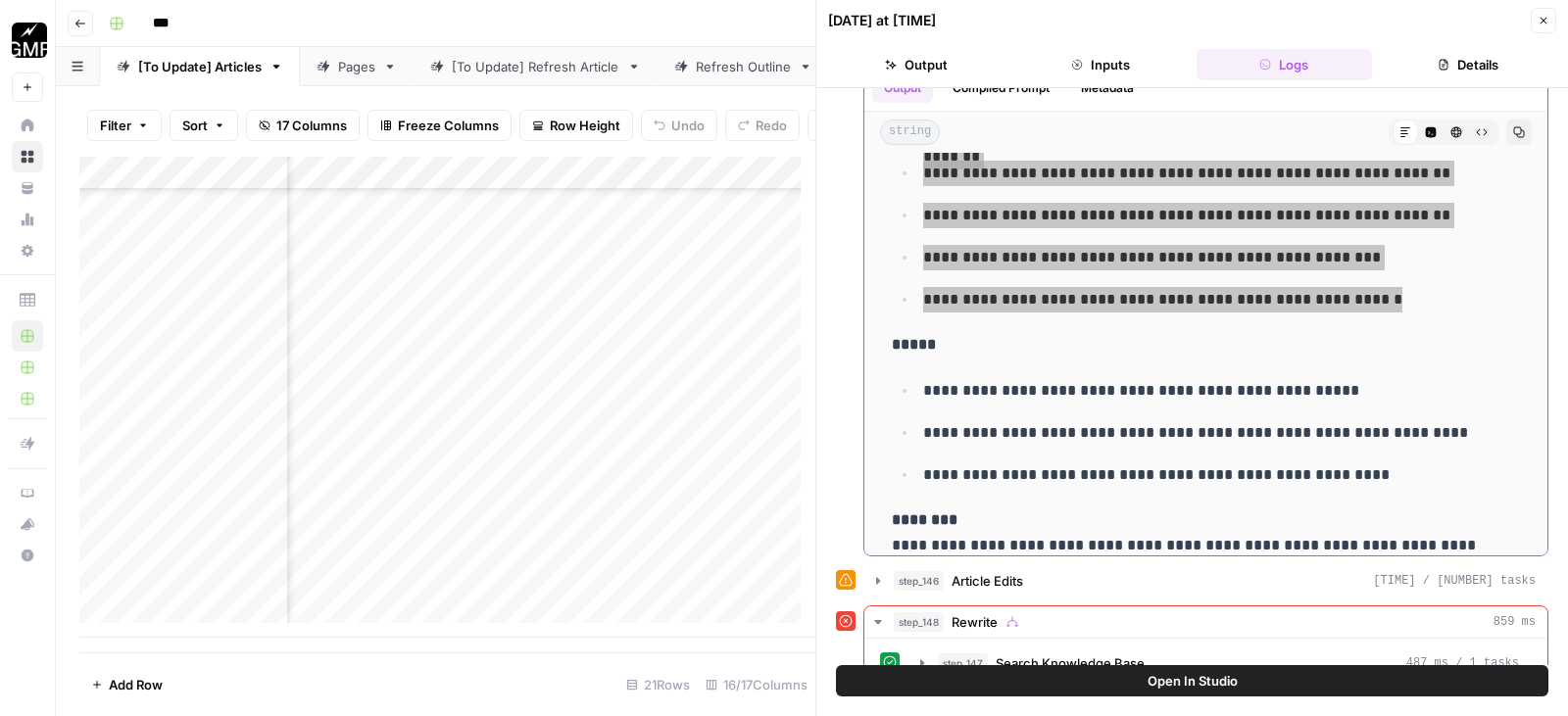 scroll, scrollTop: 10285, scrollLeft: 0, axis: vertical 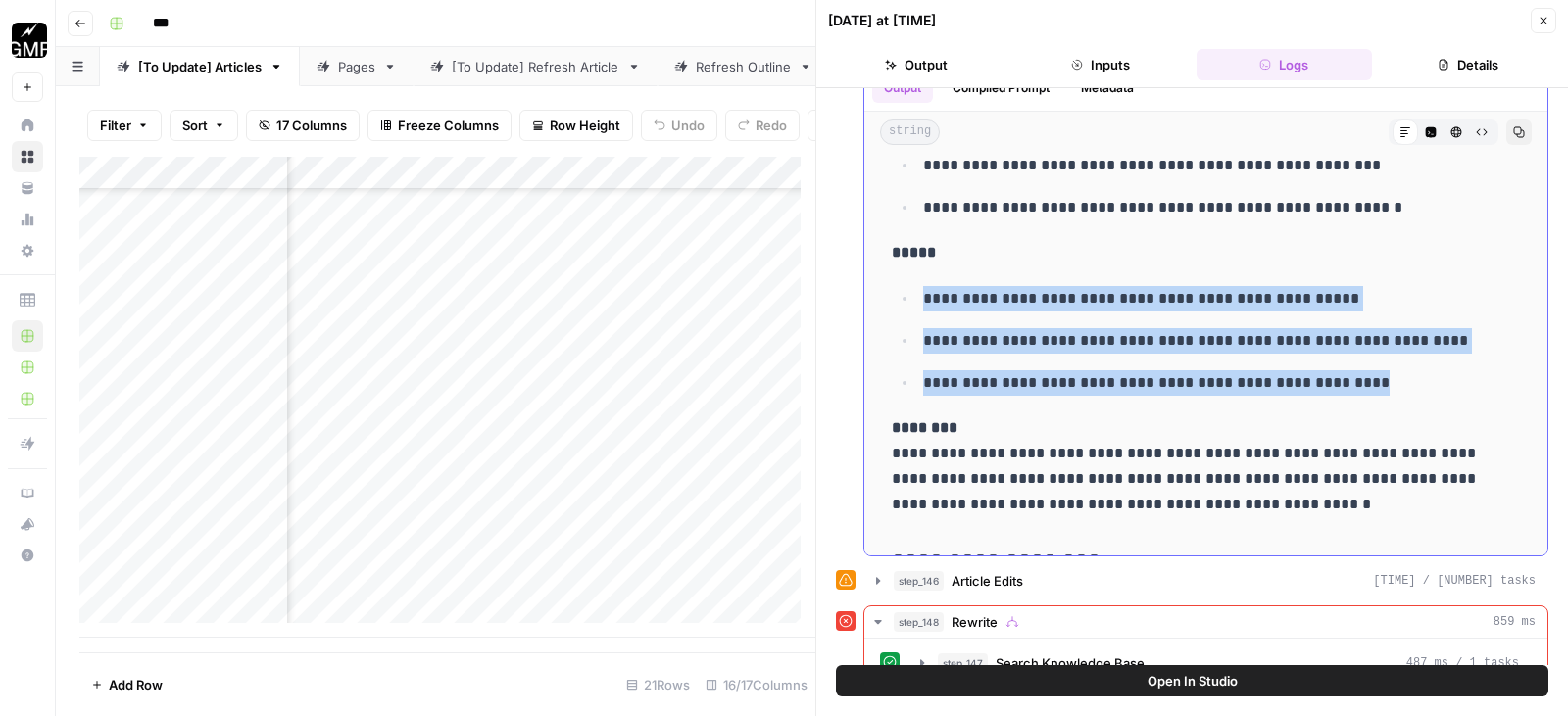 drag, startPoint x: 926, startPoint y: 264, endPoint x: 1361, endPoint y: 361, distance: 445.6837 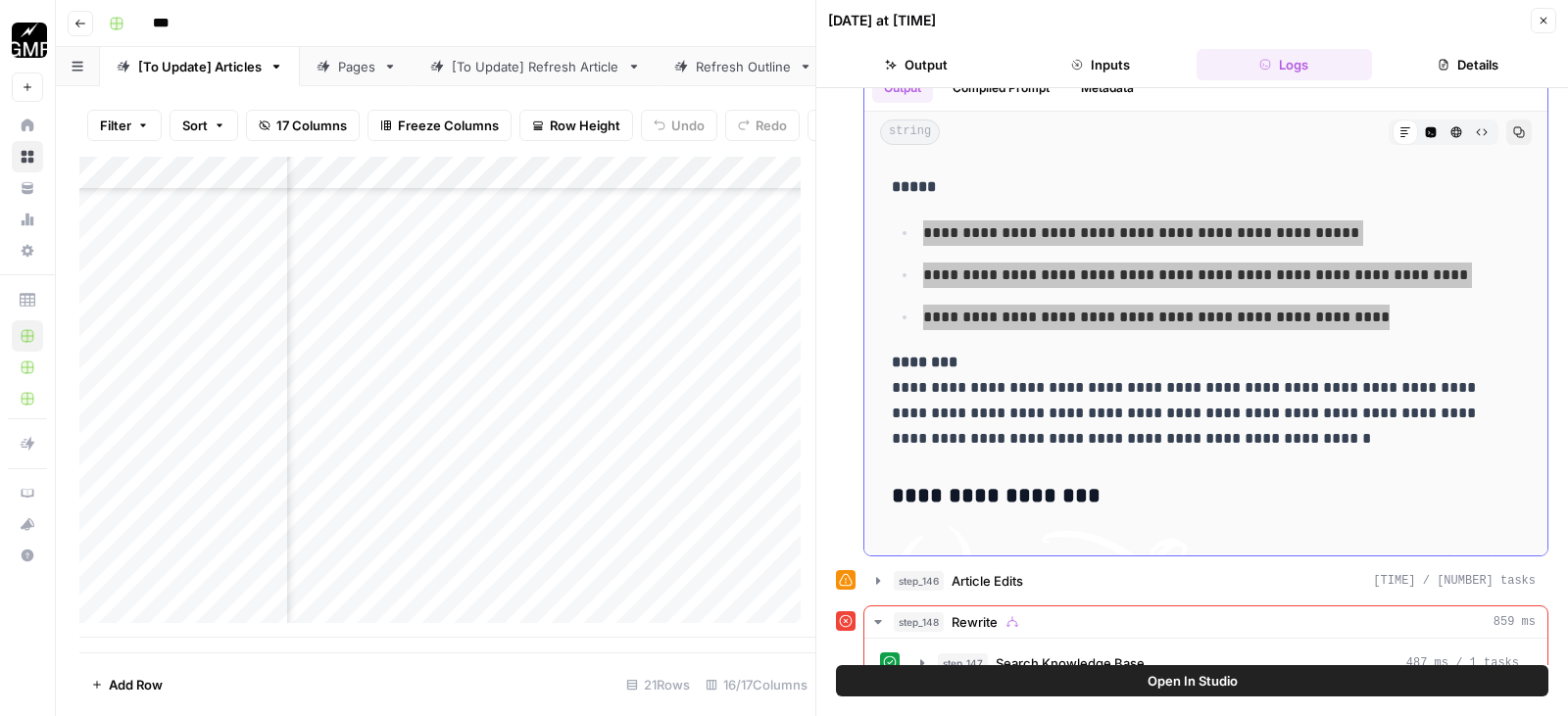 scroll, scrollTop: 10480, scrollLeft: 0, axis: vertical 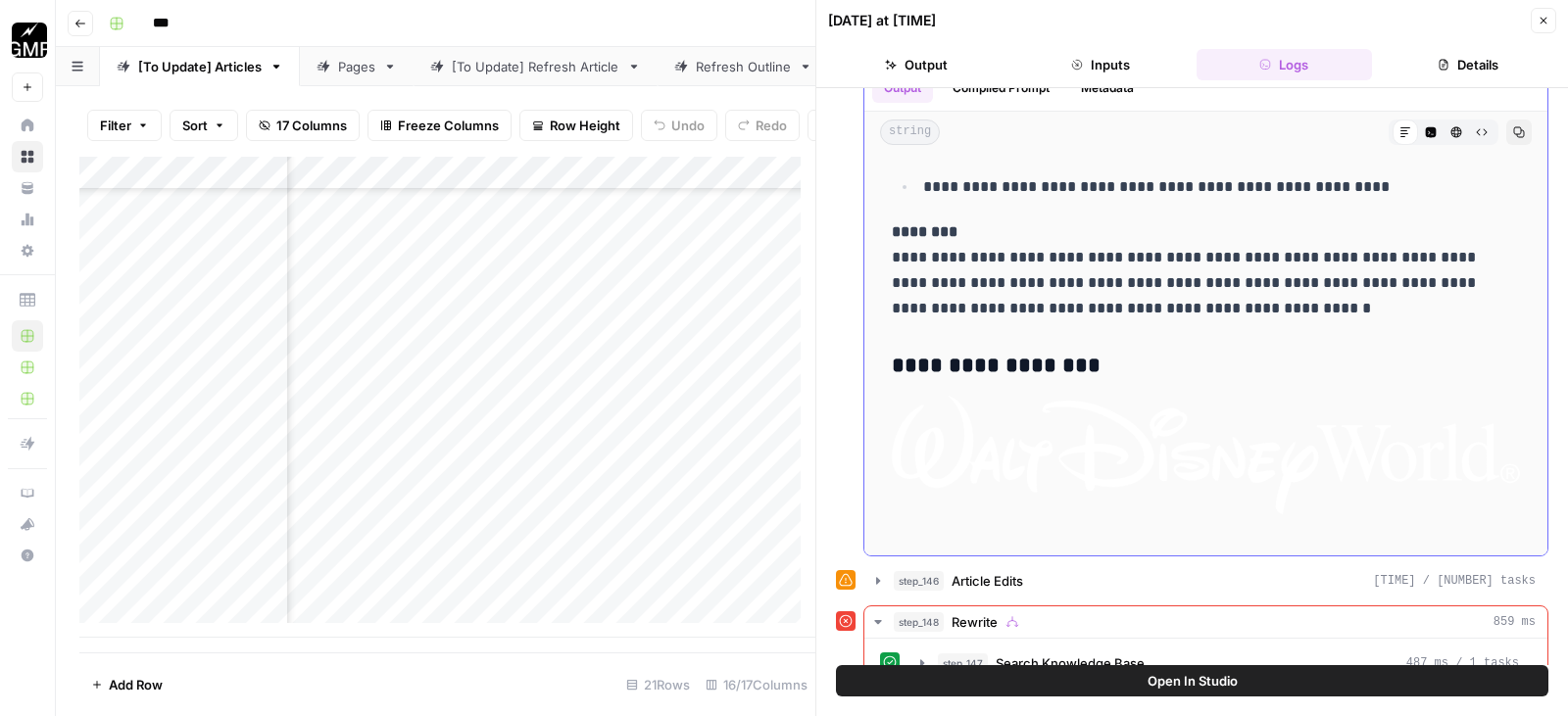 click on "**********" at bounding box center (1191, 270) 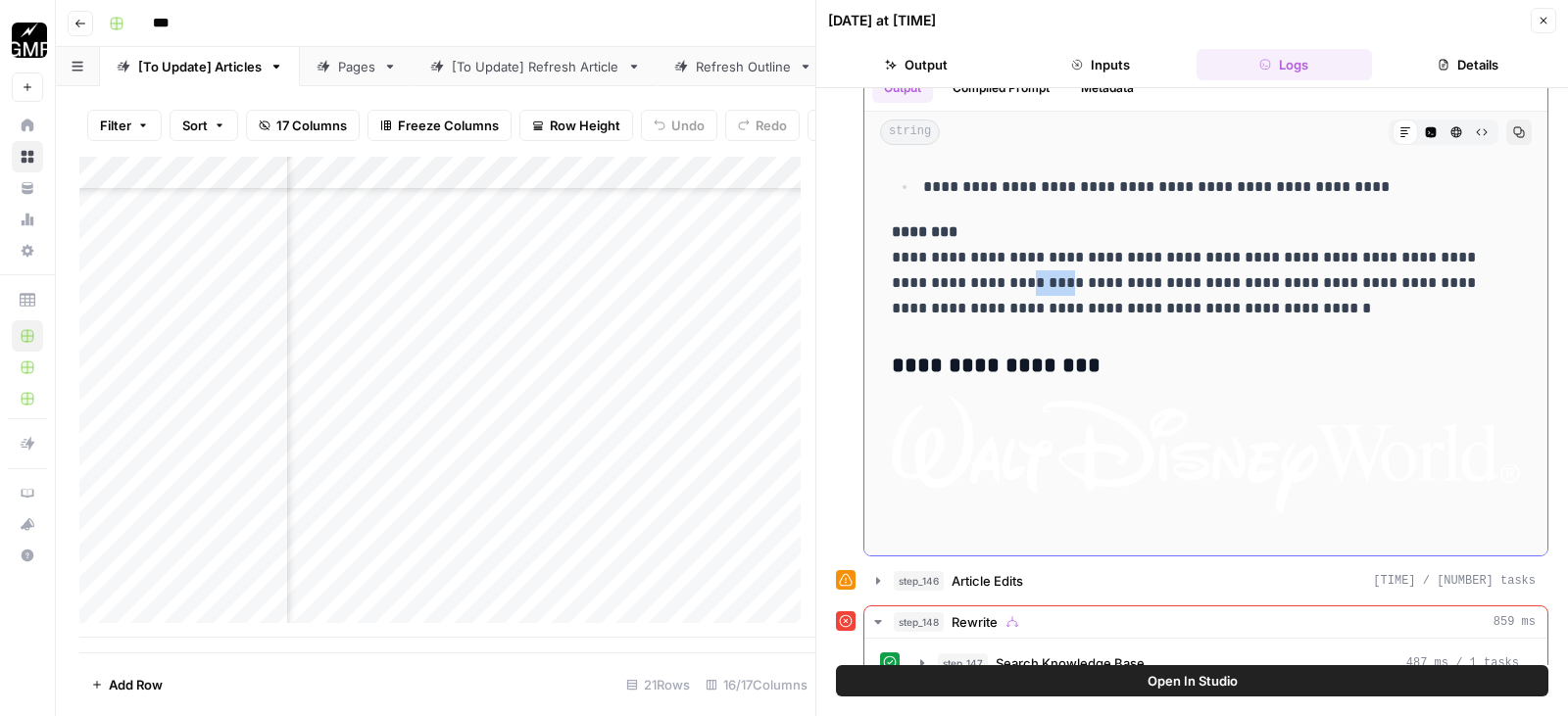 click on "**********" at bounding box center [1191, 270] 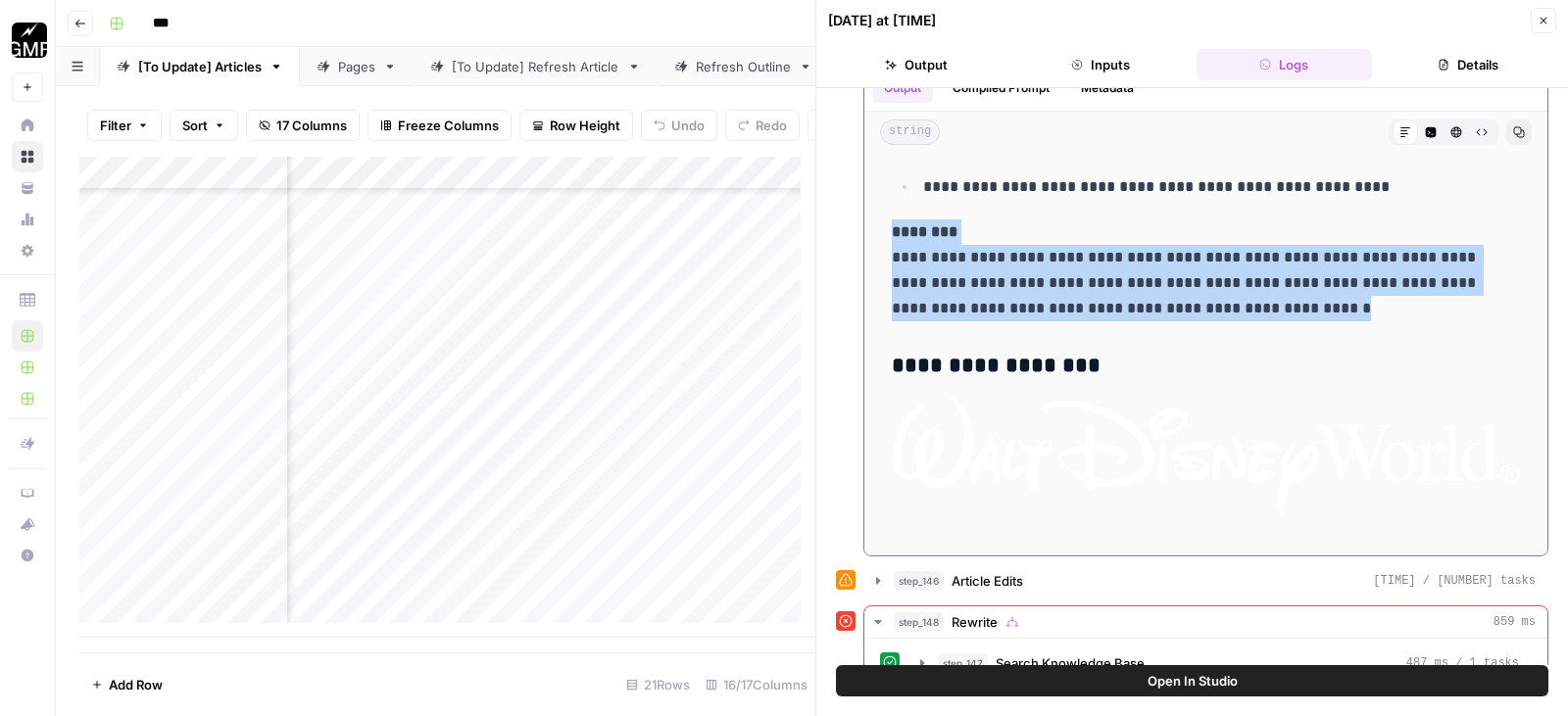 click on "**********" at bounding box center (1191, 270) 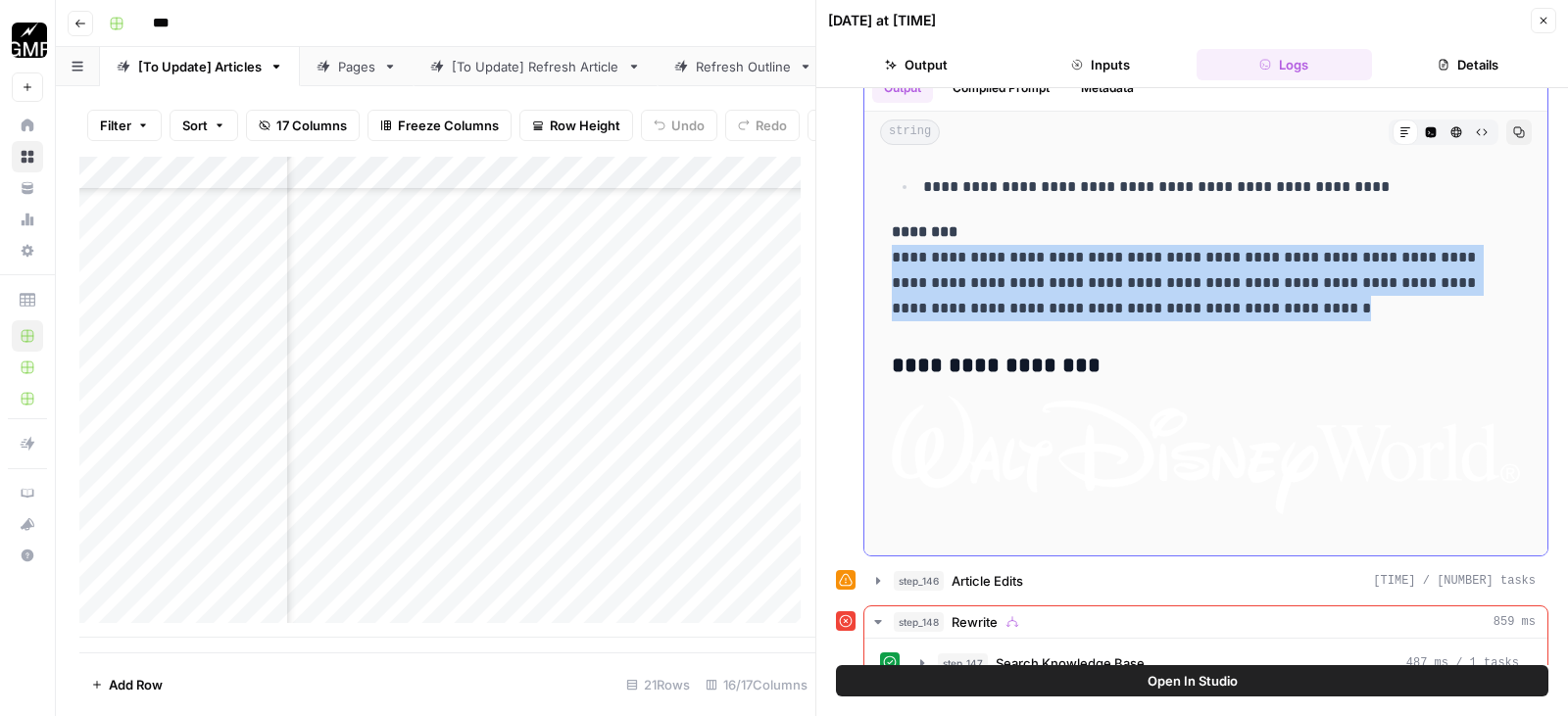 drag, startPoint x: 891, startPoint y: 226, endPoint x: 1302, endPoint y: 282, distance: 414.79754 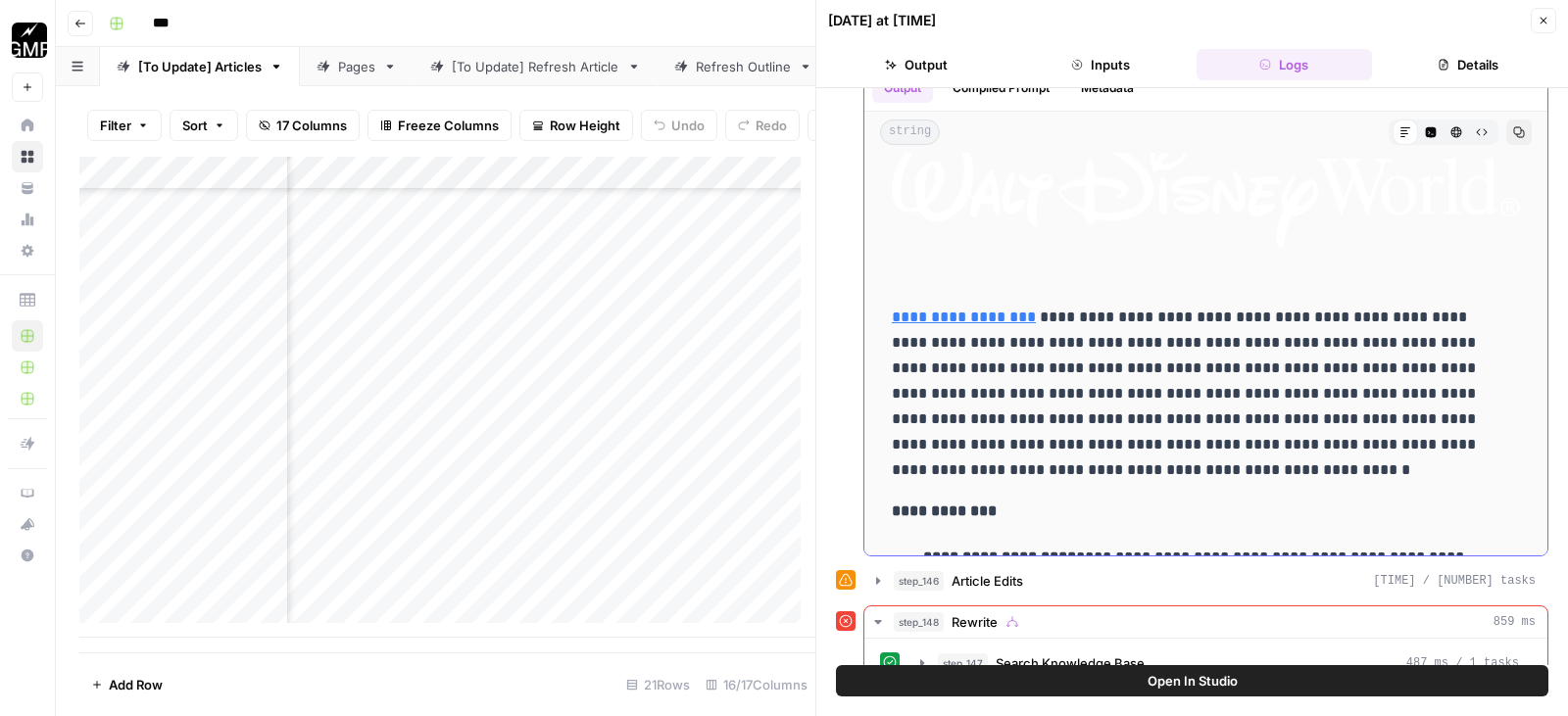 scroll, scrollTop: 10774, scrollLeft: 0, axis: vertical 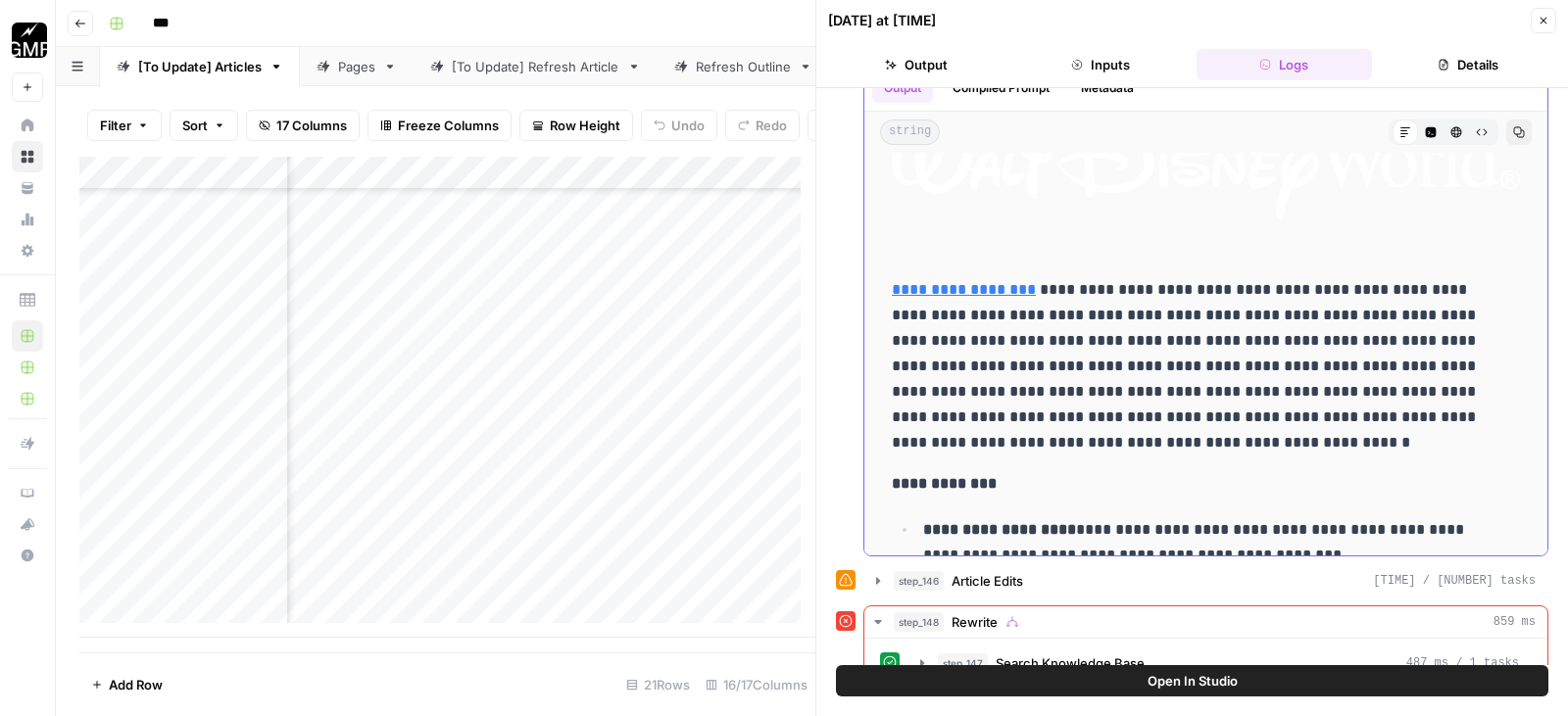 click on "[REDACTED]" at bounding box center [1191, 366] 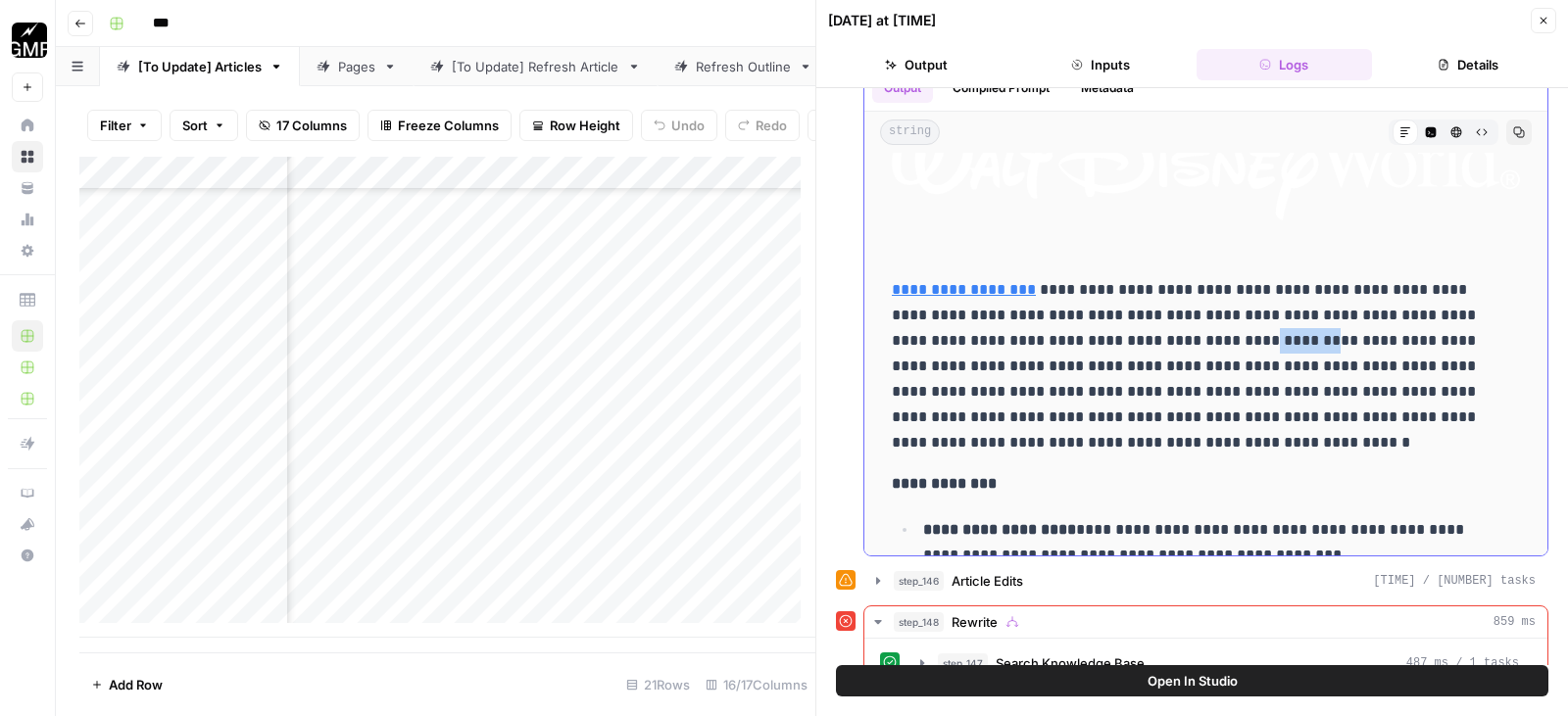 click on "[REDACTED]" at bounding box center [1191, 366] 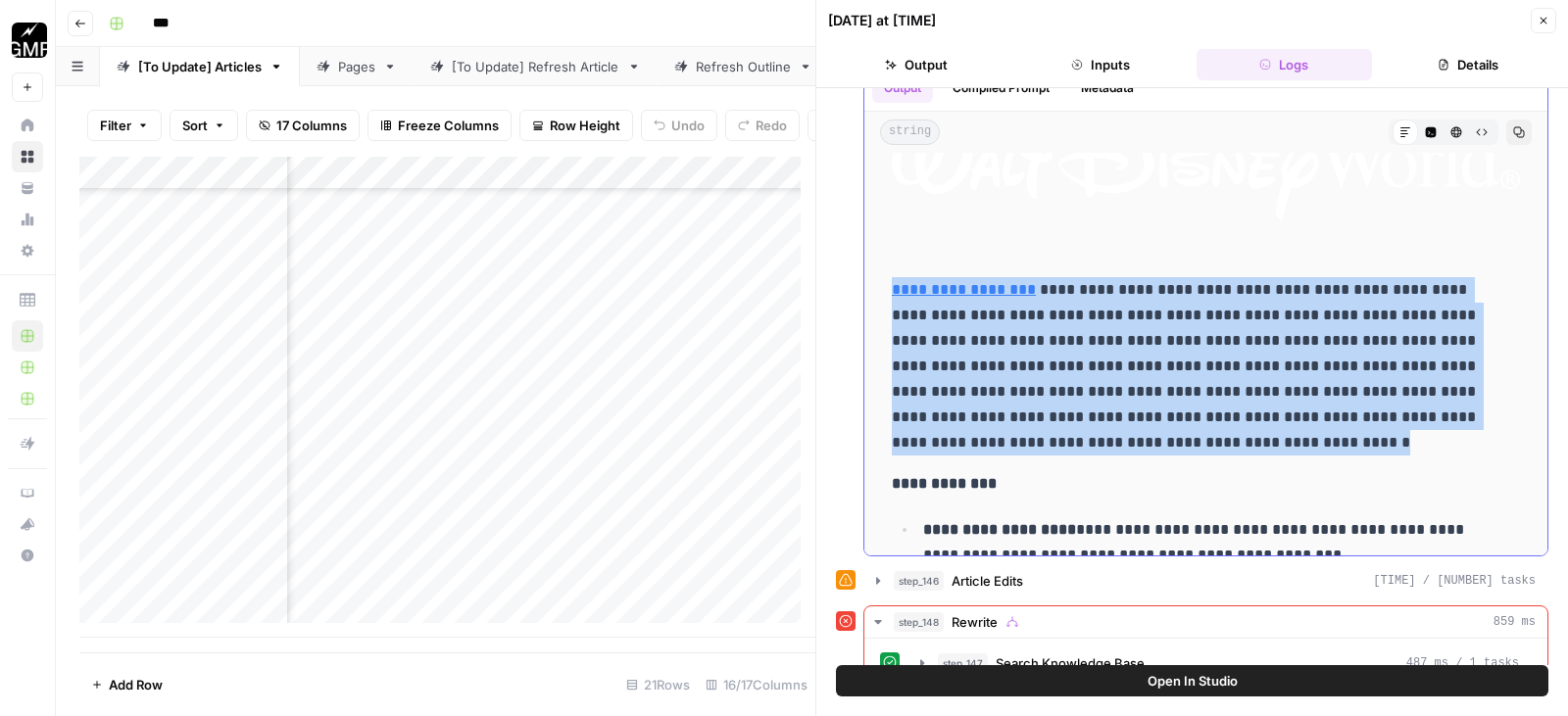 click on "[REDACTED]" at bounding box center (1191, 366) 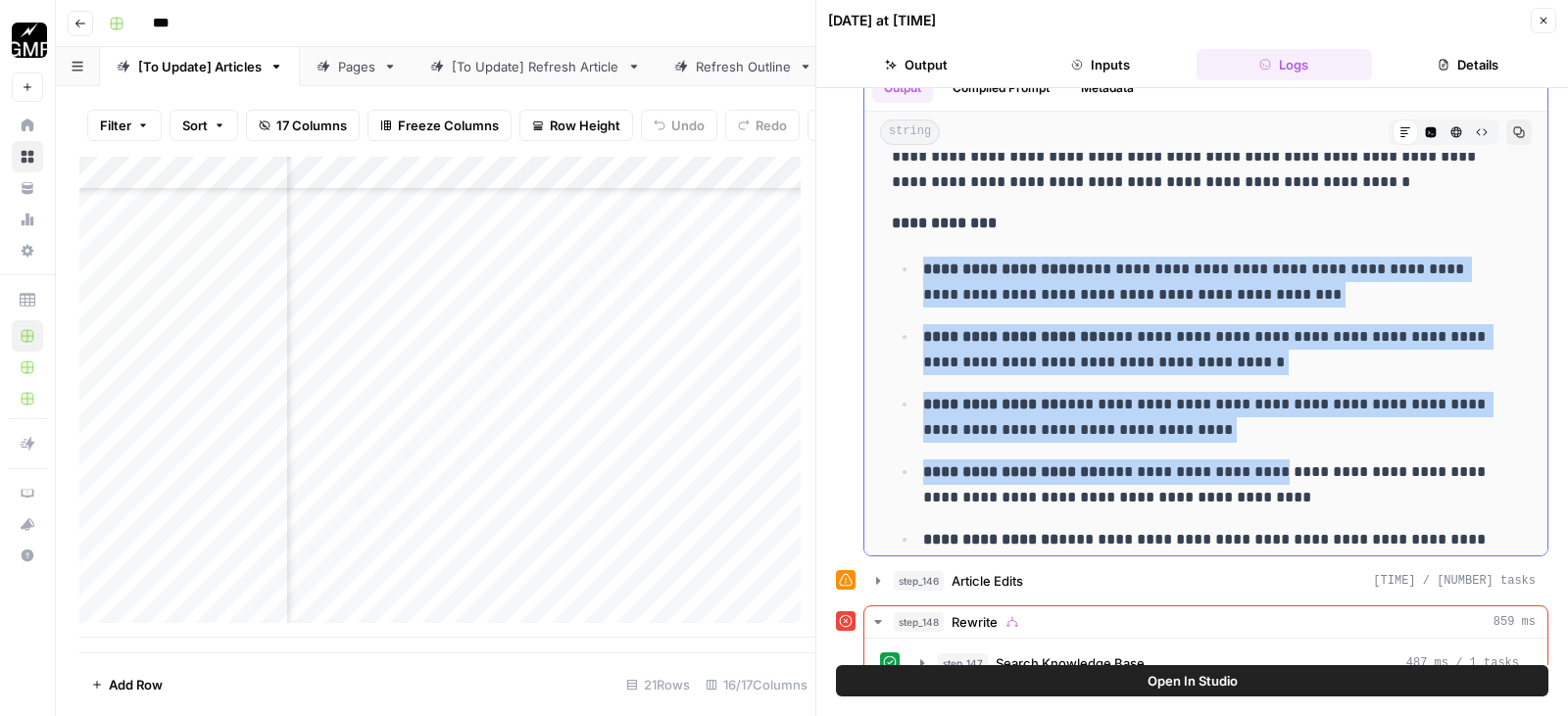 scroll, scrollTop: 11166, scrollLeft: 0, axis: vertical 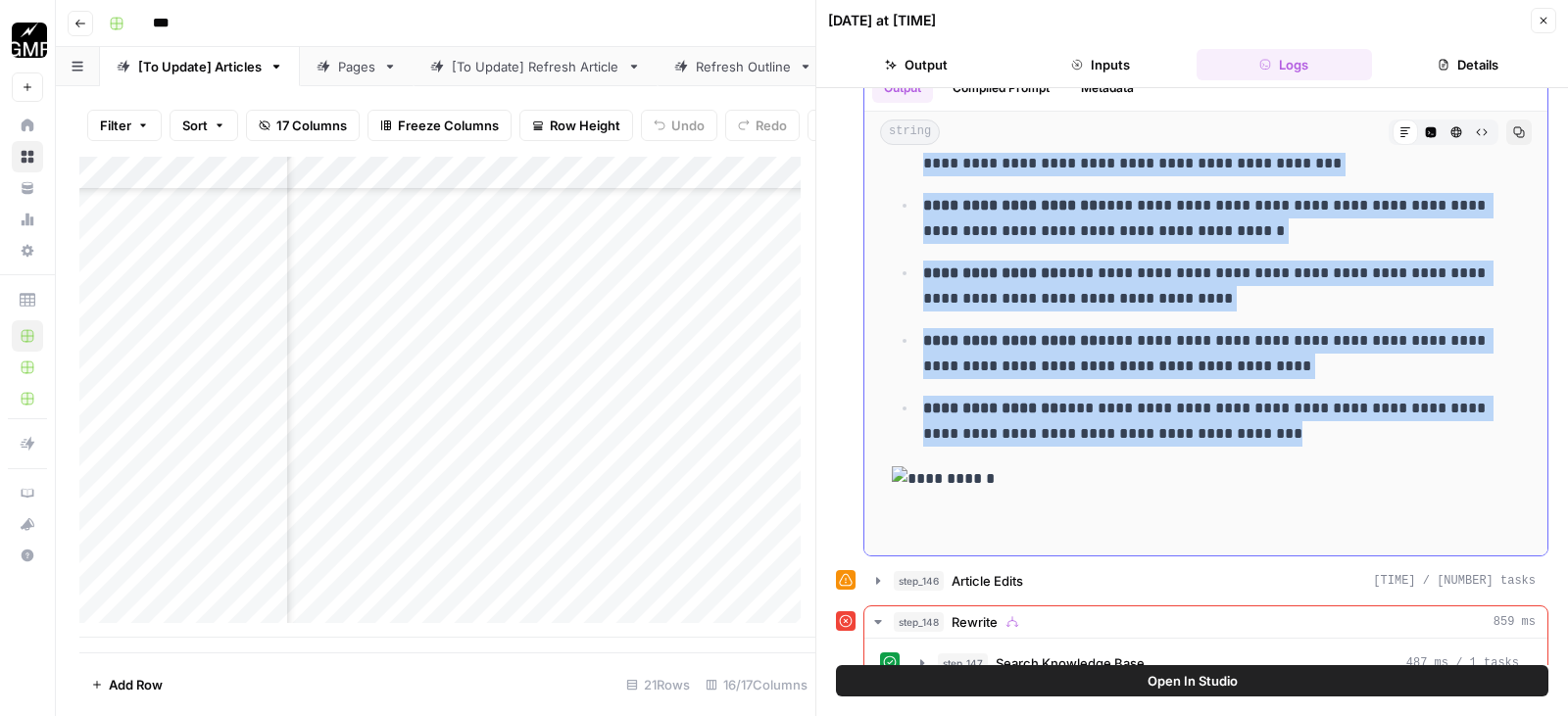drag, startPoint x: 924, startPoint y: 297, endPoint x: 1270, endPoint y: 423, distance: 368.2282 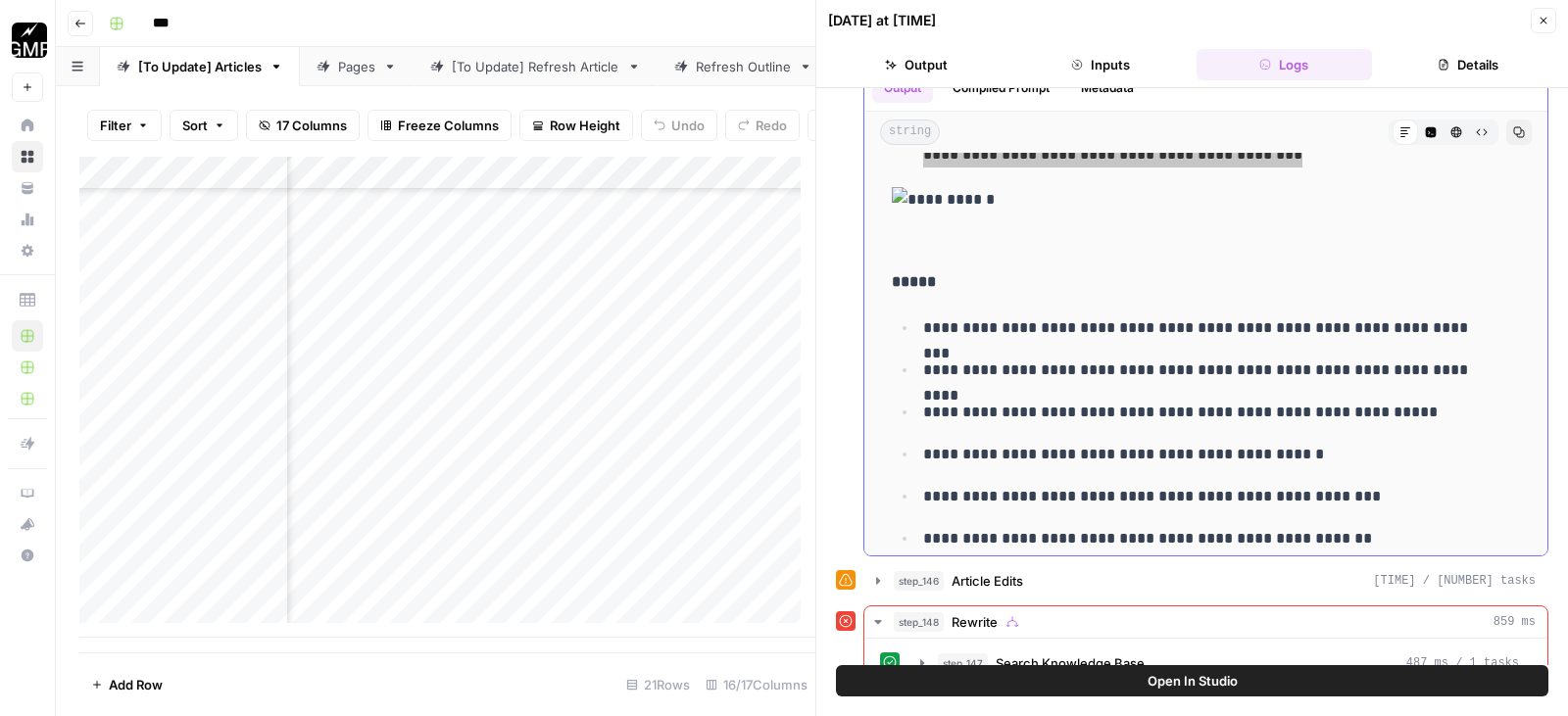 scroll, scrollTop: 11460, scrollLeft: 0, axis: vertical 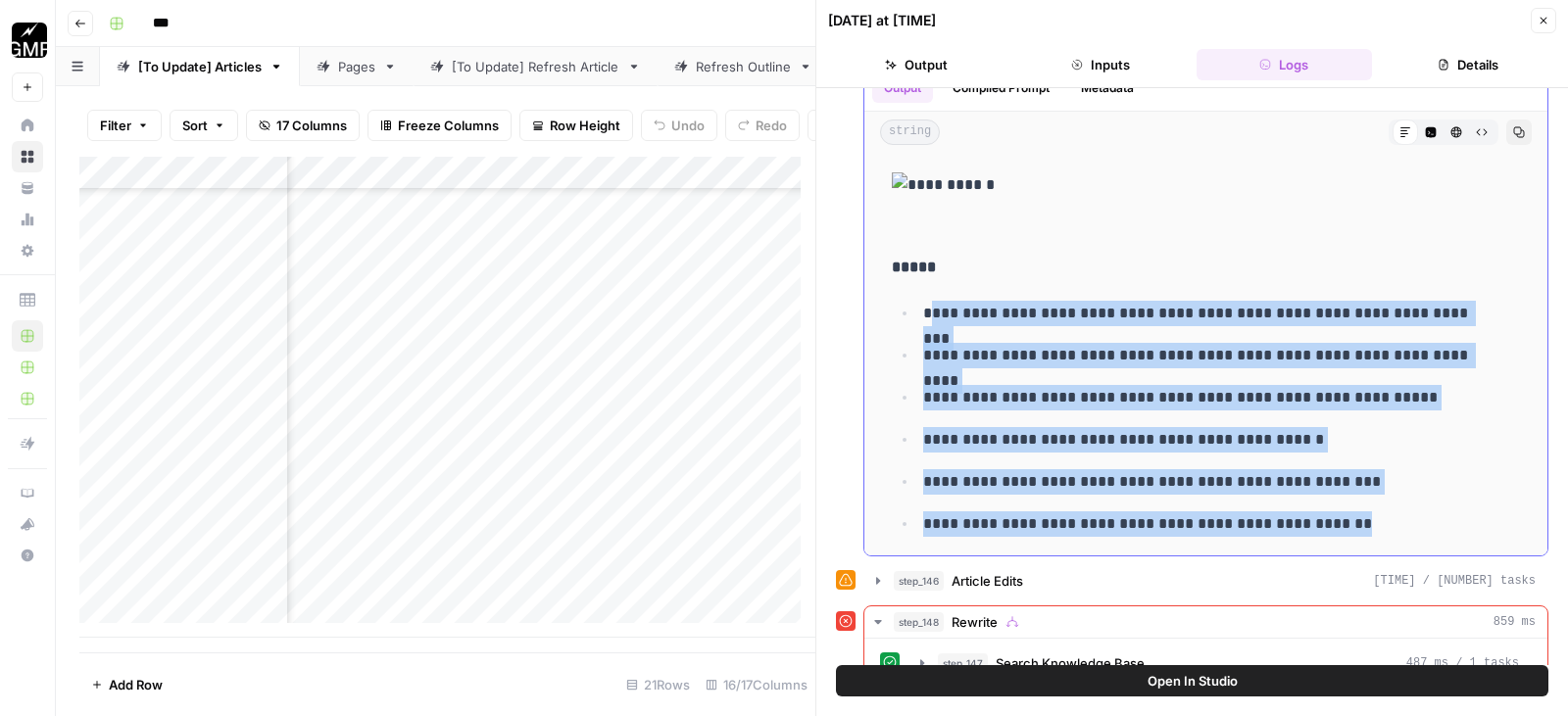 drag, startPoint x: 930, startPoint y: 271, endPoint x: 1368, endPoint y: 499, distance: 493.7894 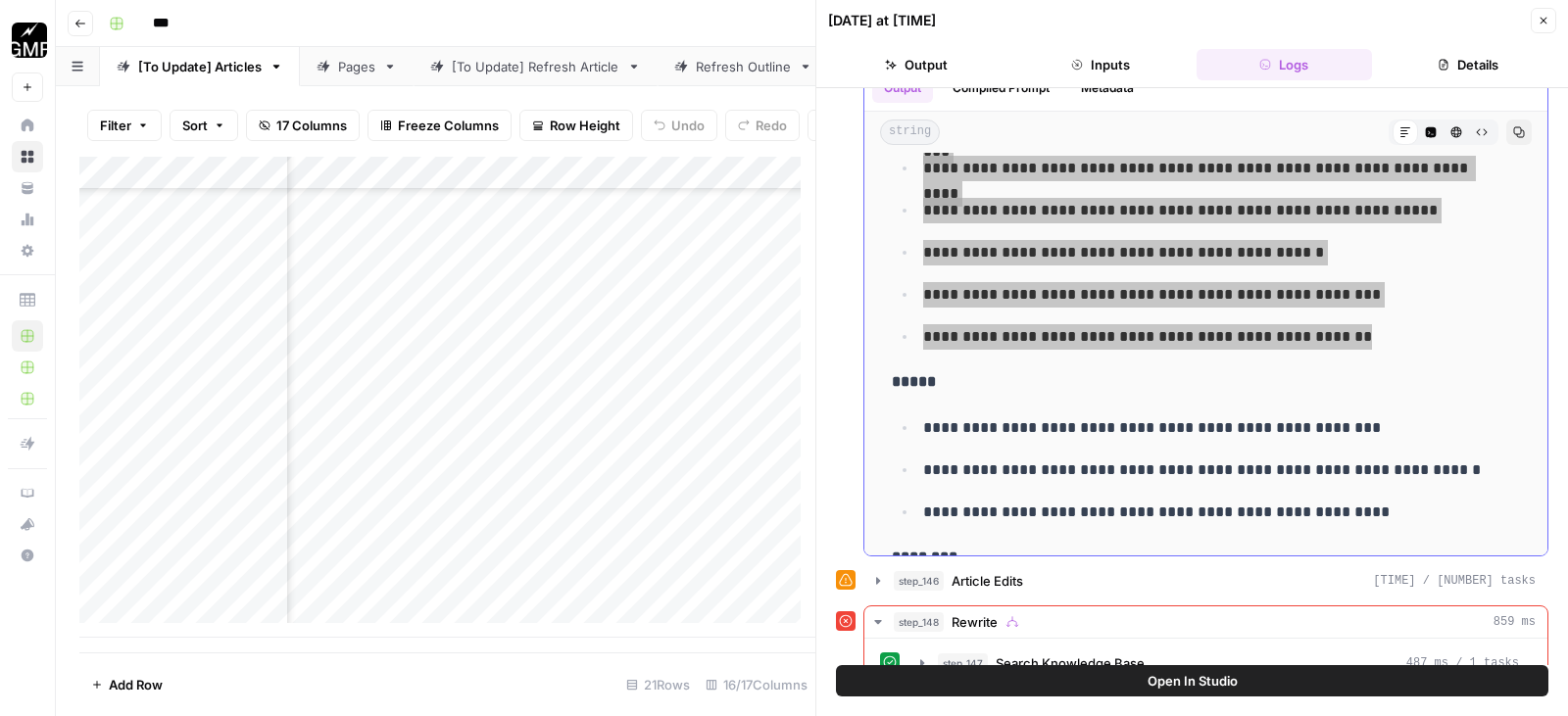 scroll, scrollTop: 11656, scrollLeft: 0, axis: vertical 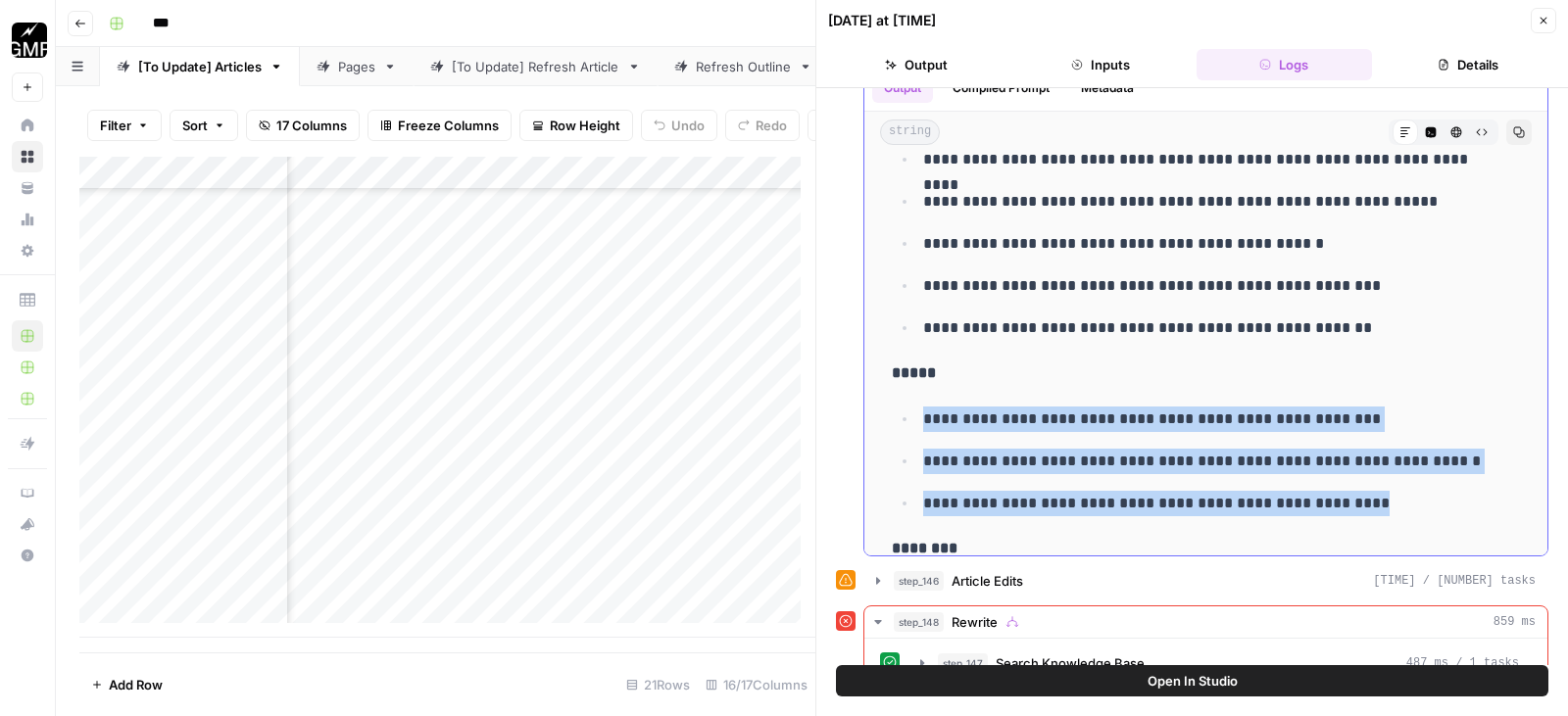 drag, startPoint x: 924, startPoint y: 379, endPoint x: 1356, endPoint y: 473, distance: 442.10858 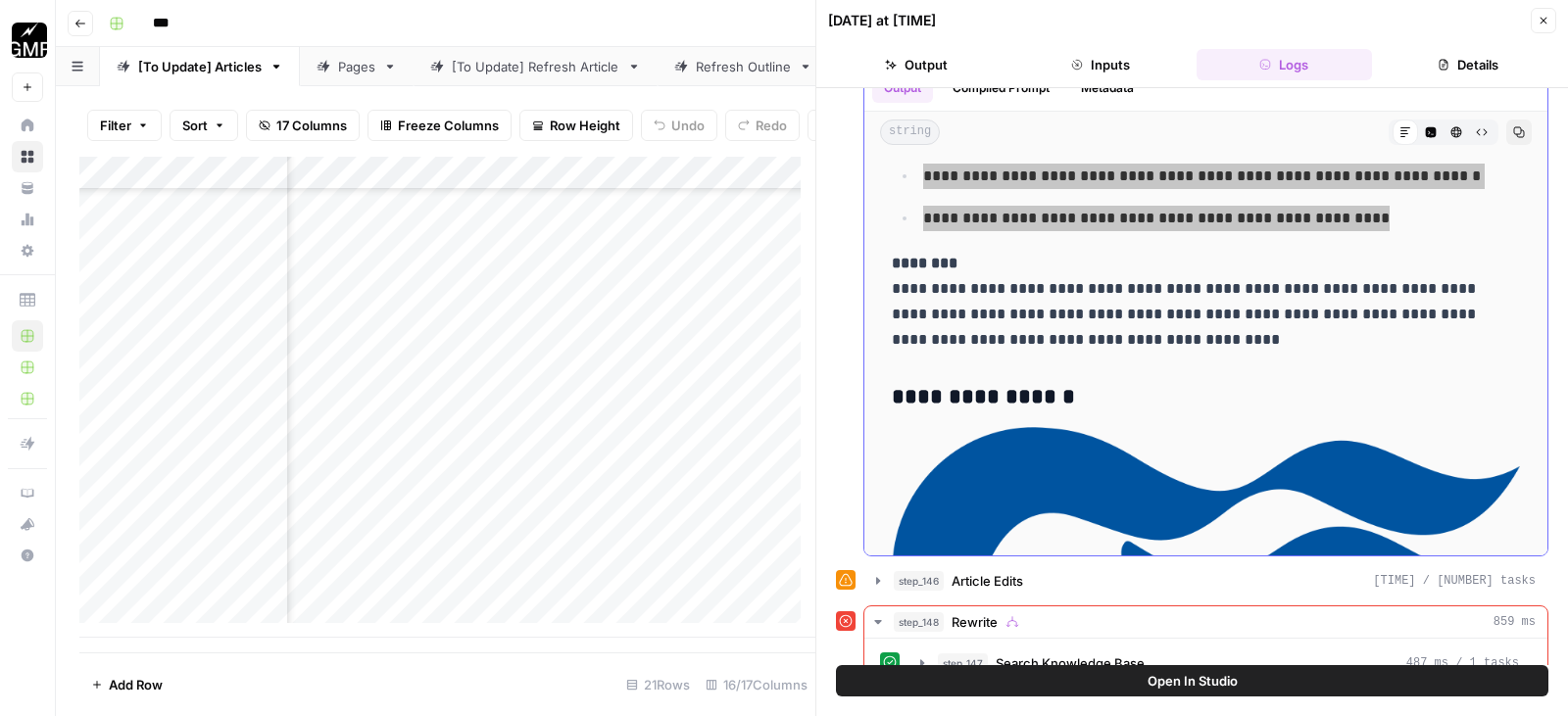scroll, scrollTop: 11950, scrollLeft: 0, axis: vertical 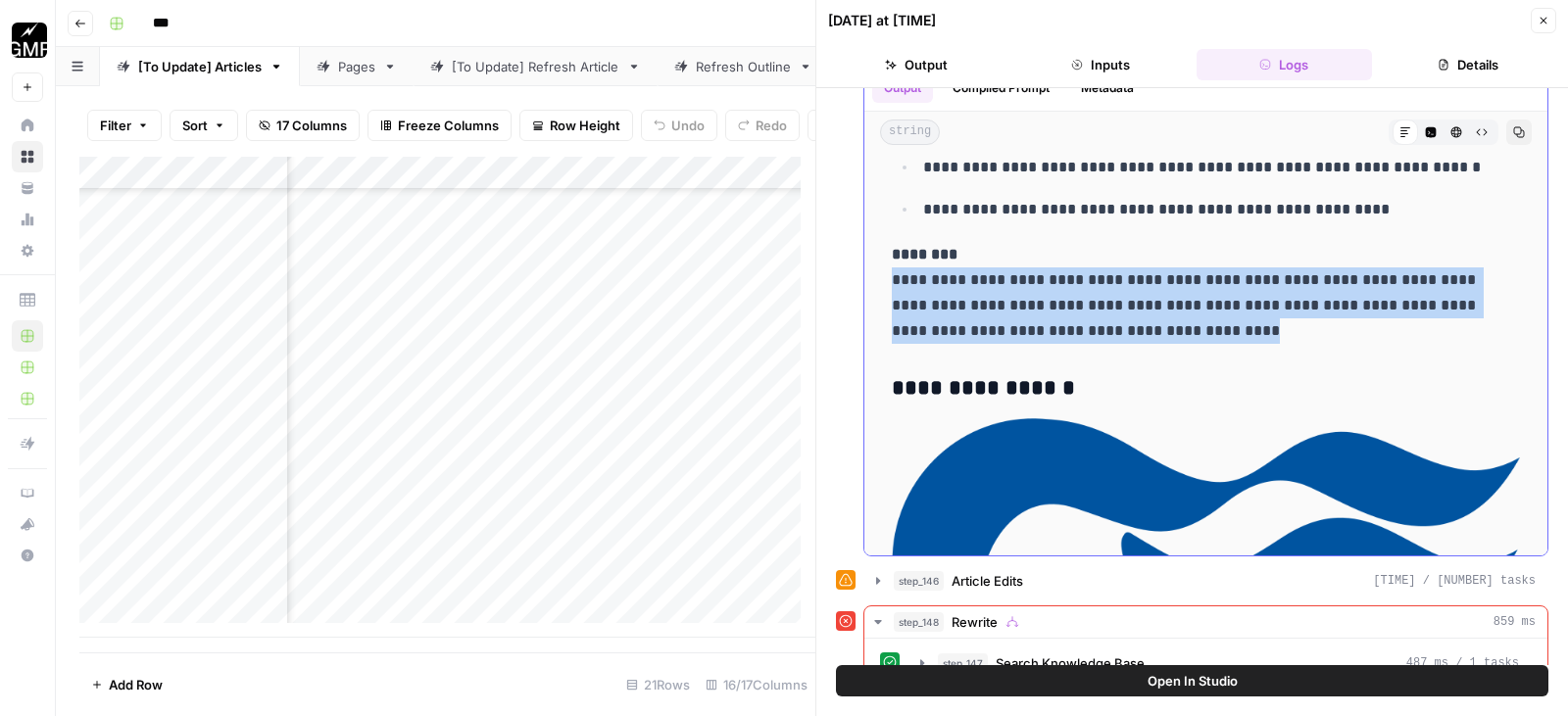 drag, startPoint x: 886, startPoint y: 240, endPoint x: 1302, endPoint y: 296, distance: 419.75231 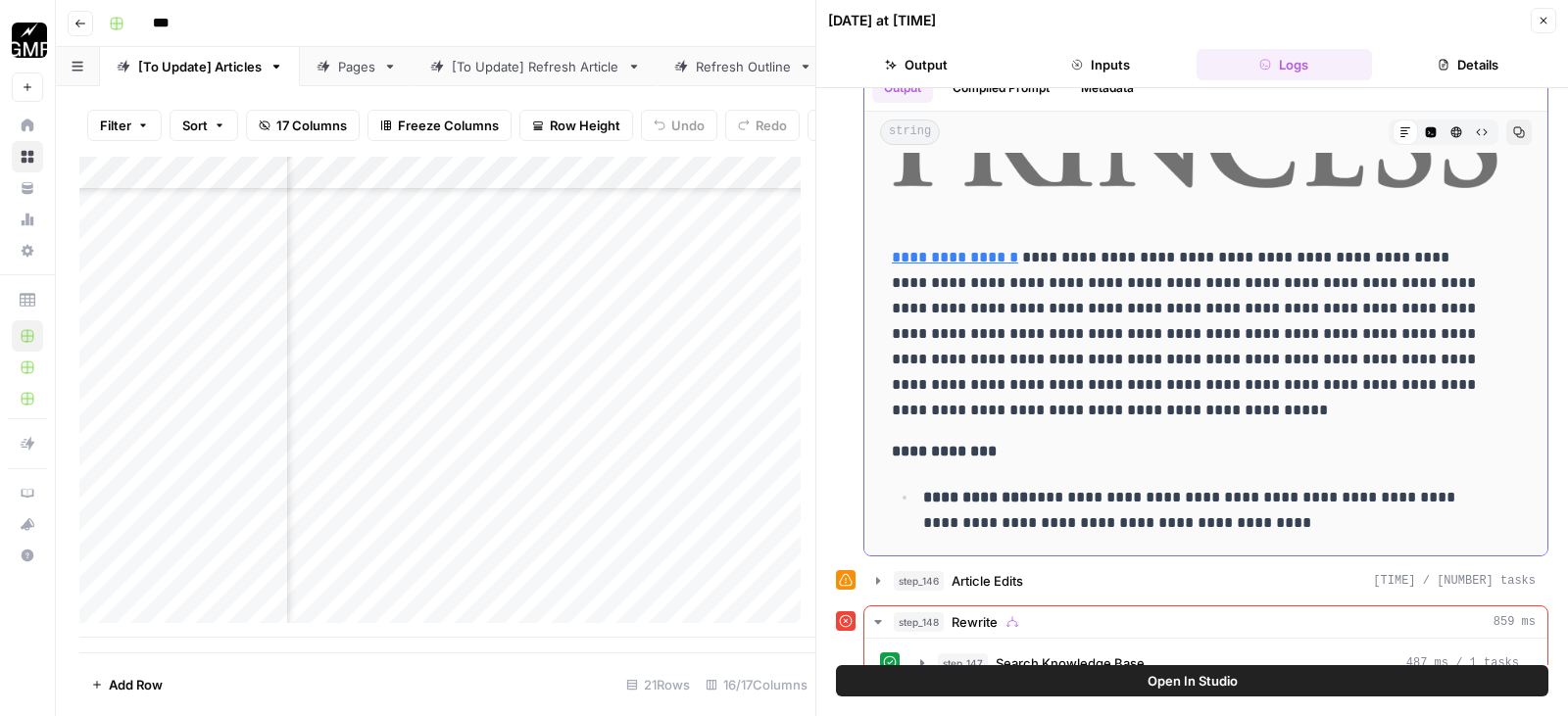scroll, scrollTop: 12635, scrollLeft: 0, axis: vertical 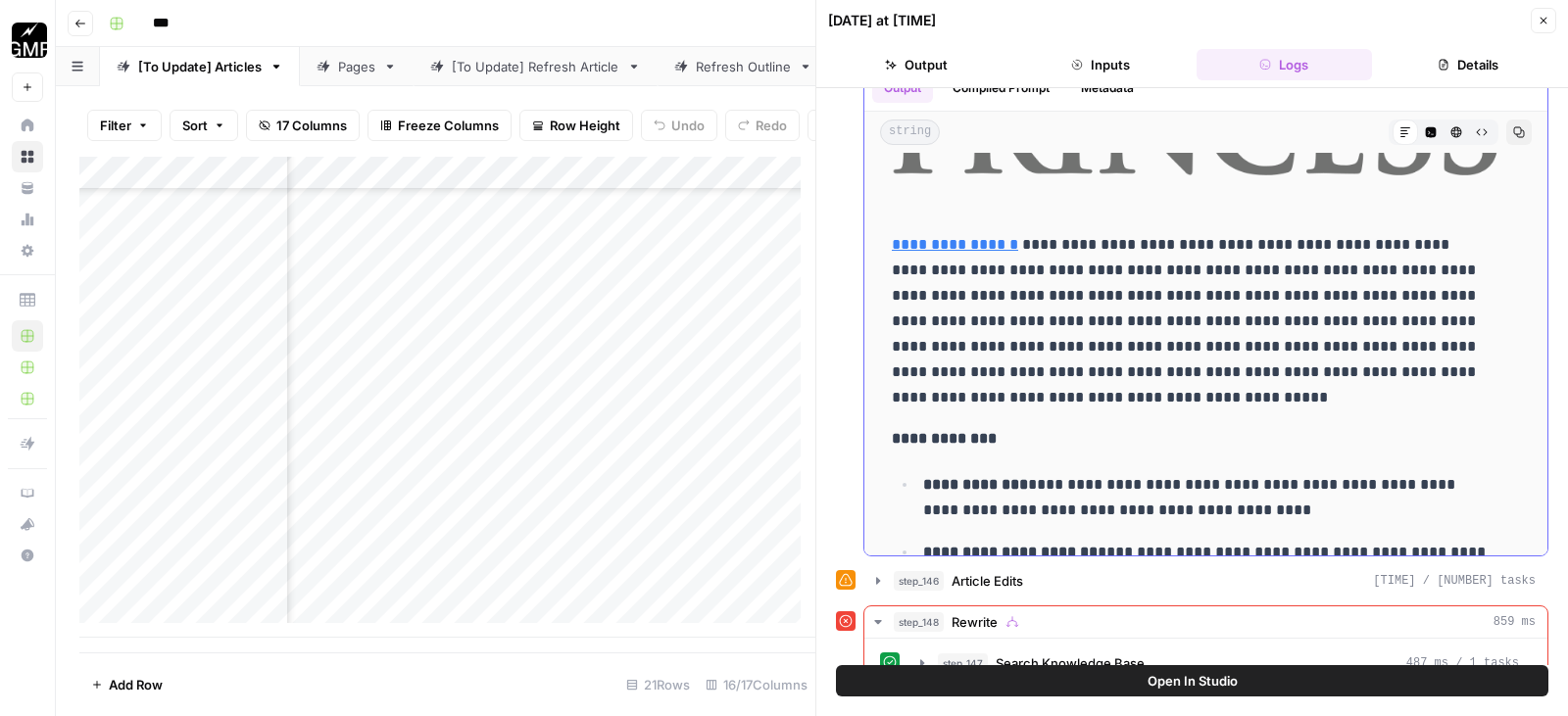 click on "**********" at bounding box center (1191, 321) 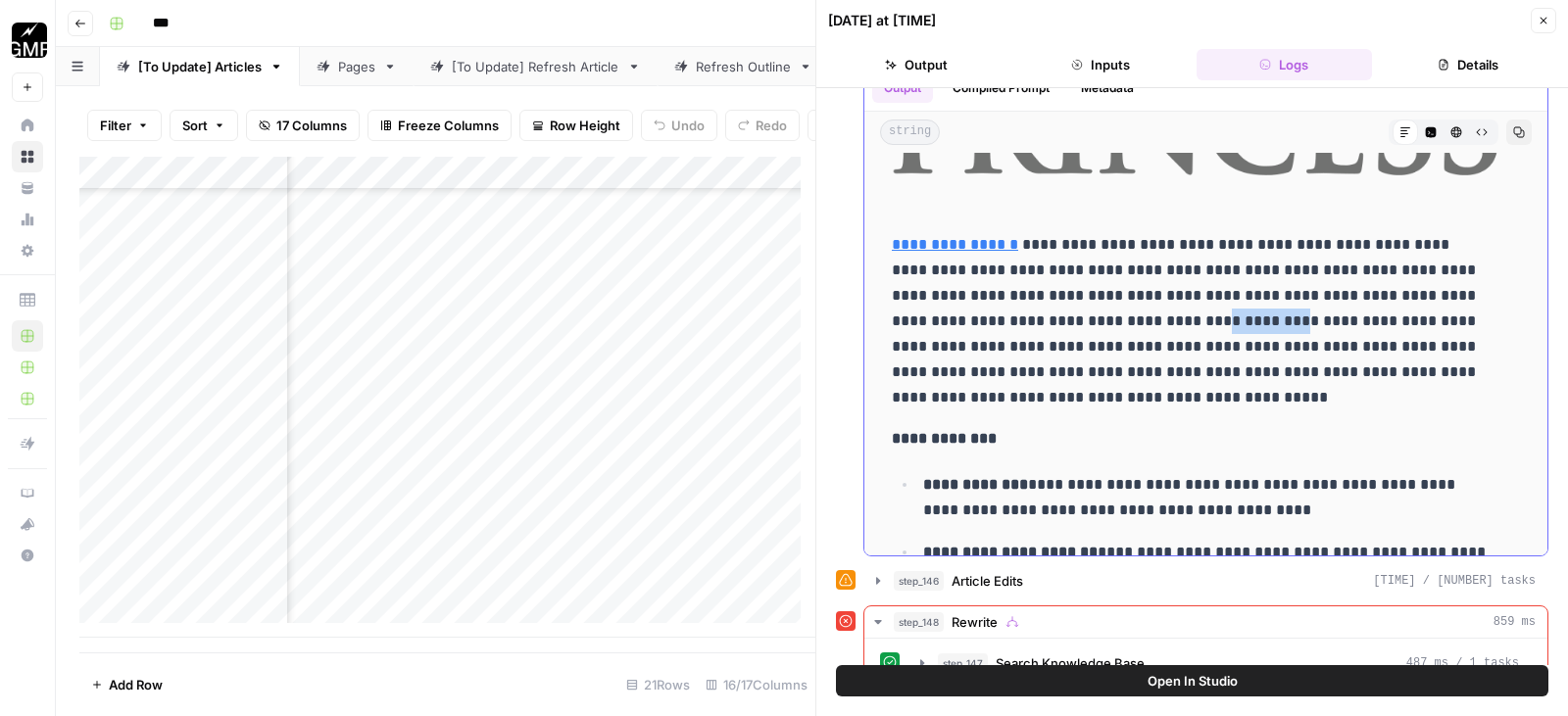 click on "**********" at bounding box center [1191, 321] 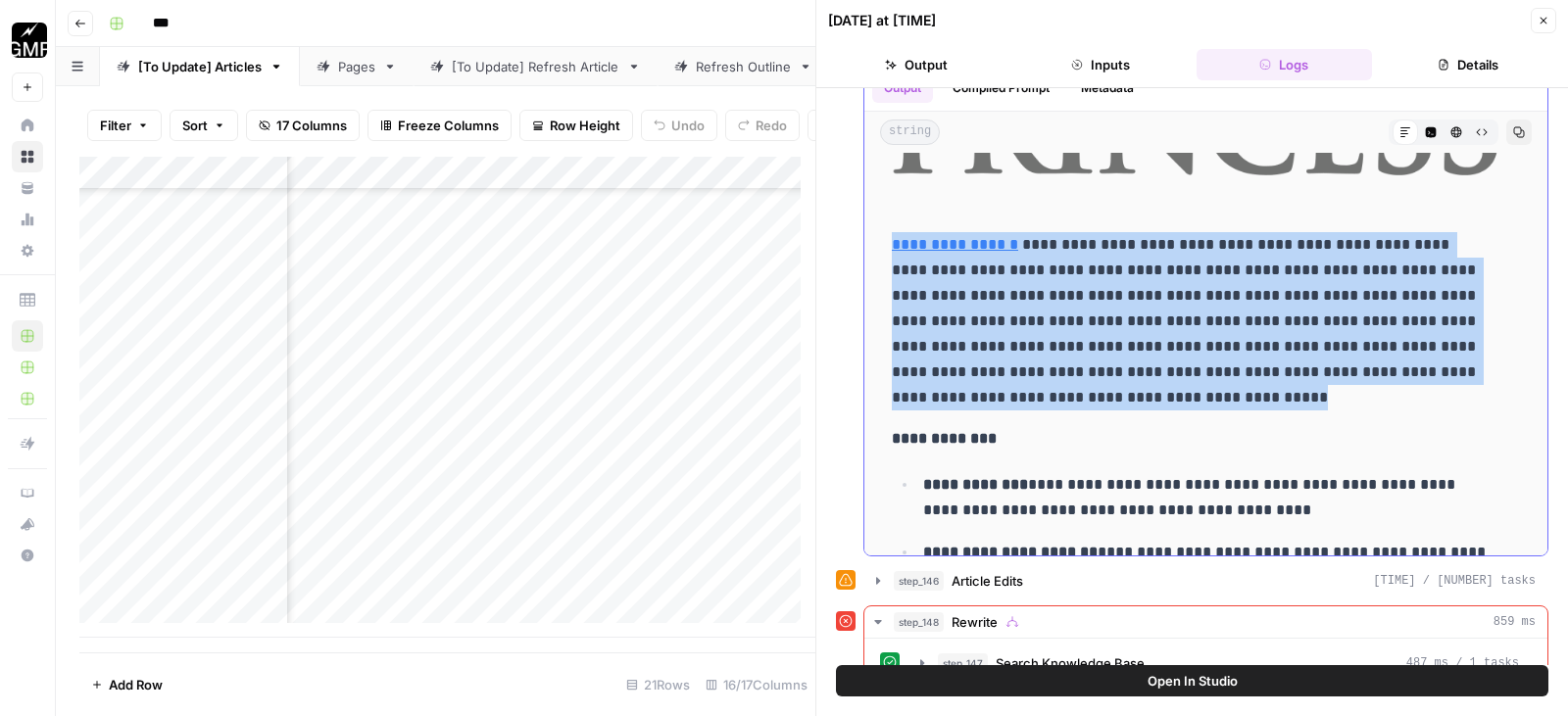 click on "**********" at bounding box center [1191, 321] 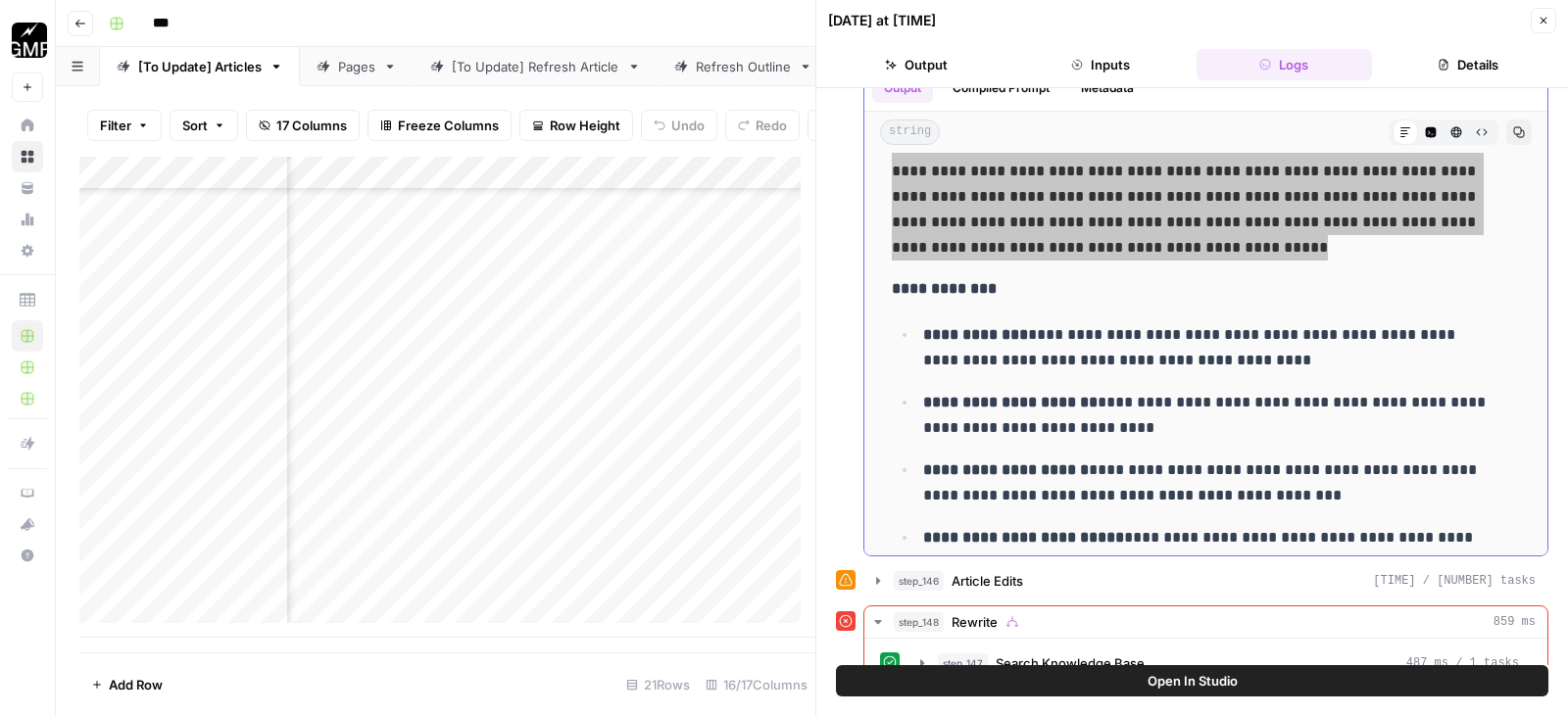 scroll, scrollTop: 12831, scrollLeft: 0, axis: vertical 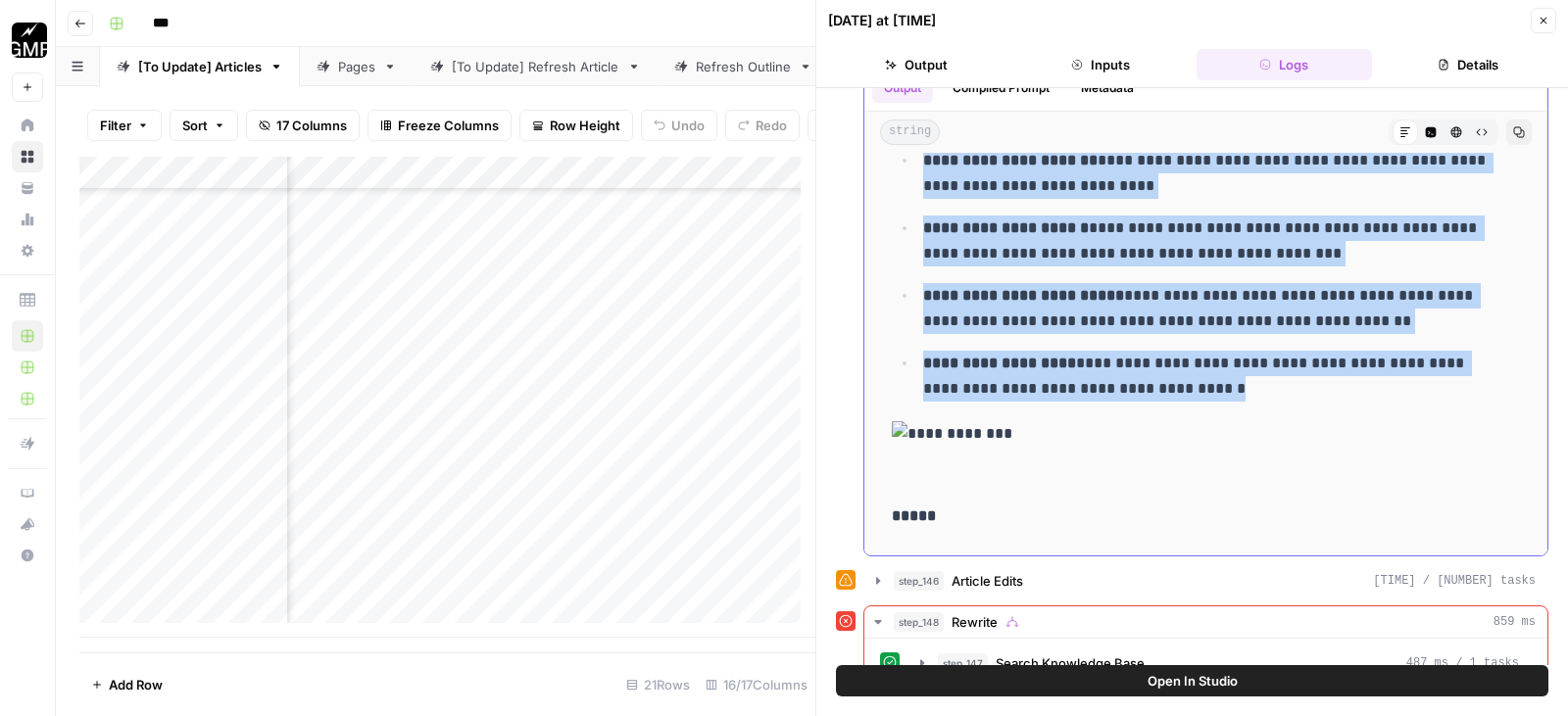 drag, startPoint x: 983, startPoint y: 254, endPoint x: 1211, endPoint y: 322, distance: 237.9244 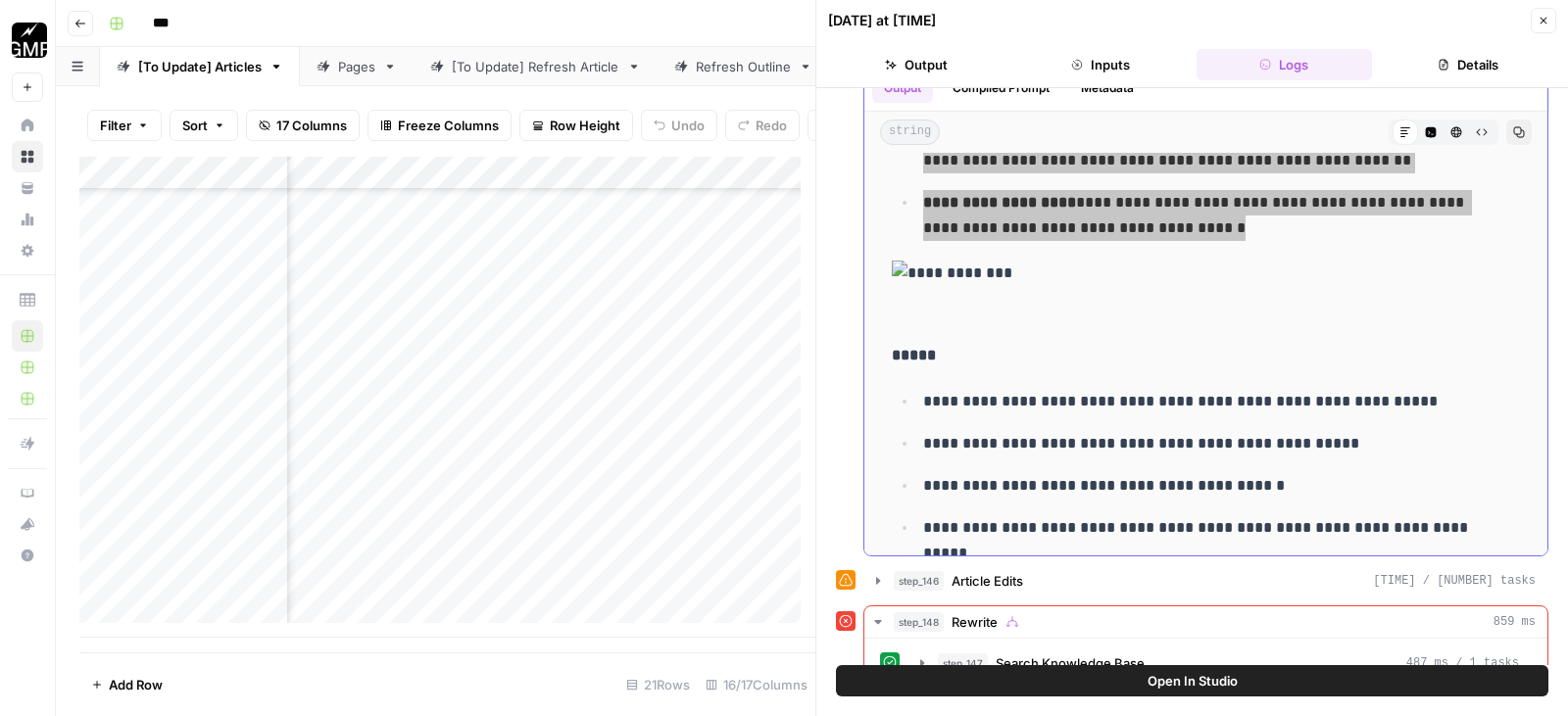 scroll, scrollTop: 13223, scrollLeft: 0, axis: vertical 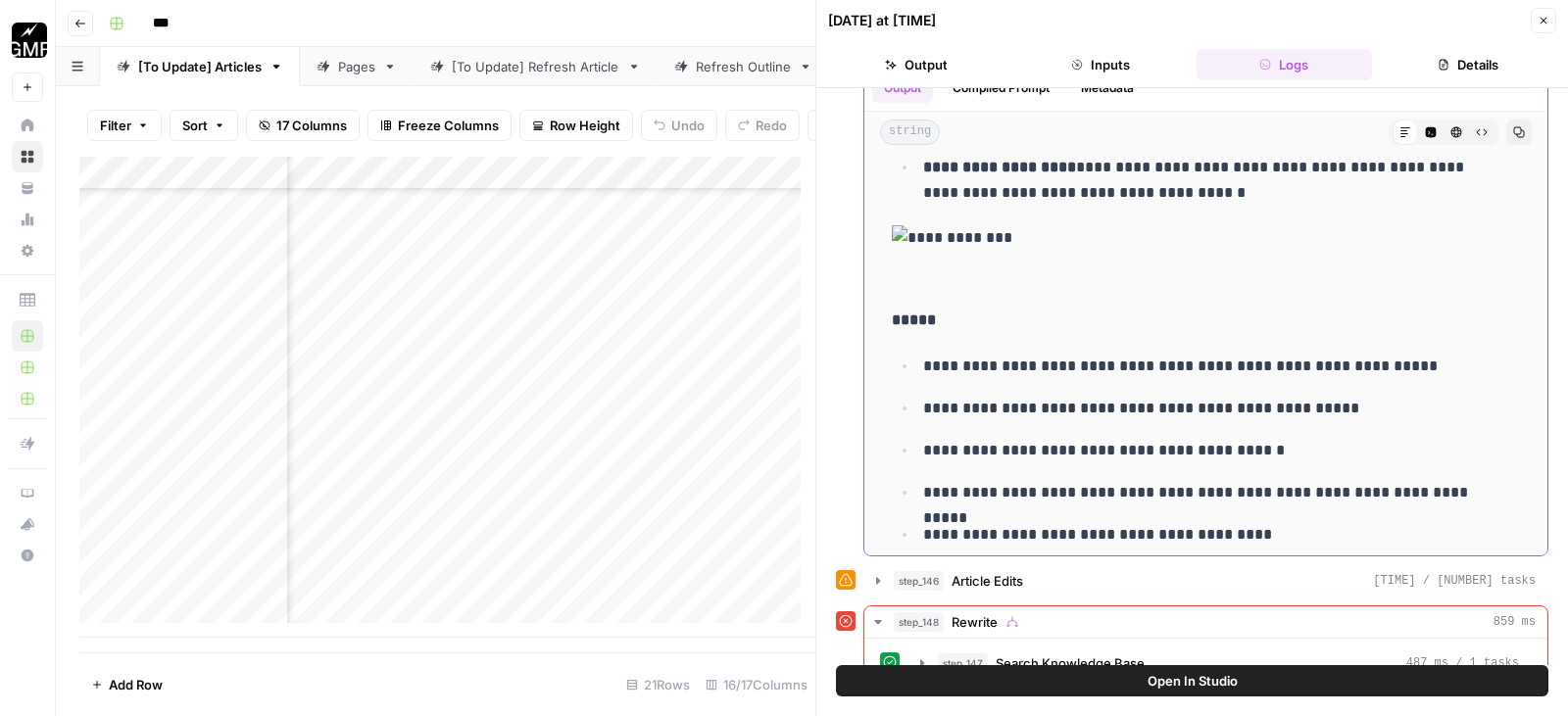 click on "**********" at bounding box center [1205, 471] 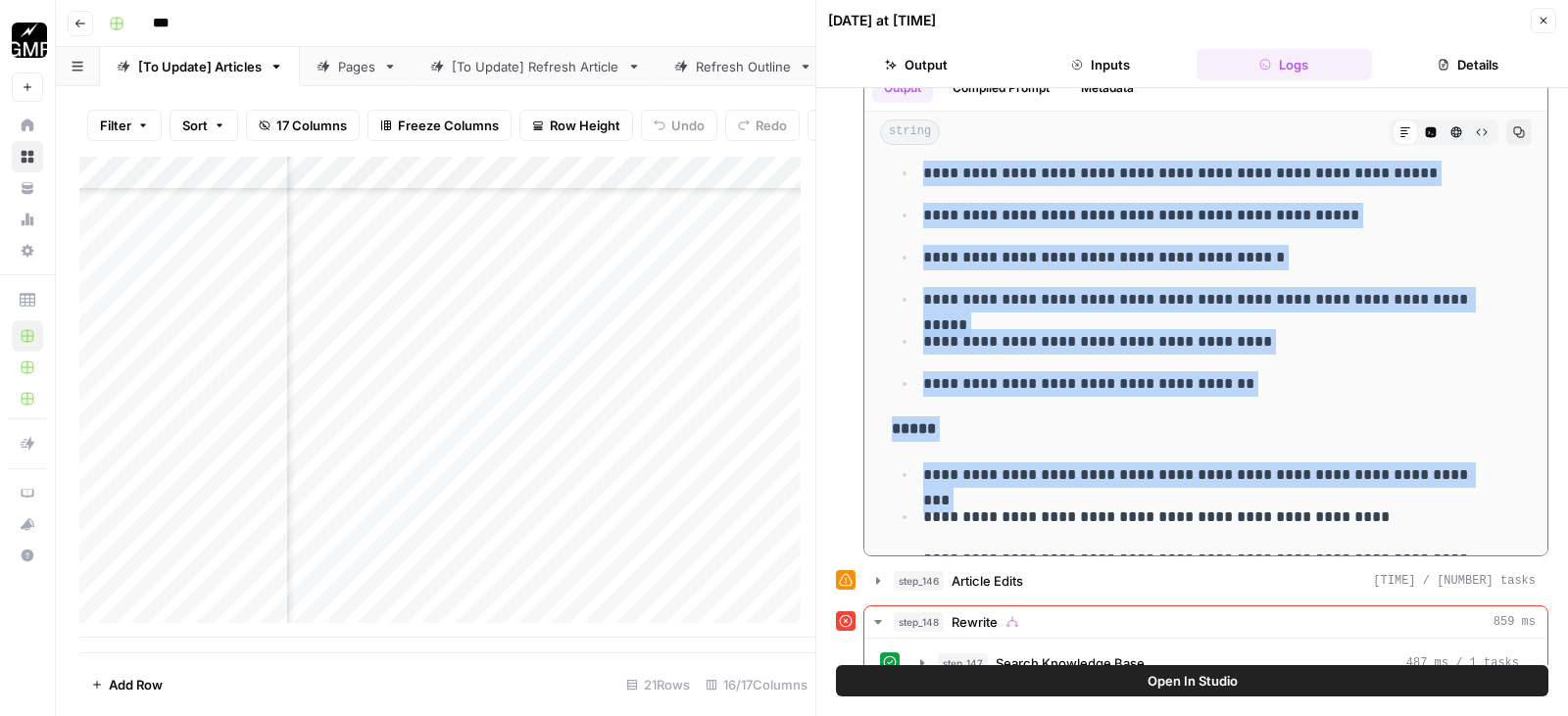scroll, scrollTop: 13419, scrollLeft: 0, axis: vertical 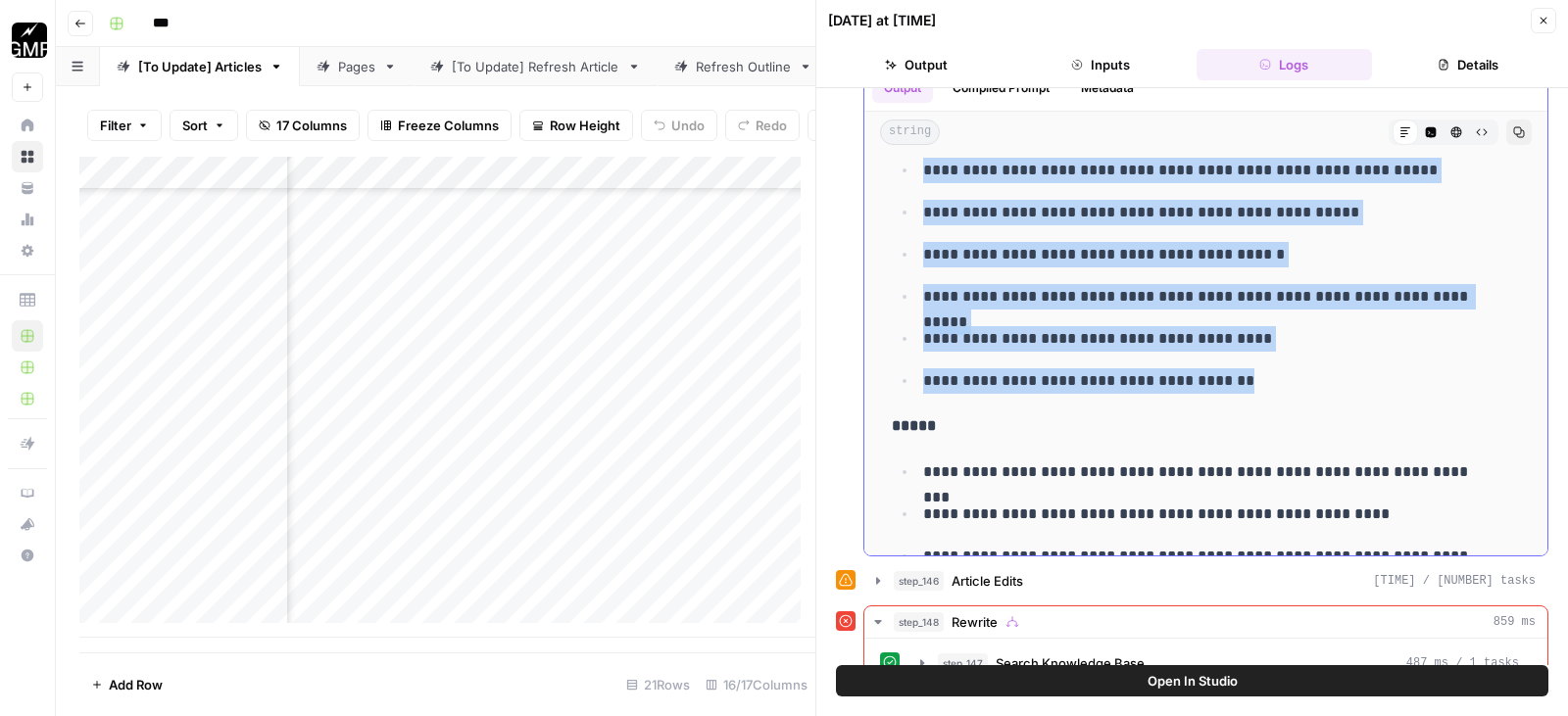 drag, startPoint x: 924, startPoint y: 306, endPoint x: 1244, endPoint y: 322, distance: 320.39975 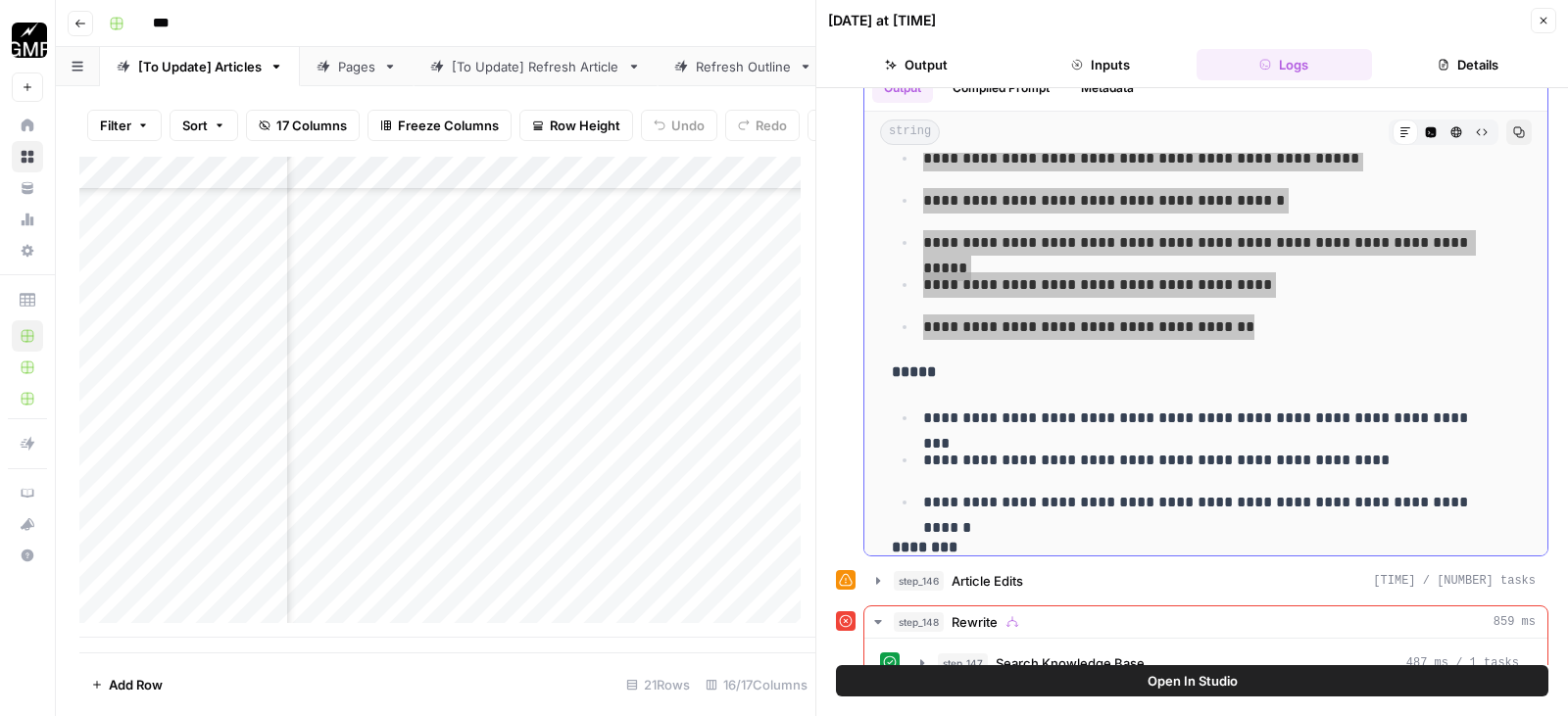 scroll, scrollTop: 13517, scrollLeft: 0, axis: vertical 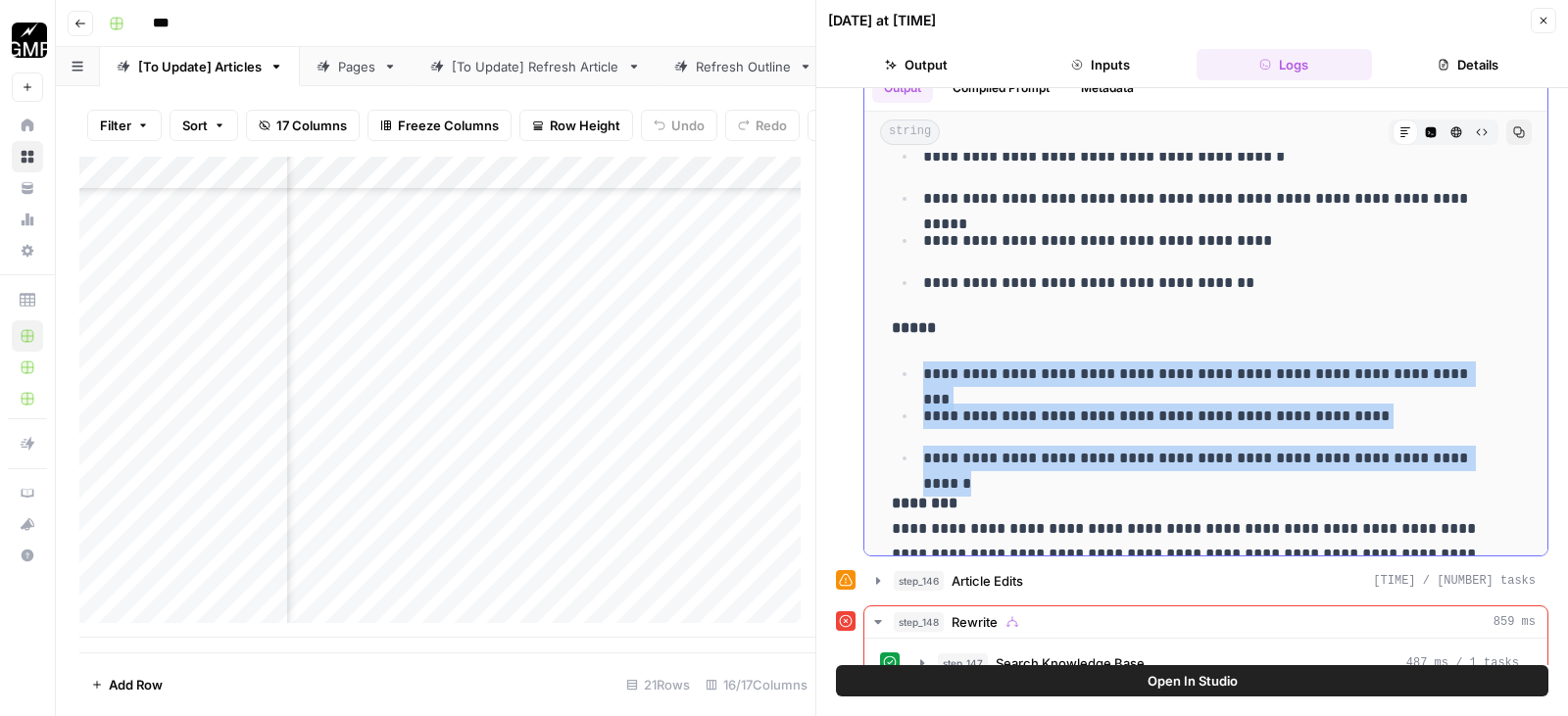 drag, startPoint x: 921, startPoint y: 310, endPoint x: 1487, endPoint y: 408, distance: 574.4214 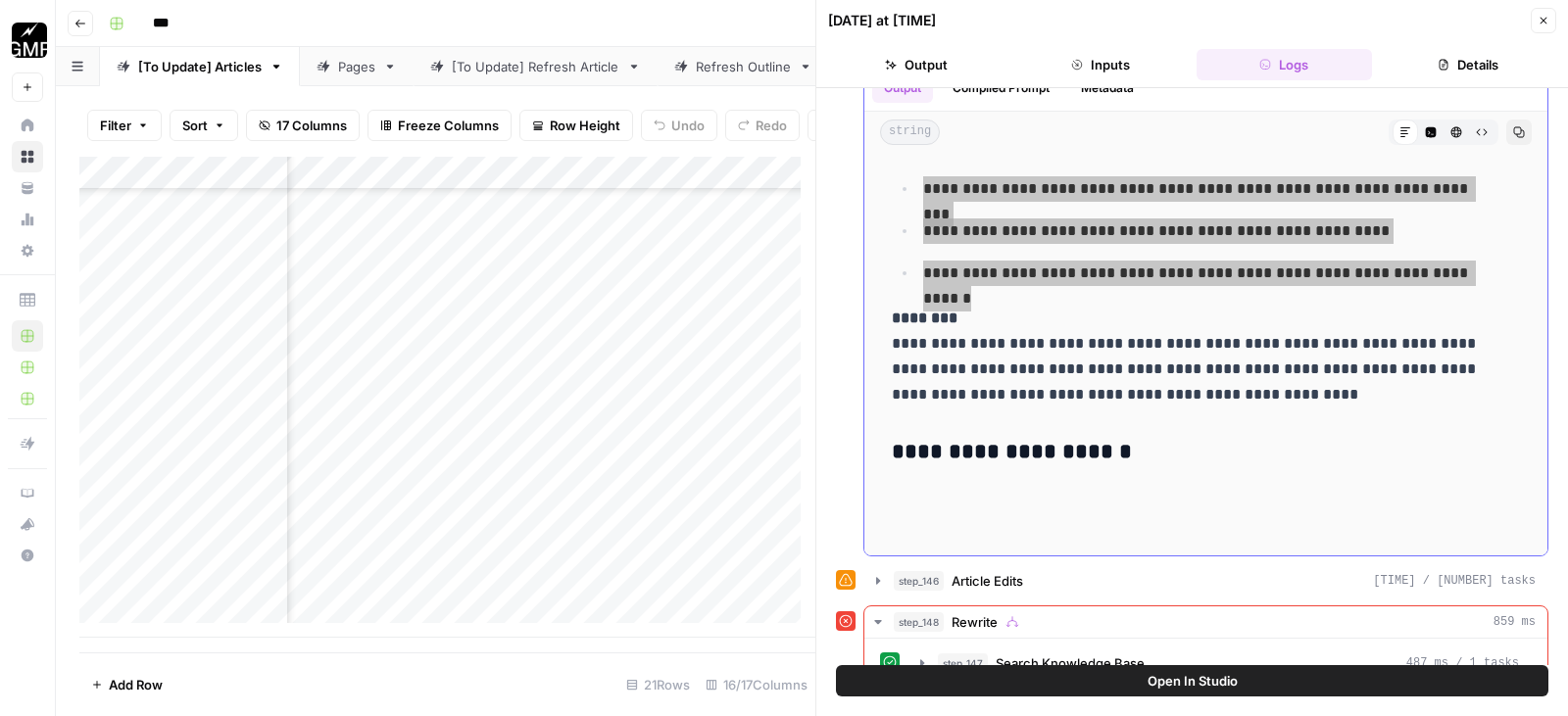 scroll, scrollTop: 13713, scrollLeft: 0, axis: vertical 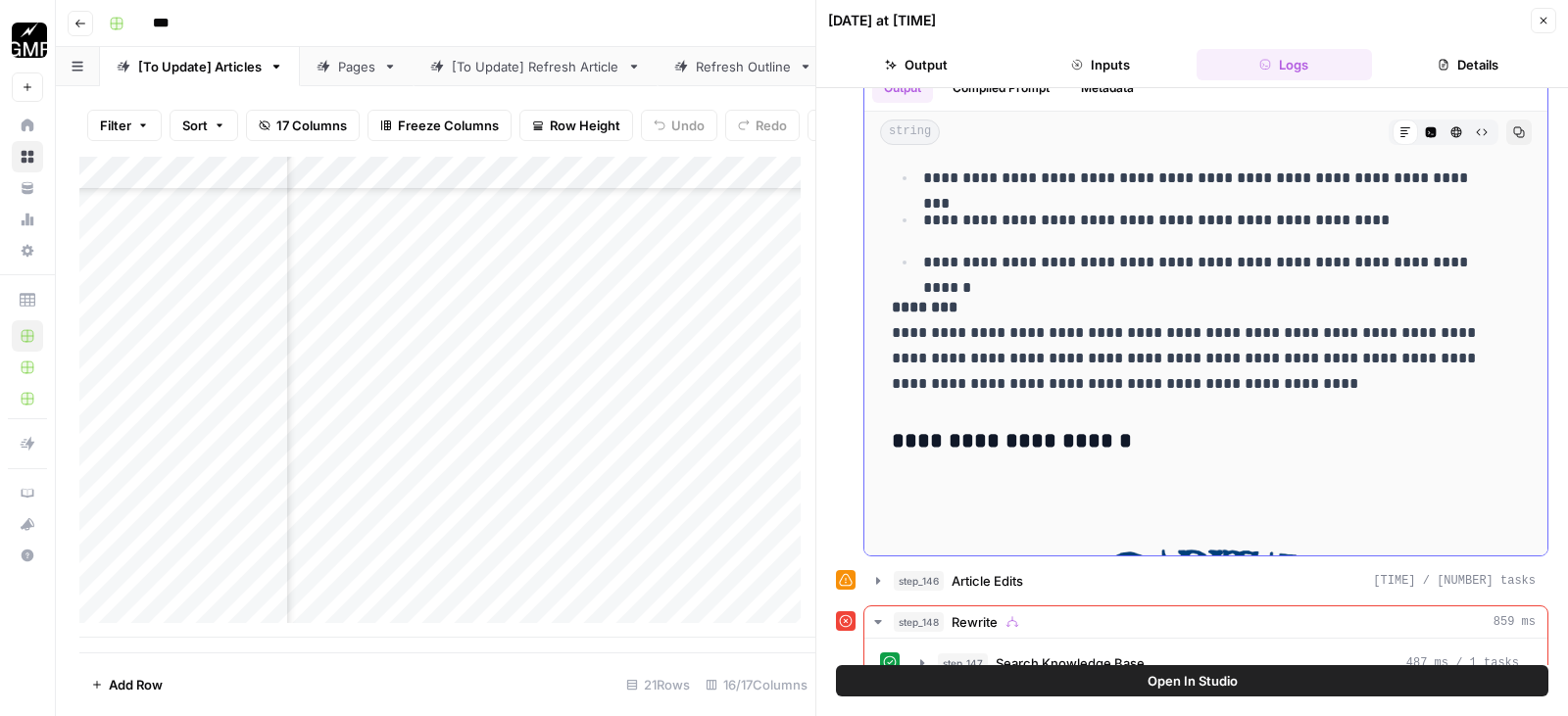 click on "**********" at bounding box center [1191, 346] 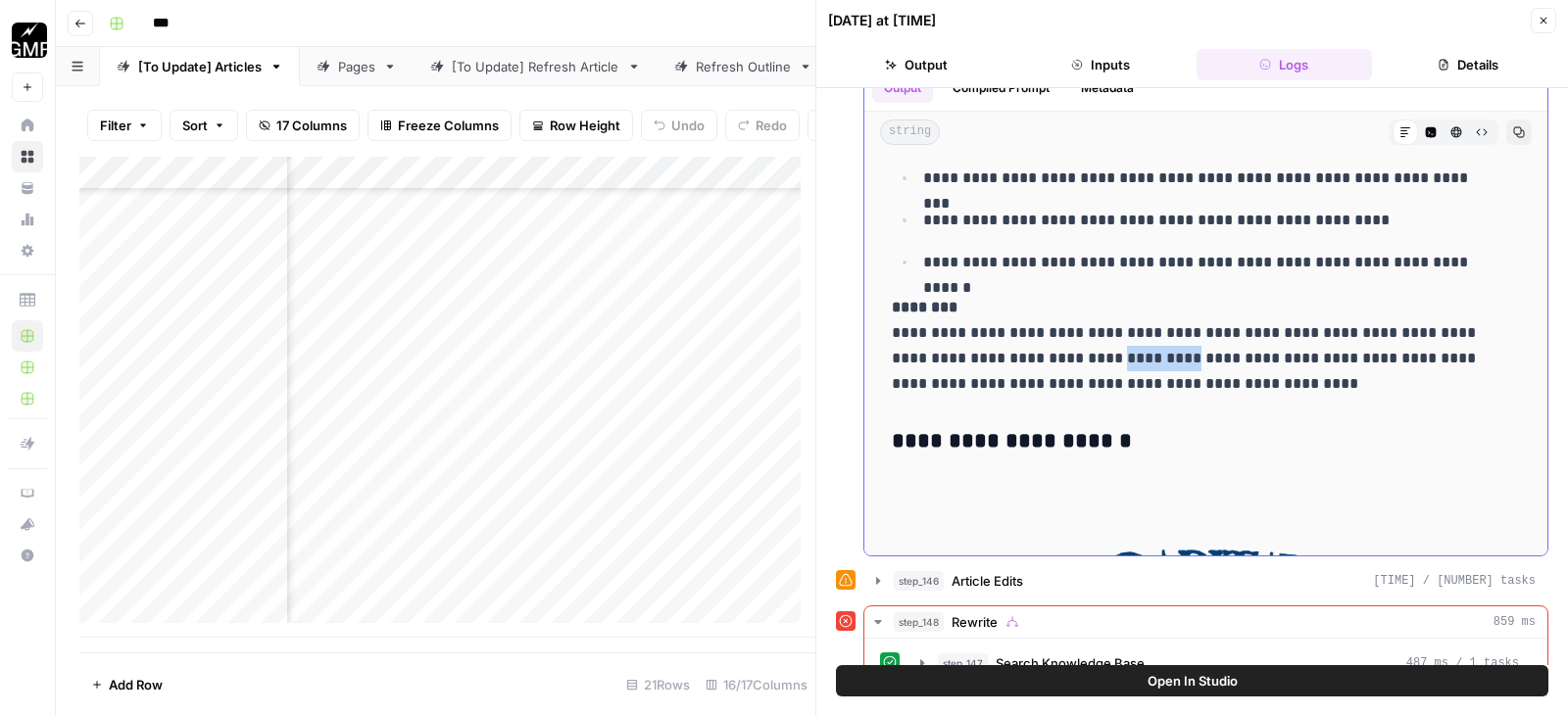 click on "**********" at bounding box center [1191, 346] 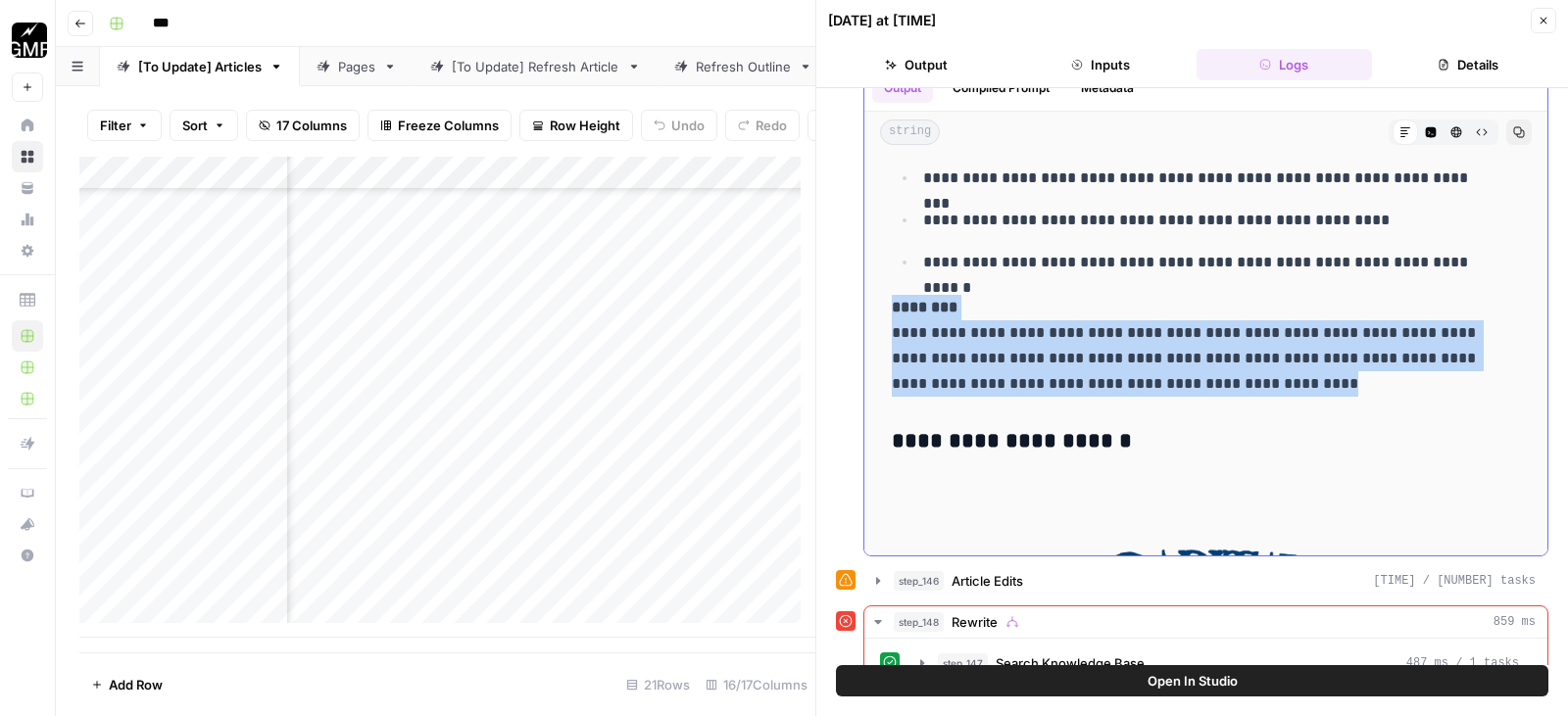 click on "**********" at bounding box center (1191, 346) 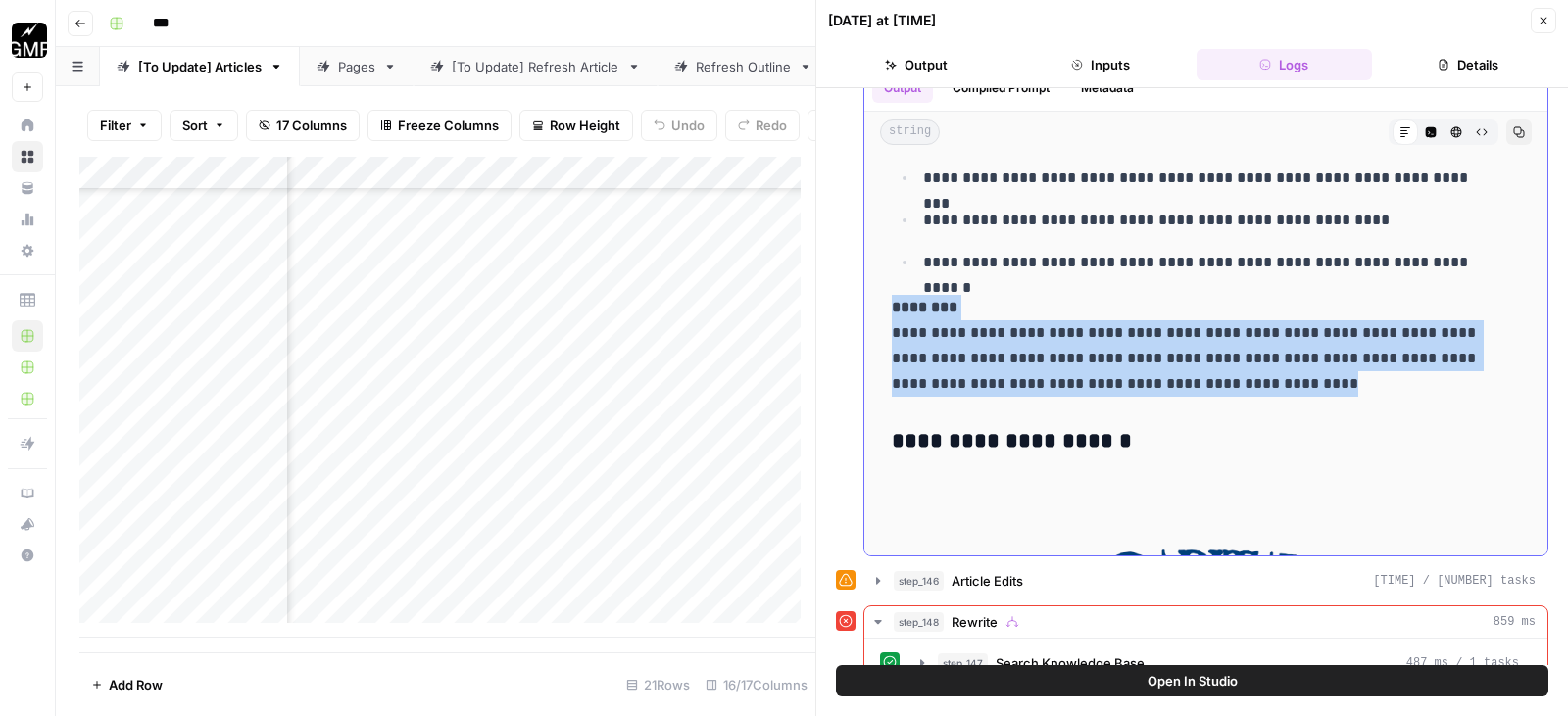 click on "**********" at bounding box center (1191, 346) 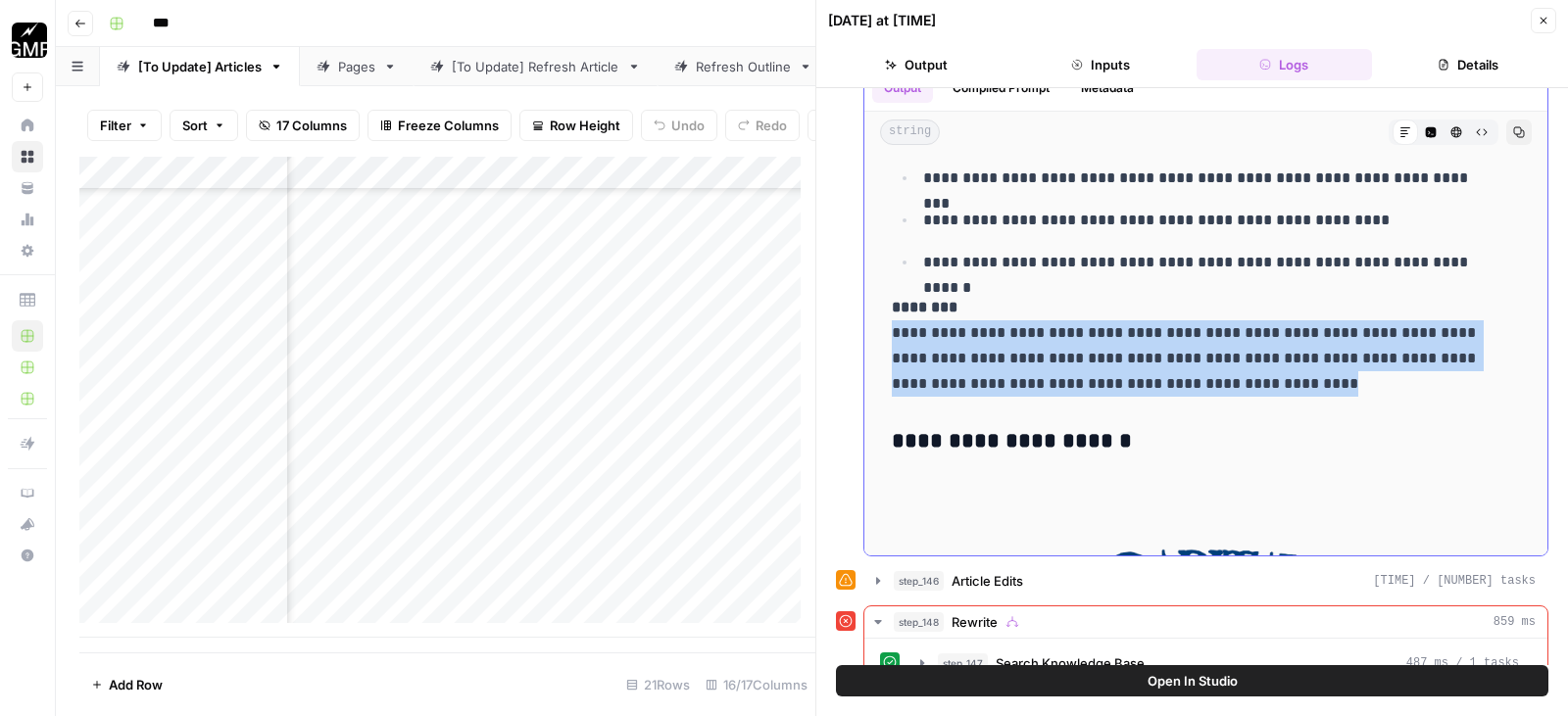 drag, startPoint x: 893, startPoint y: 272, endPoint x: 1295, endPoint y: 323, distance: 405.2222 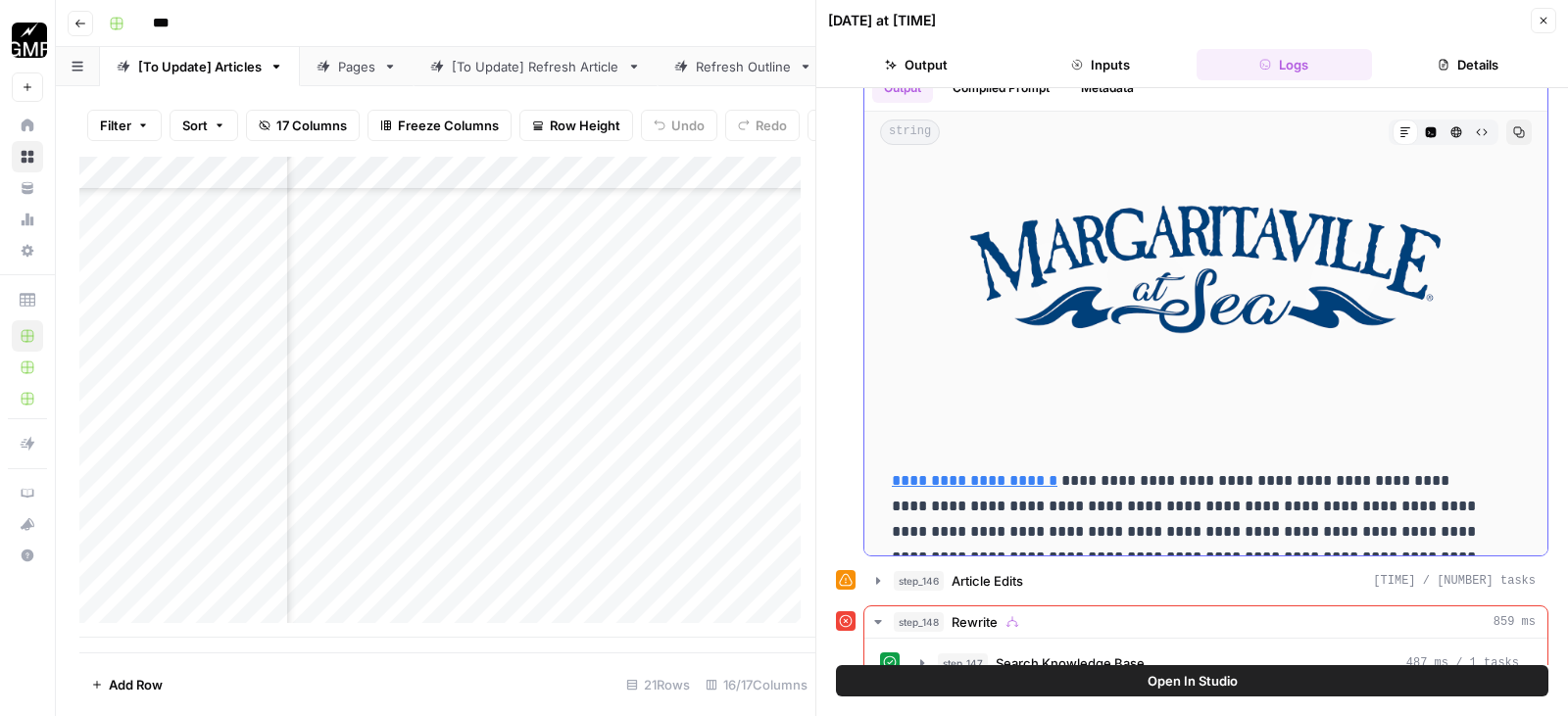 scroll, scrollTop: 14202, scrollLeft: 0, axis: vertical 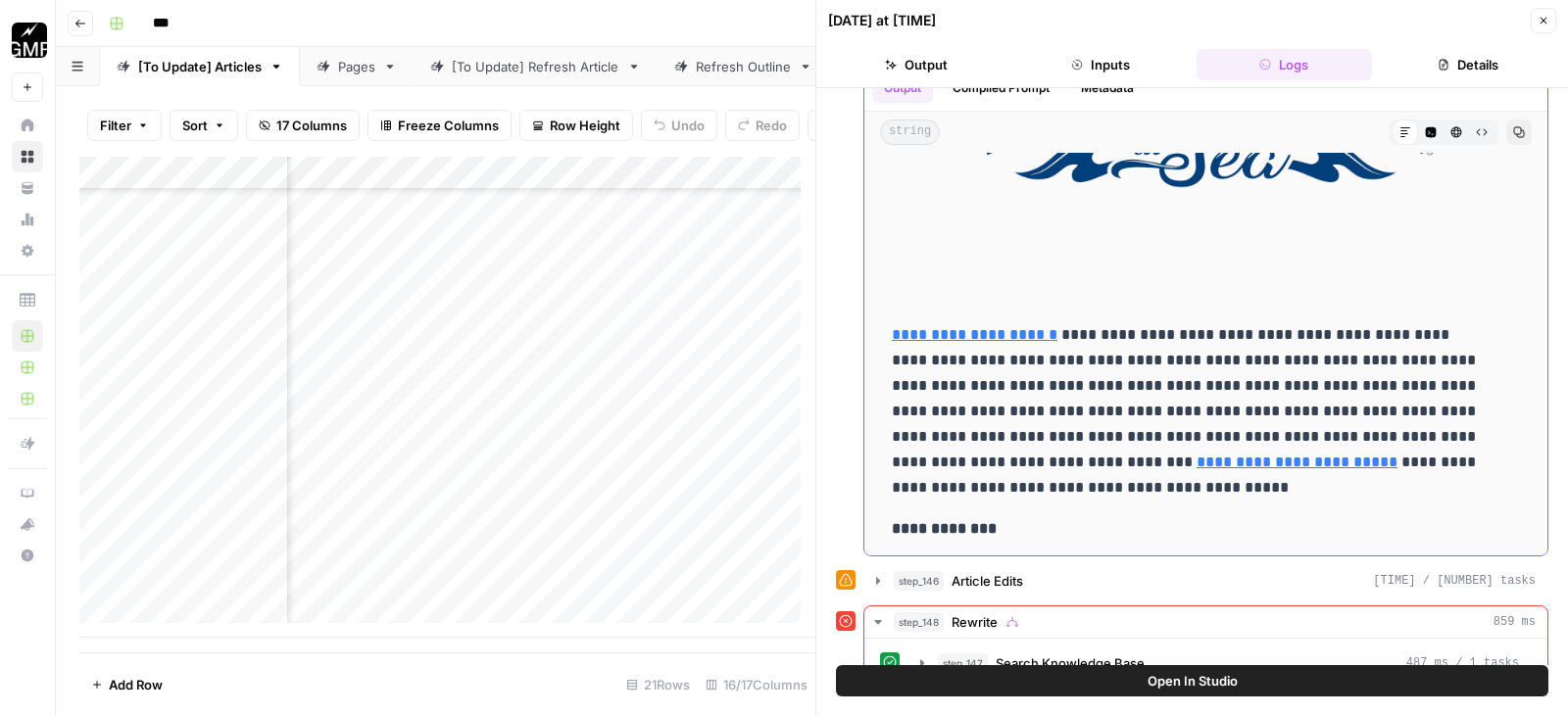 click on "**********" at bounding box center (1191, 411) 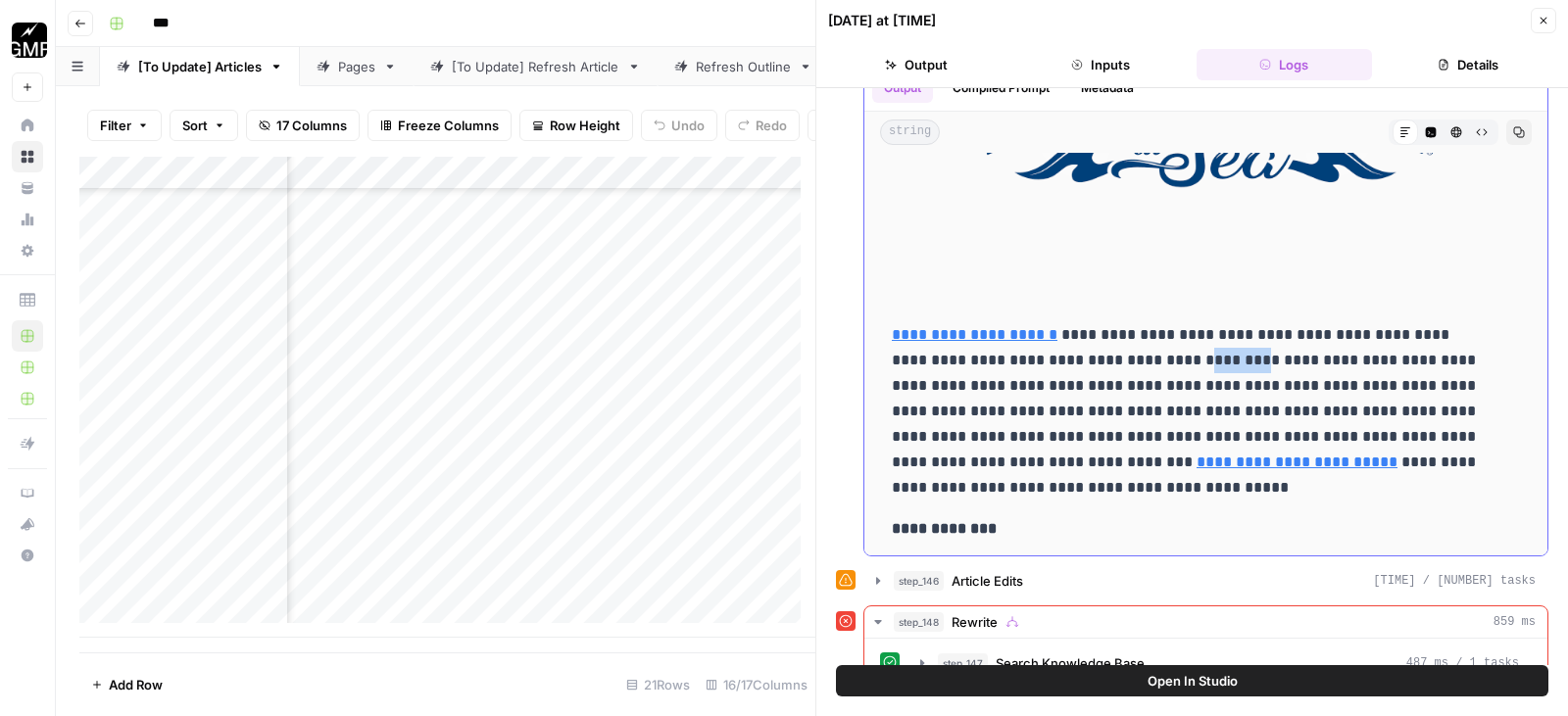 click on "**********" at bounding box center (1191, 411) 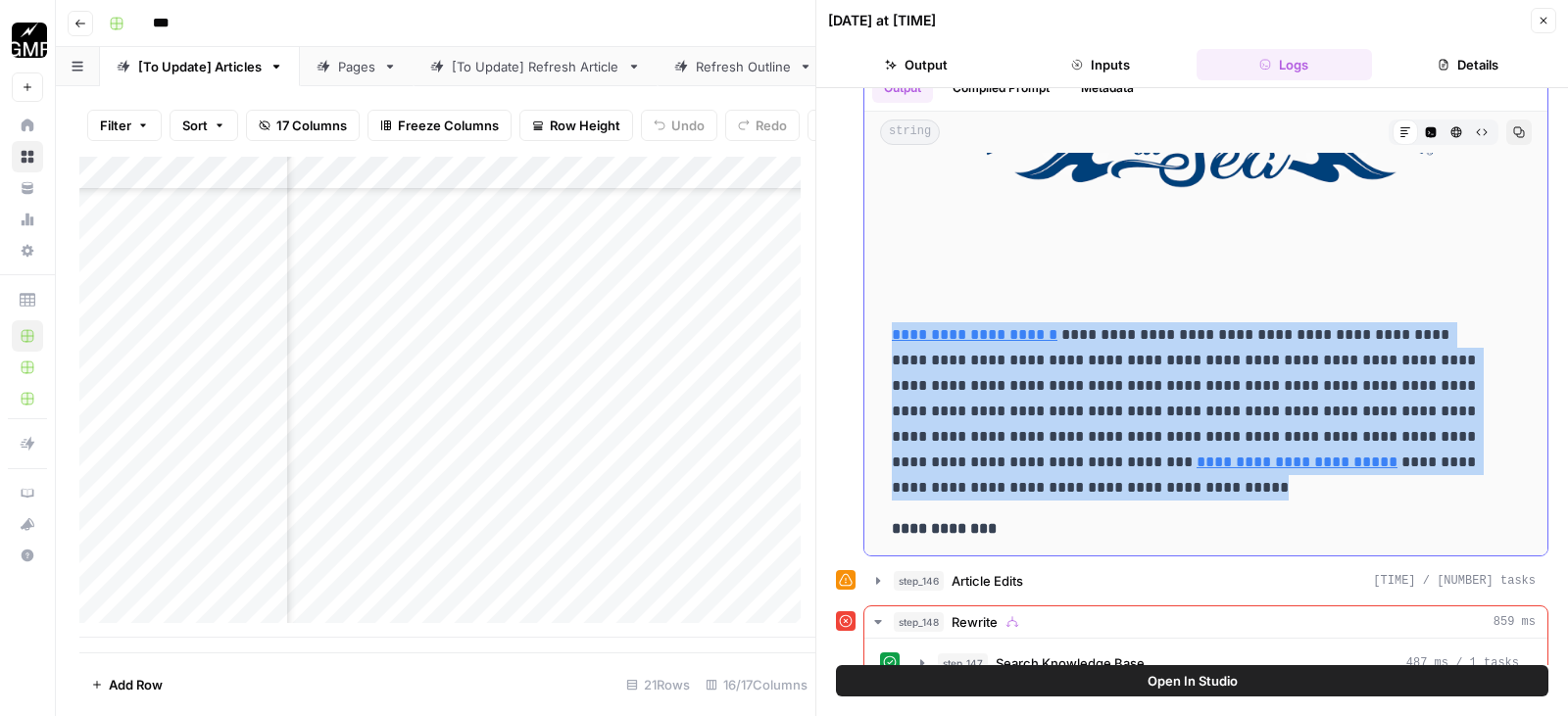 click on "**********" at bounding box center [1191, 411] 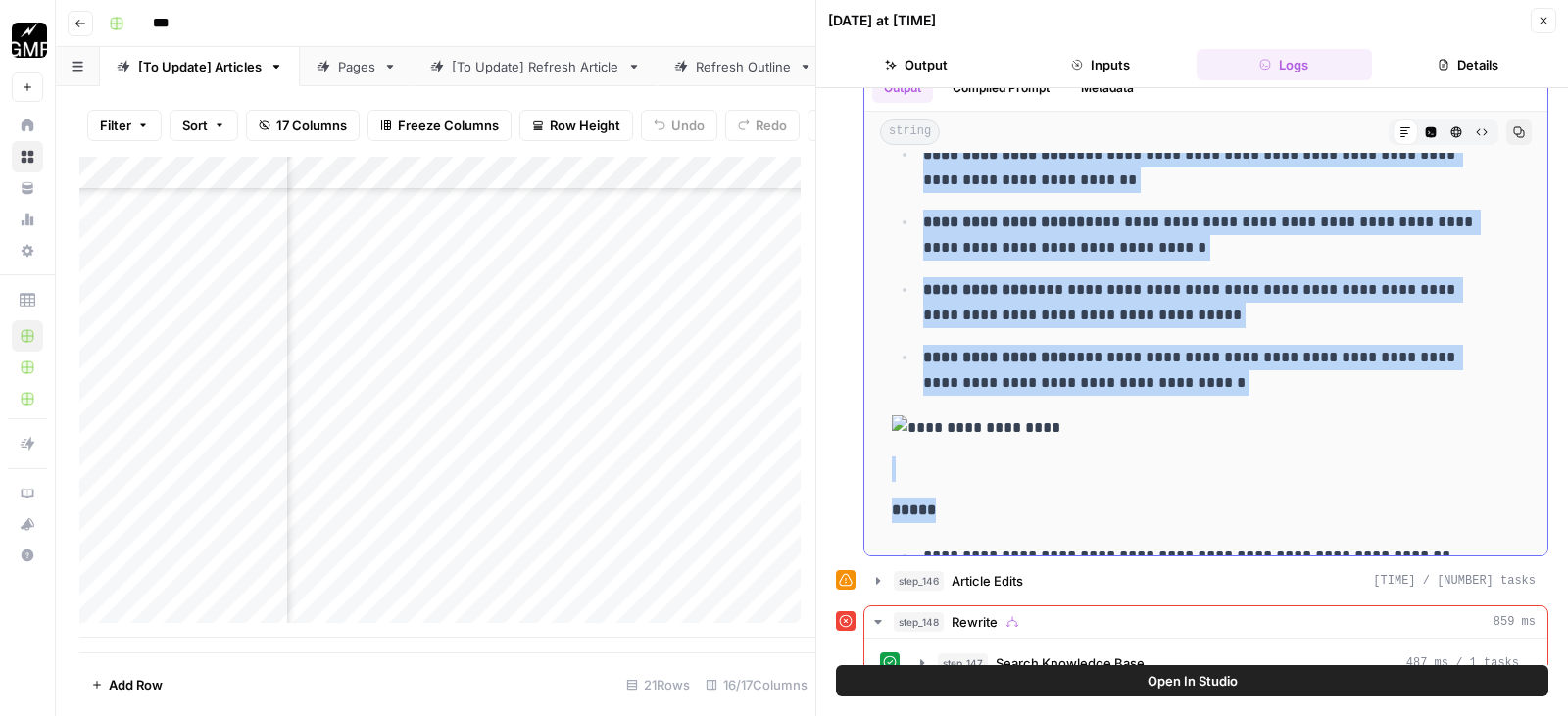 scroll, scrollTop: 14692, scrollLeft: 0, axis: vertical 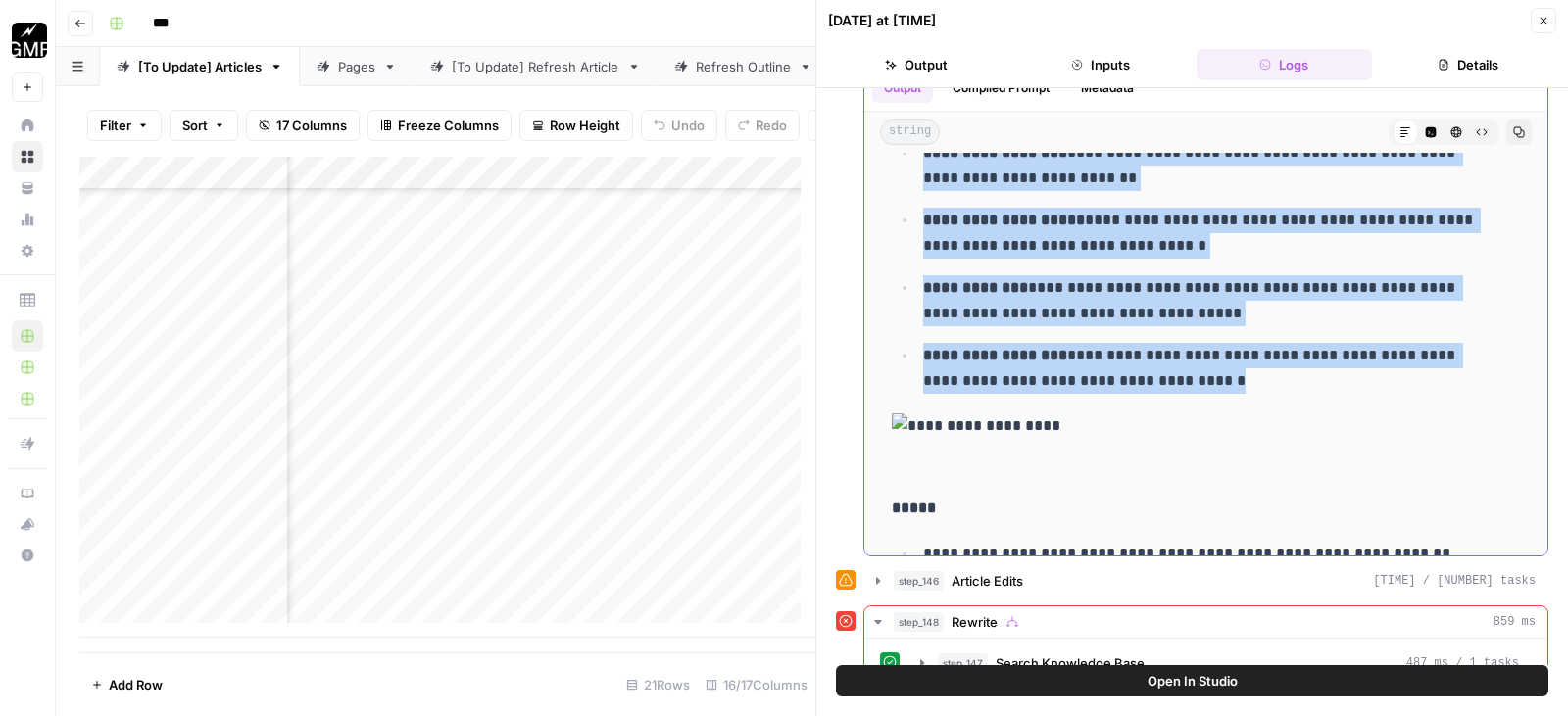 drag, startPoint x: 917, startPoint y: 209, endPoint x: 1152, endPoint y: 306, distance: 254.23218 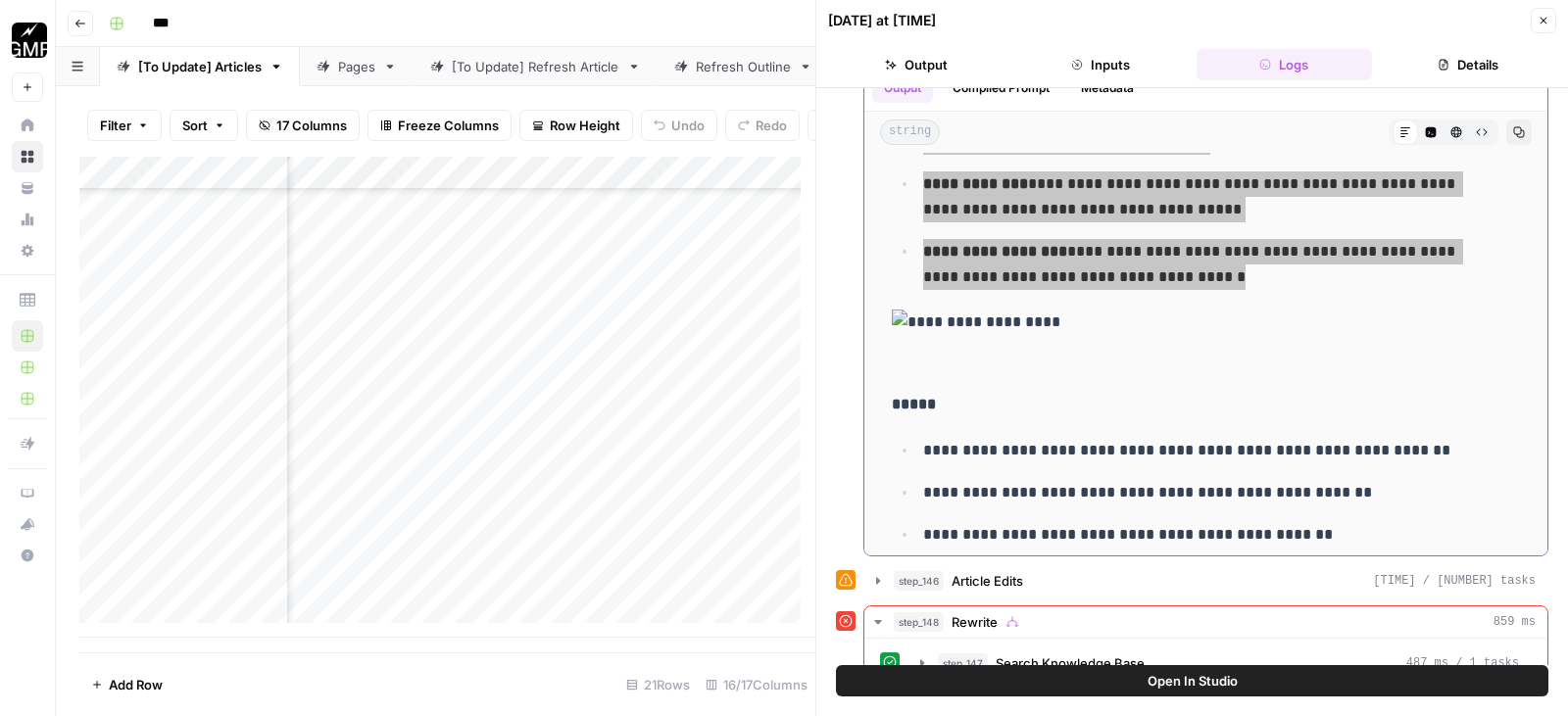 scroll, scrollTop: 14888, scrollLeft: 0, axis: vertical 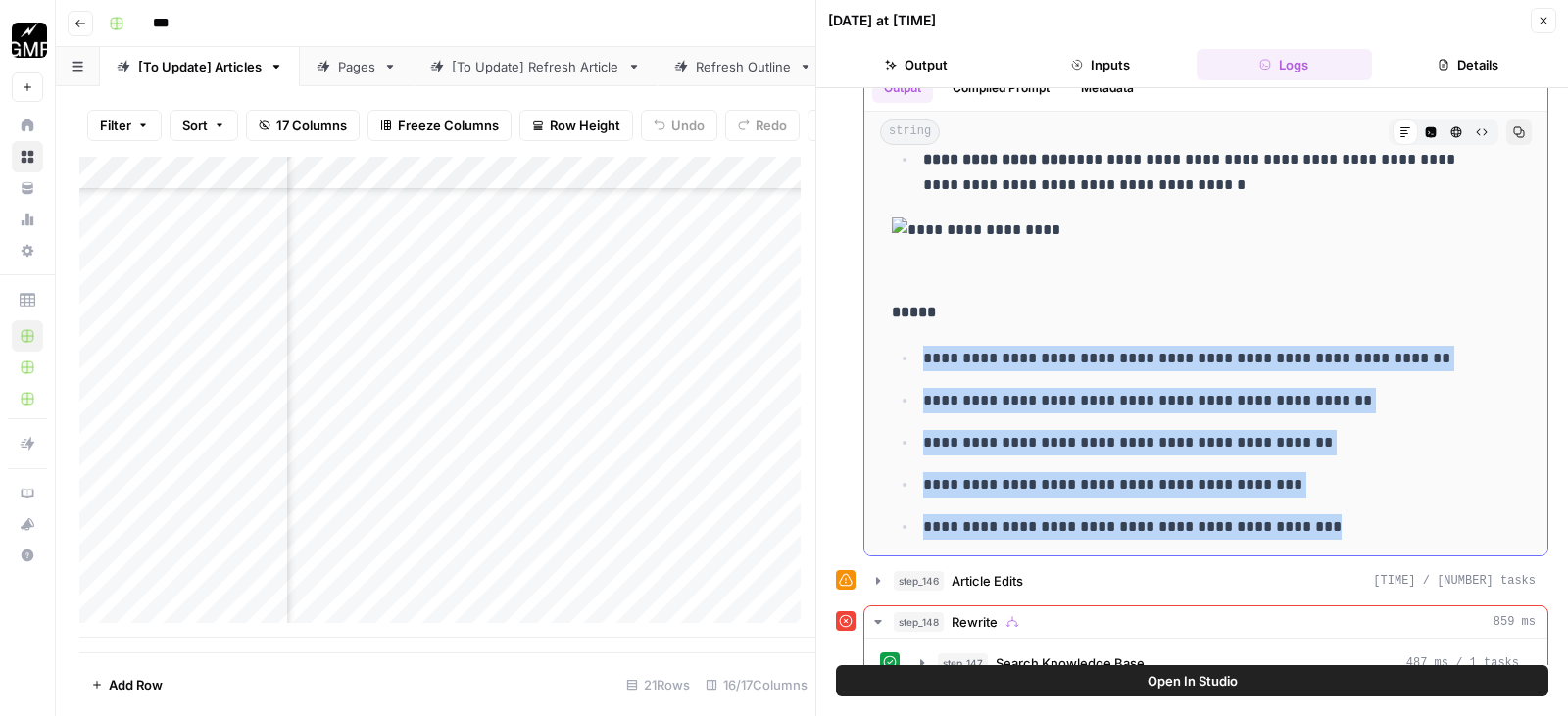 drag, startPoint x: 926, startPoint y: 287, endPoint x: 1341, endPoint y: 454, distance: 447.341 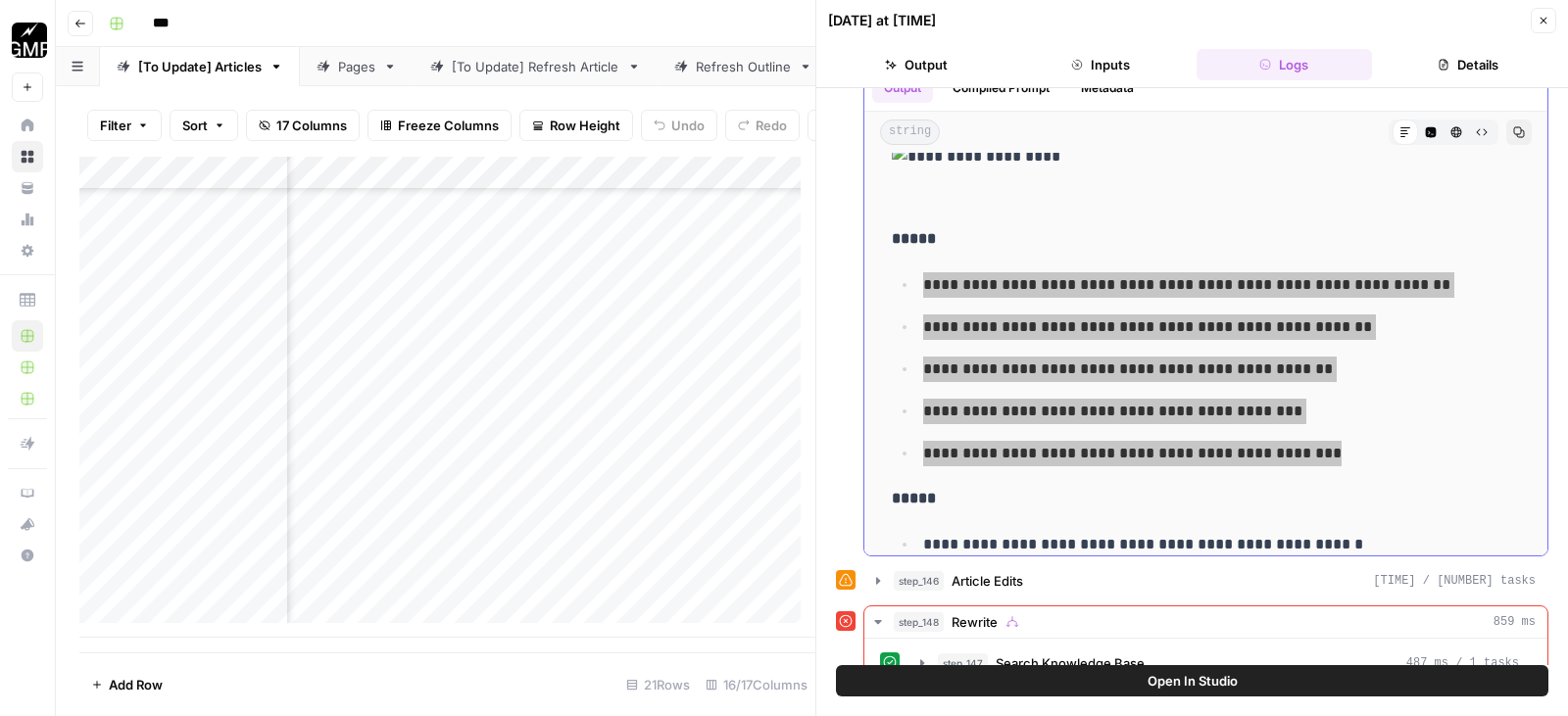 scroll, scrollTop: 15084, scrollLeft: 0, axis: vertical 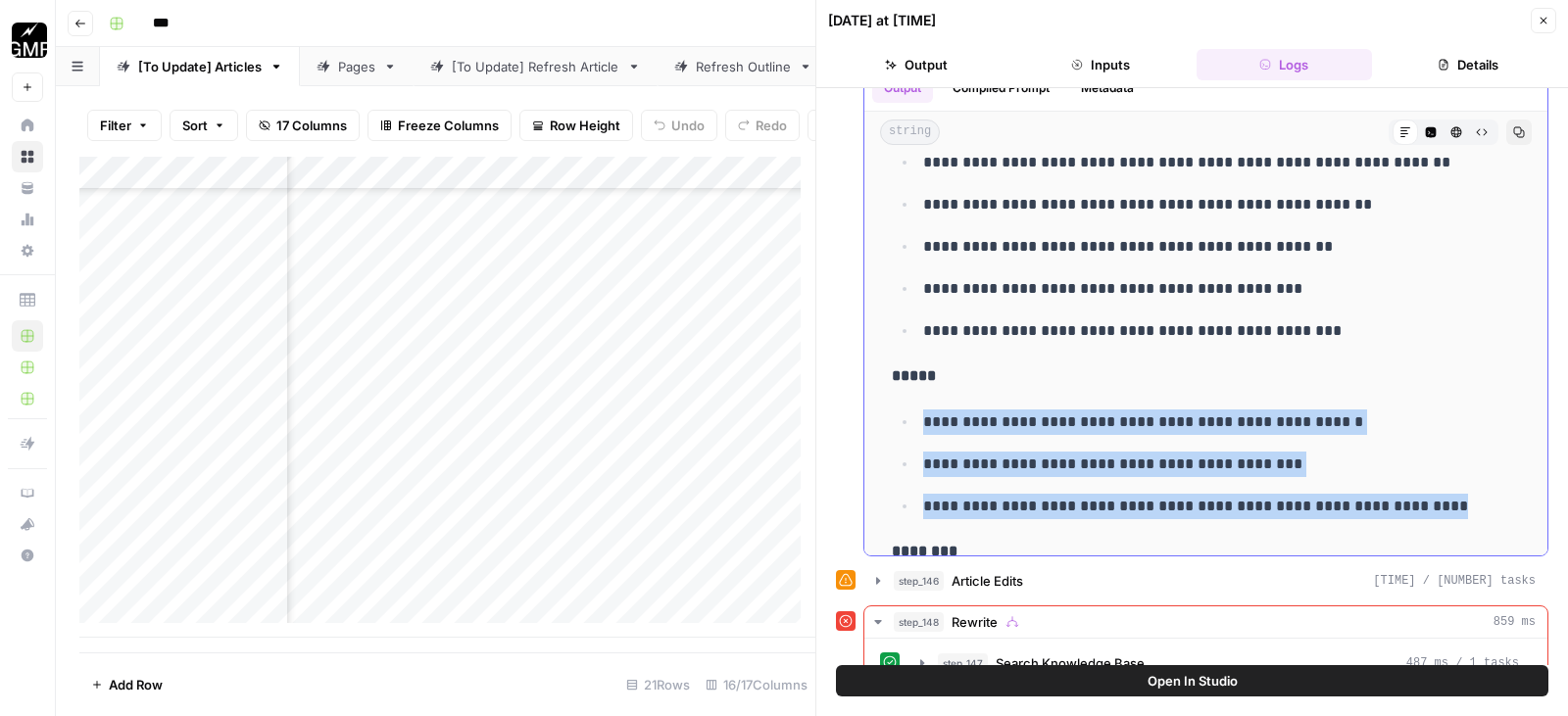 drag, startPoint x: 921, startPoint y: 347, endPoint x: 1434, endPoint y: 437, distance: 520.83491 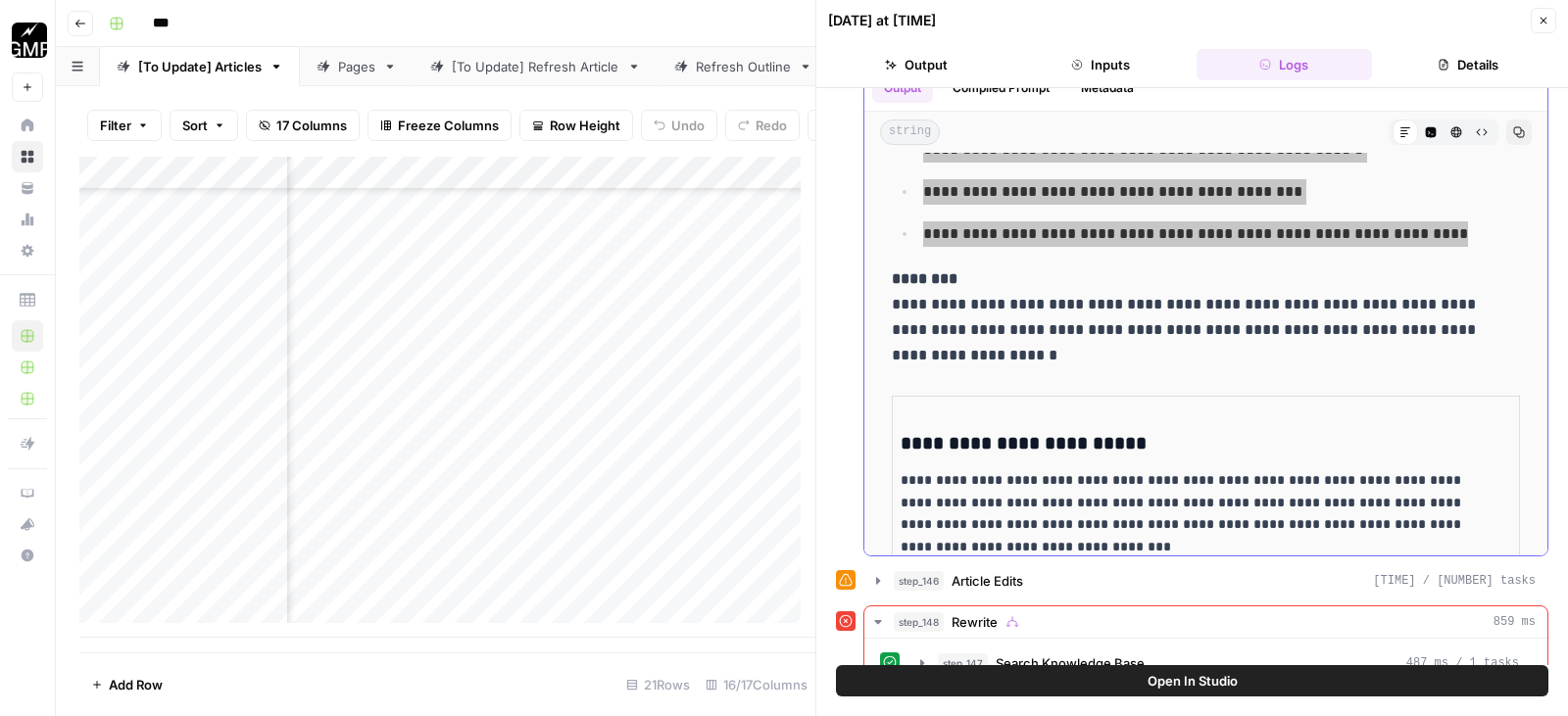 scroll, scrollTop: 15378, scrollLeft: 0, axis: vertical 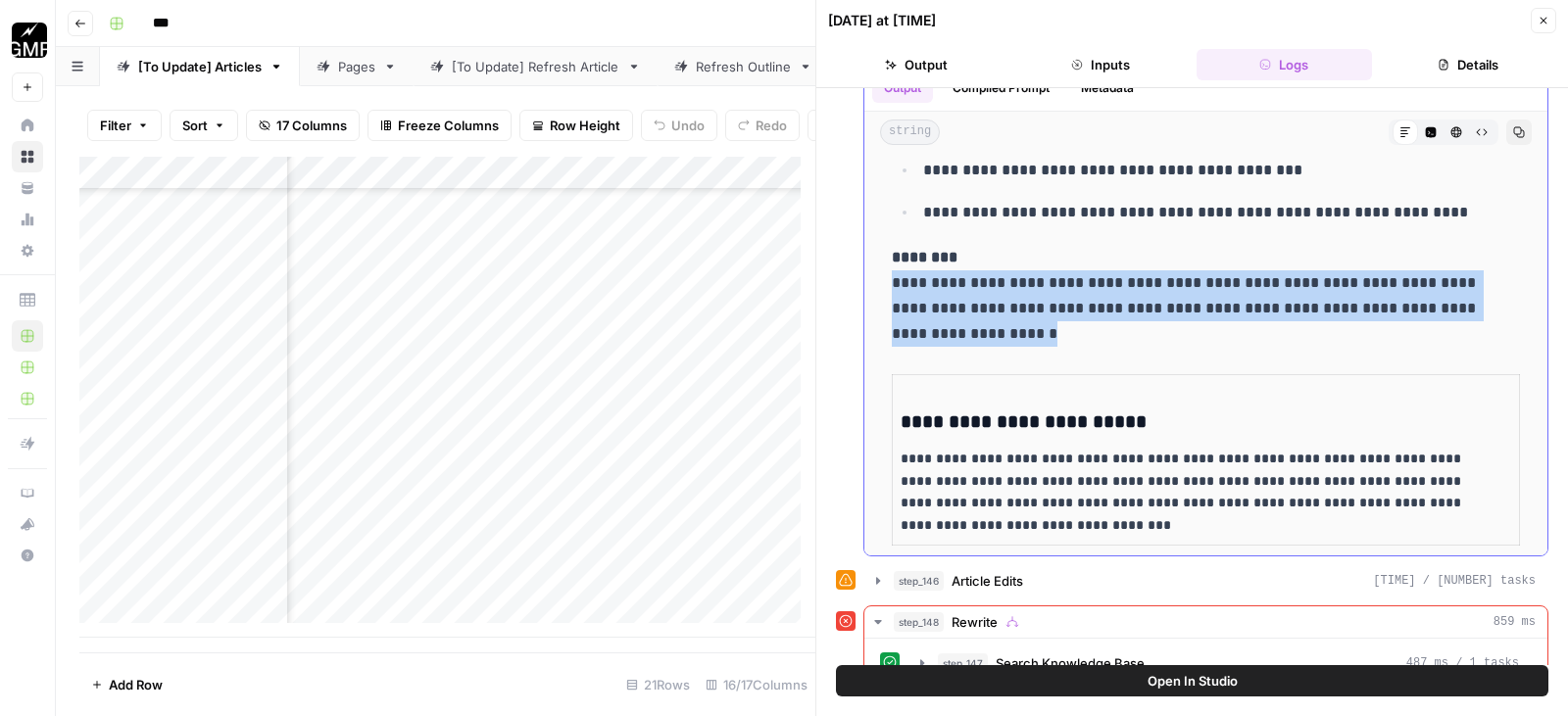 drag, startPoint x: 892, startPoint y: 212, endPoint x: 1072, endPoint y: 267, distance: 188.2153 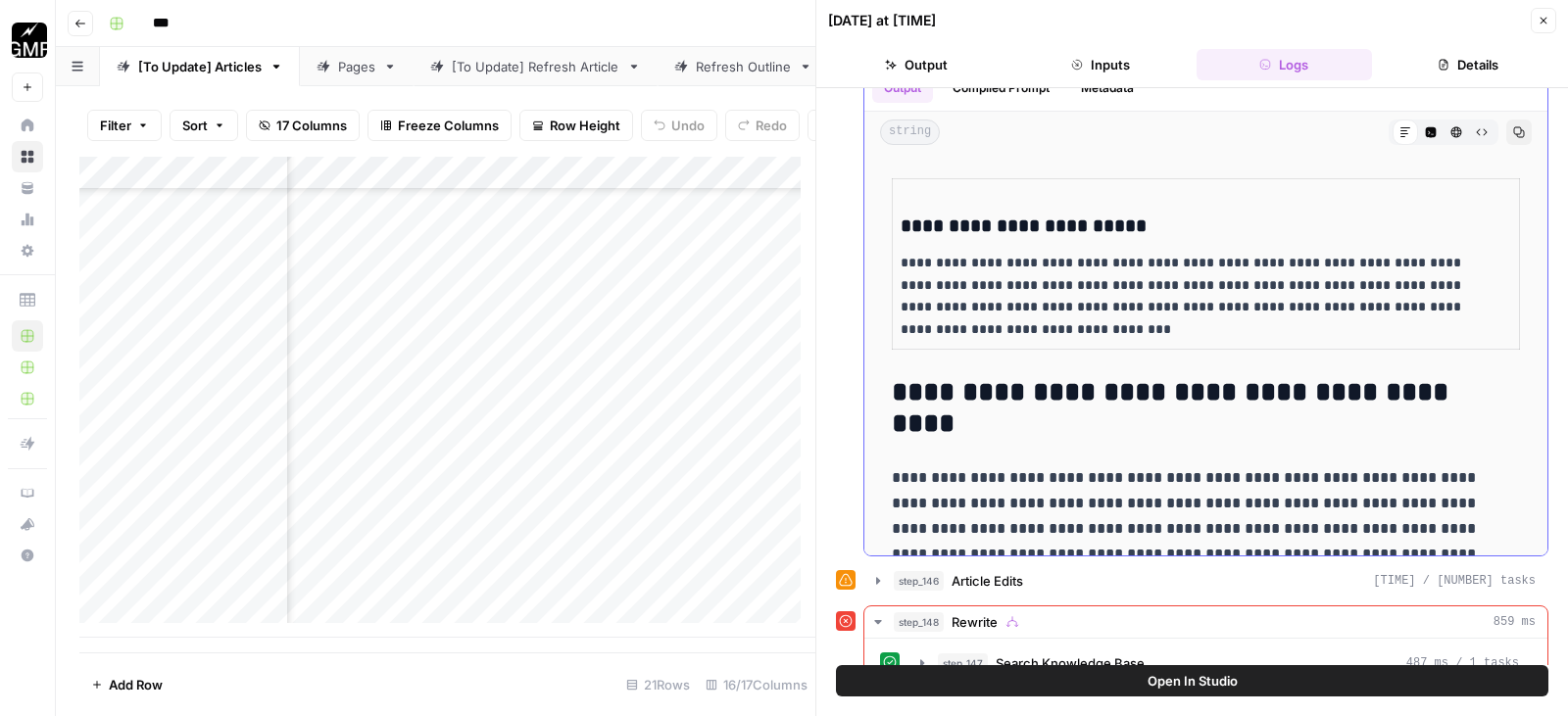scroll, scrollTop: 15672, scrollLeft: 0, axis: vertical 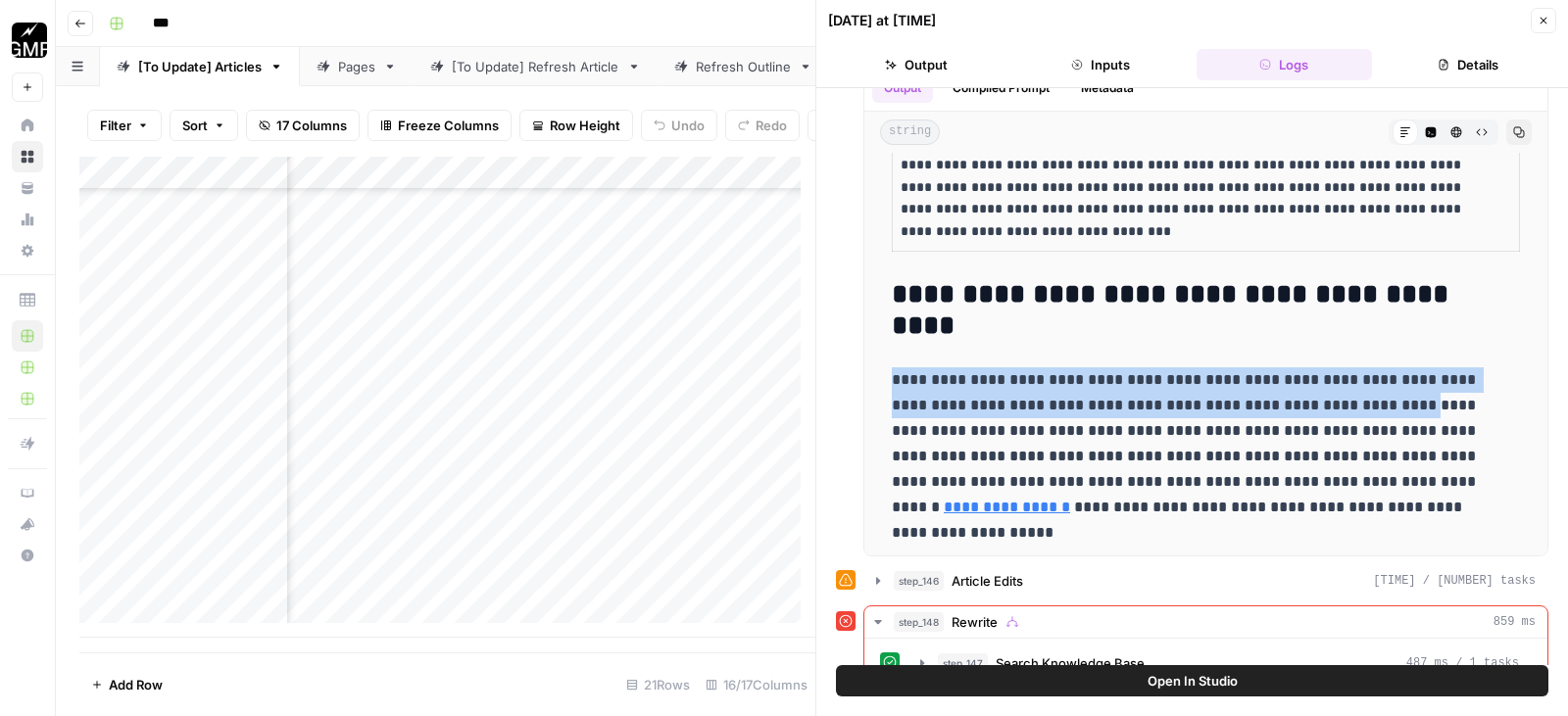 drag, startPoint x: 1340, startPoint y: 336, endPoint x: 852, endPoint y: 304, distance: 489.04805 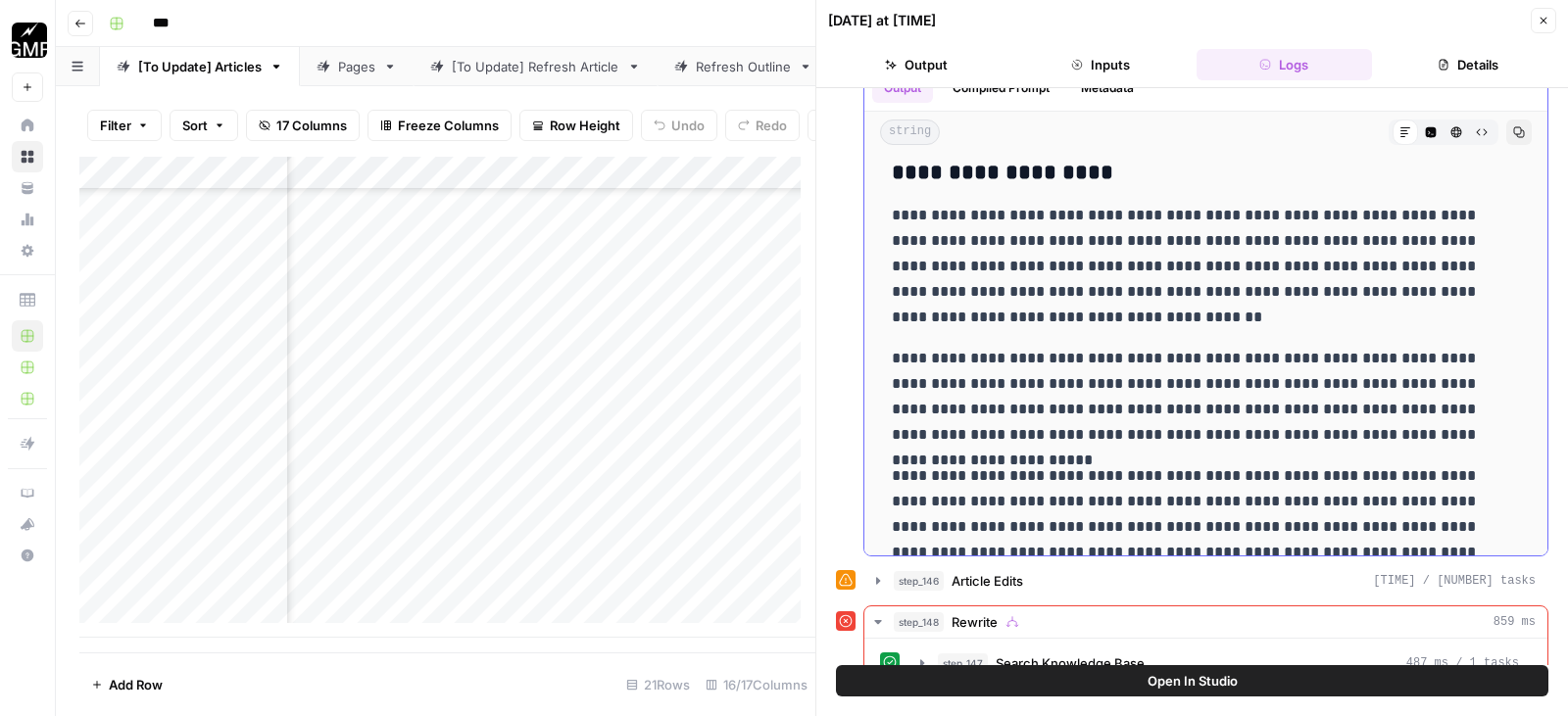 scroll, scrollTop: 15966, scrollLeft: 0, axis: vertical 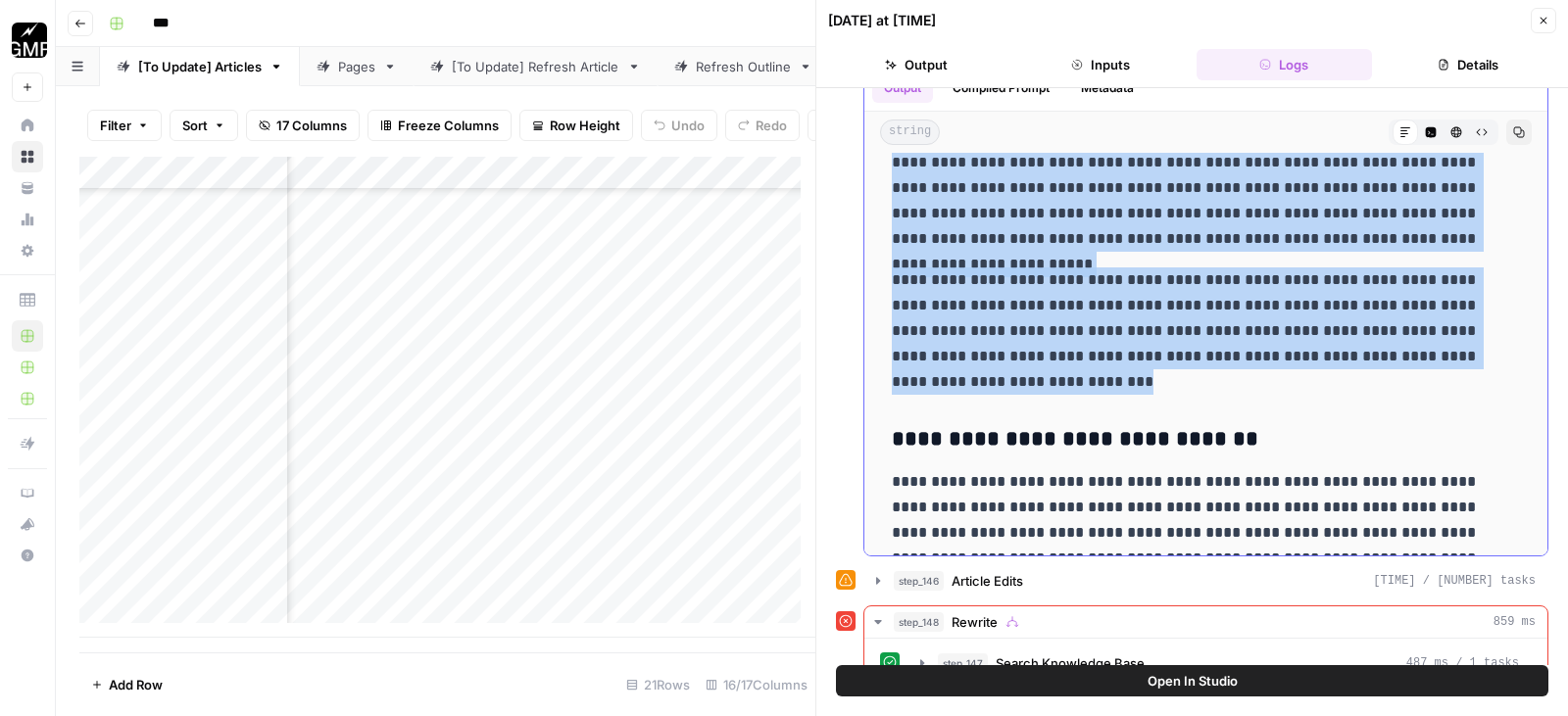 drag, startPoint x: 893, startPoint y: 241, endPoint x: 1069, endPoint y: 307, distance: 187.9681 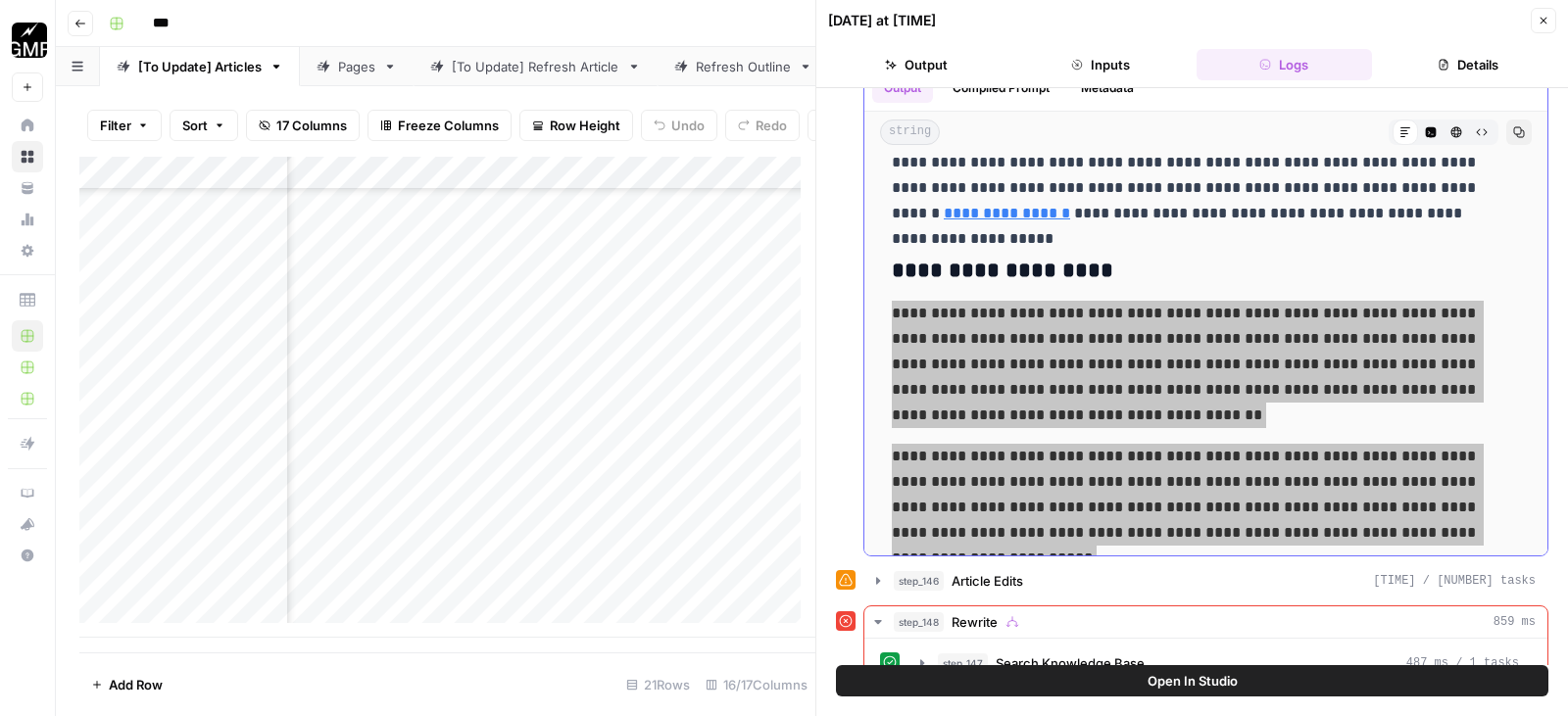 scroll, scrollTop: 16063, scrollLeft: 0, axis: vertical 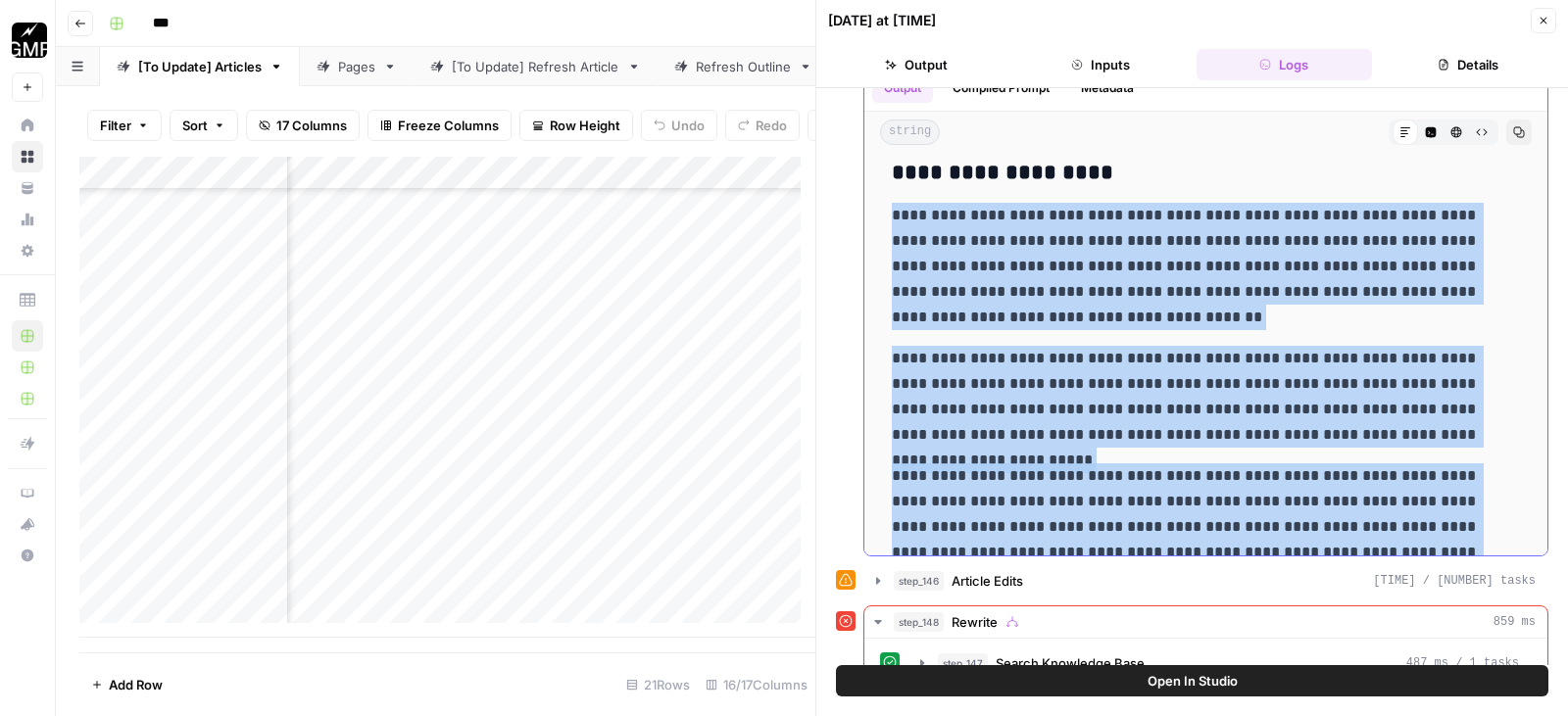 click on "**********" at bounding box center [1191, 397] 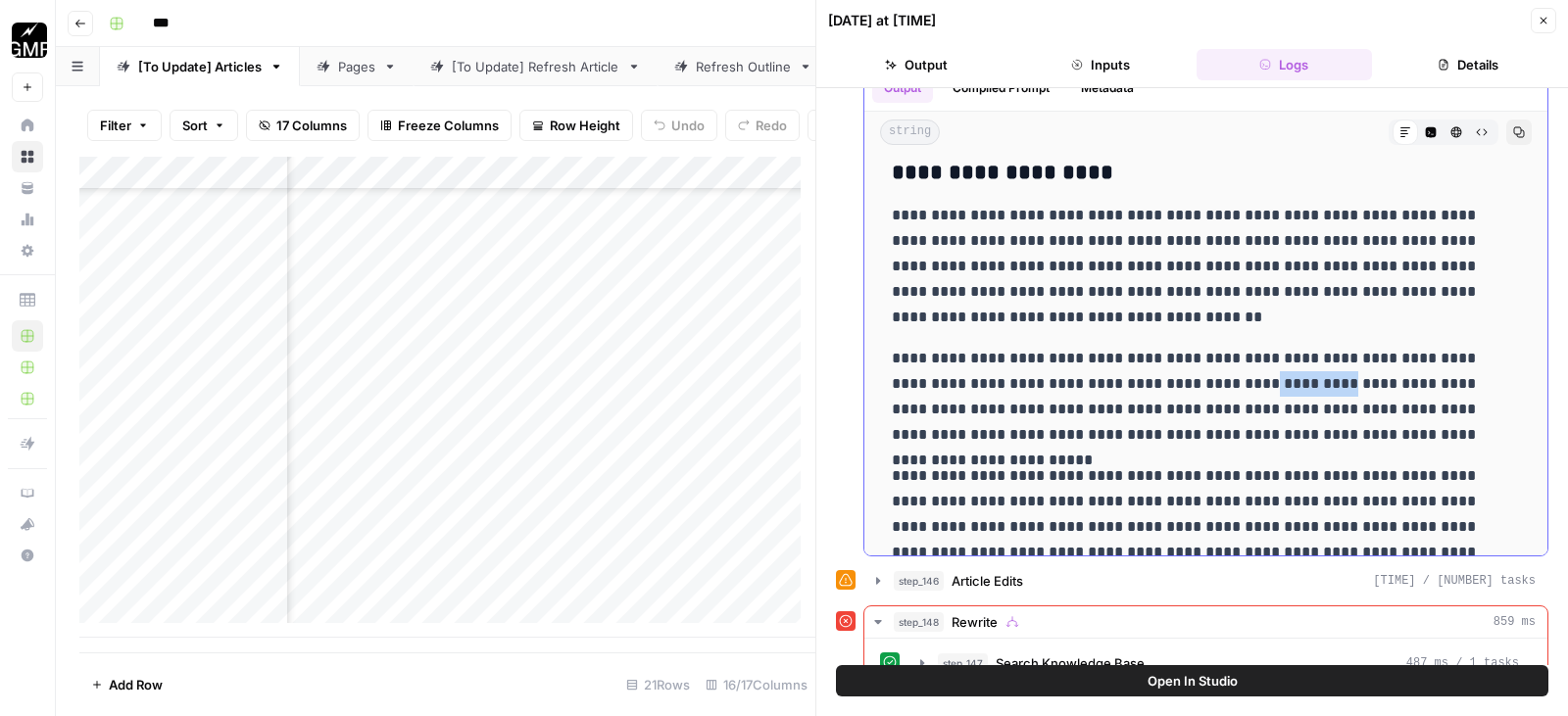 click on "**********" at bounding box center (1191, 397) 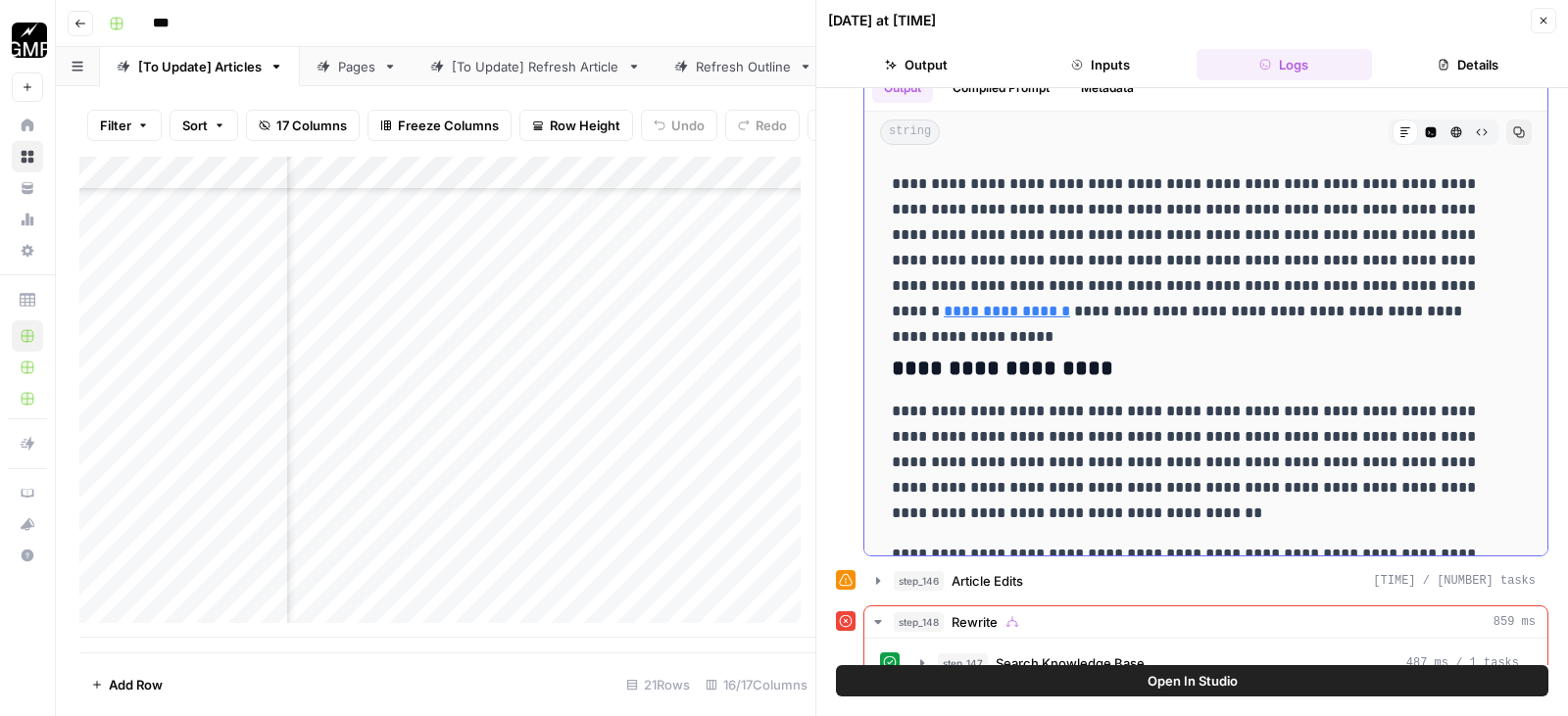 click on "**********" at bounding box center [1191, 462] 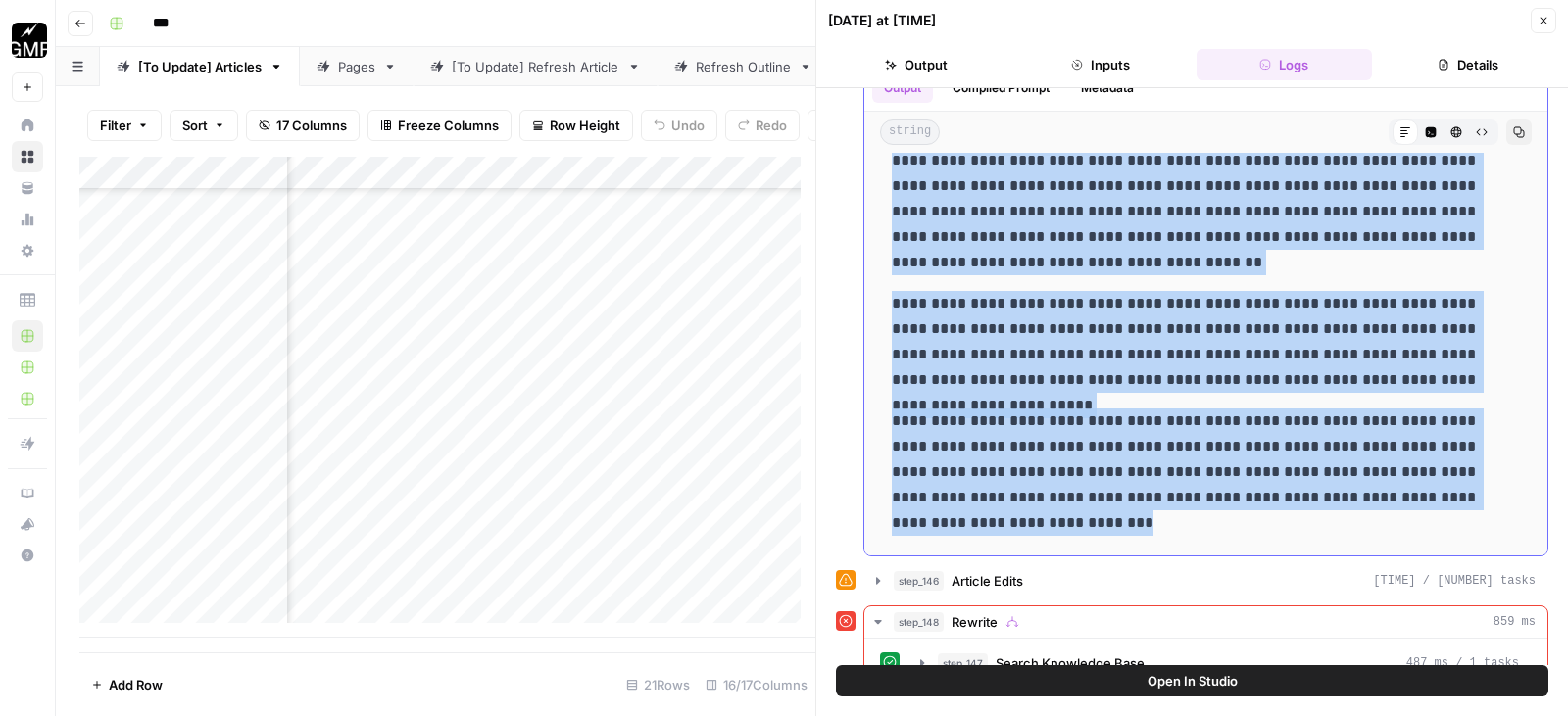 scroll, scrollTop: 16161, scrollLeft: 0, axis: vertical 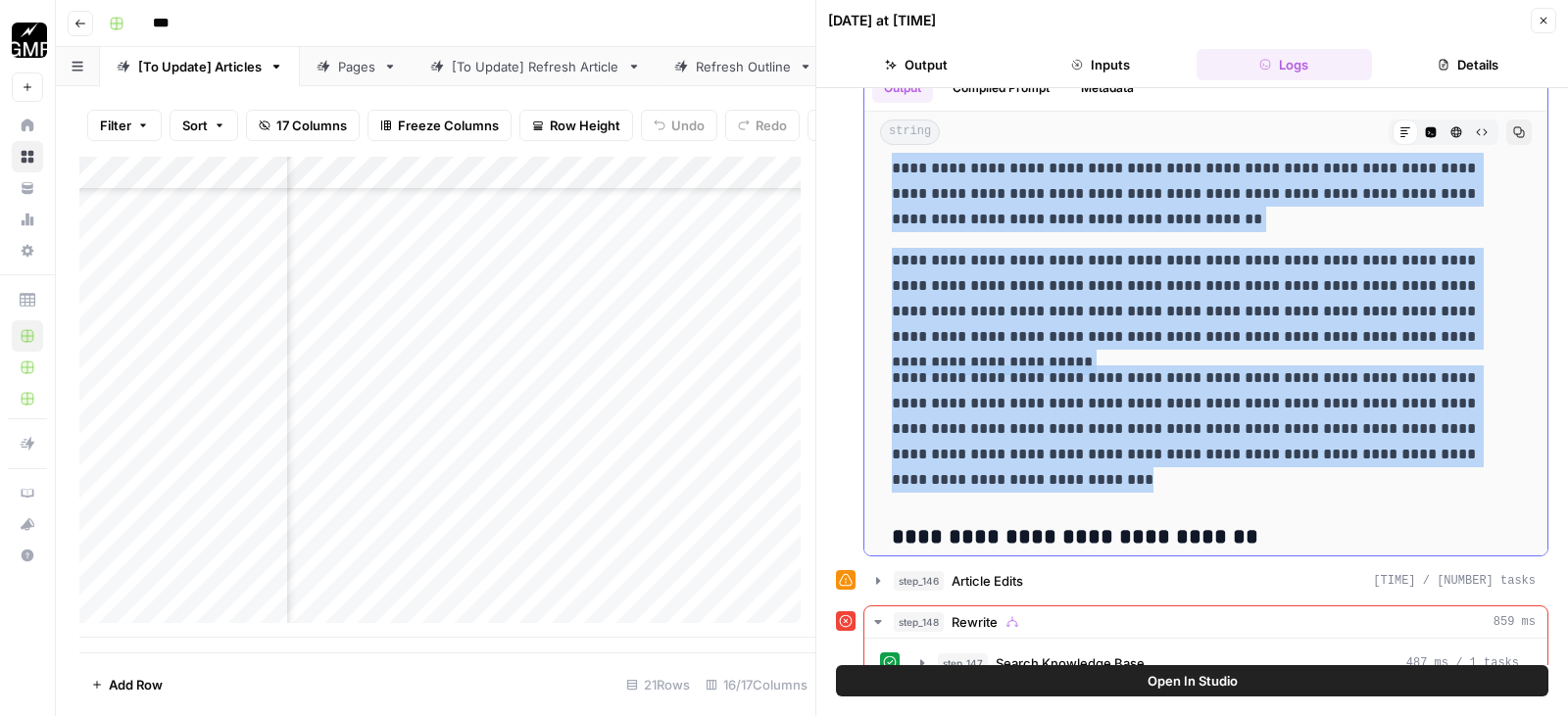 drag, startPoint x: 896, startPoint y: 339, endPoint x: 1143, endPoint y: 419, distance: 259.63243 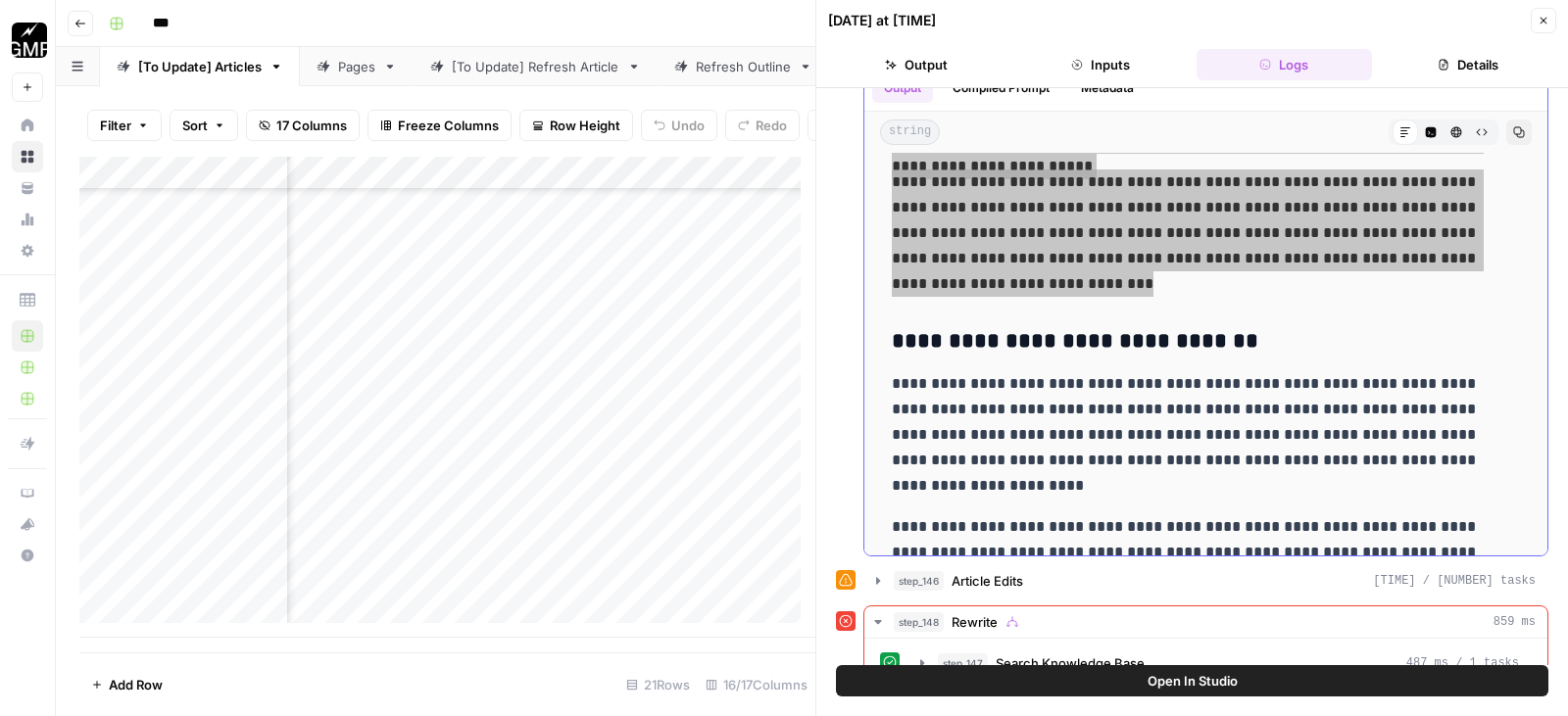 scroll, scrollTop: 16455, scrollLeft: 0, axis: vertical 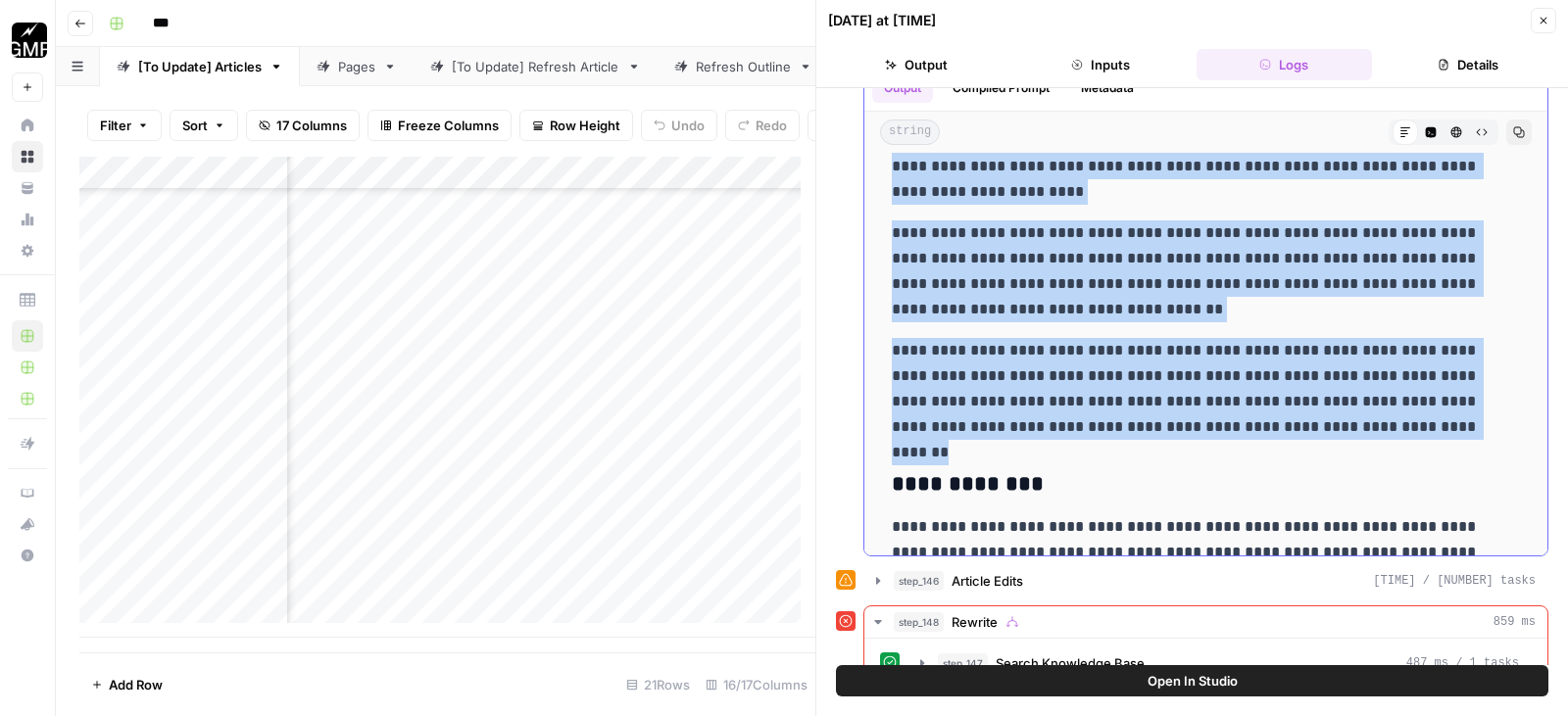 drag, startPoint x: 893, startPoint y: 214, endPoint x: 1385, endPoint y: 366, distance: 514.9447 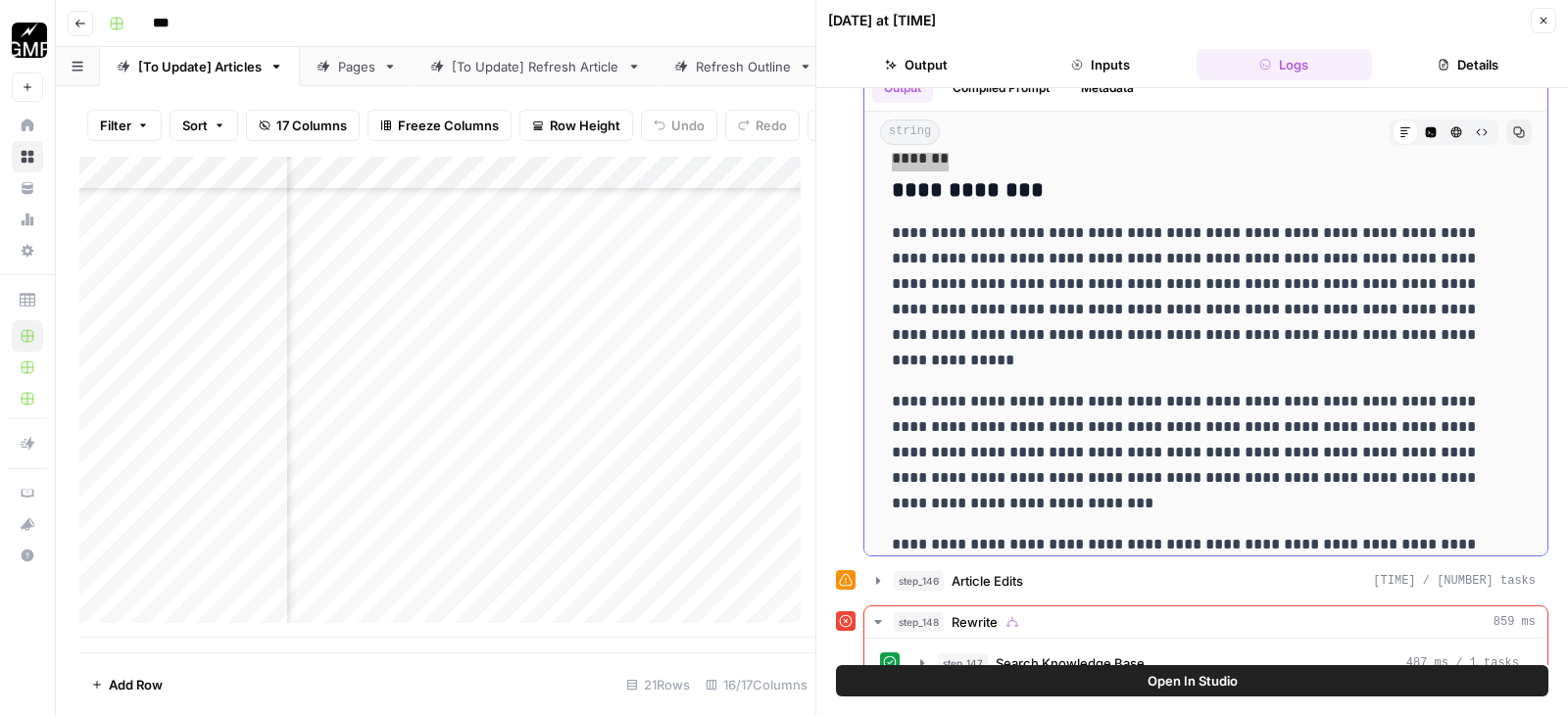 scroll, scrollTop: 16847, scrollLeft: 0, axis: vertical 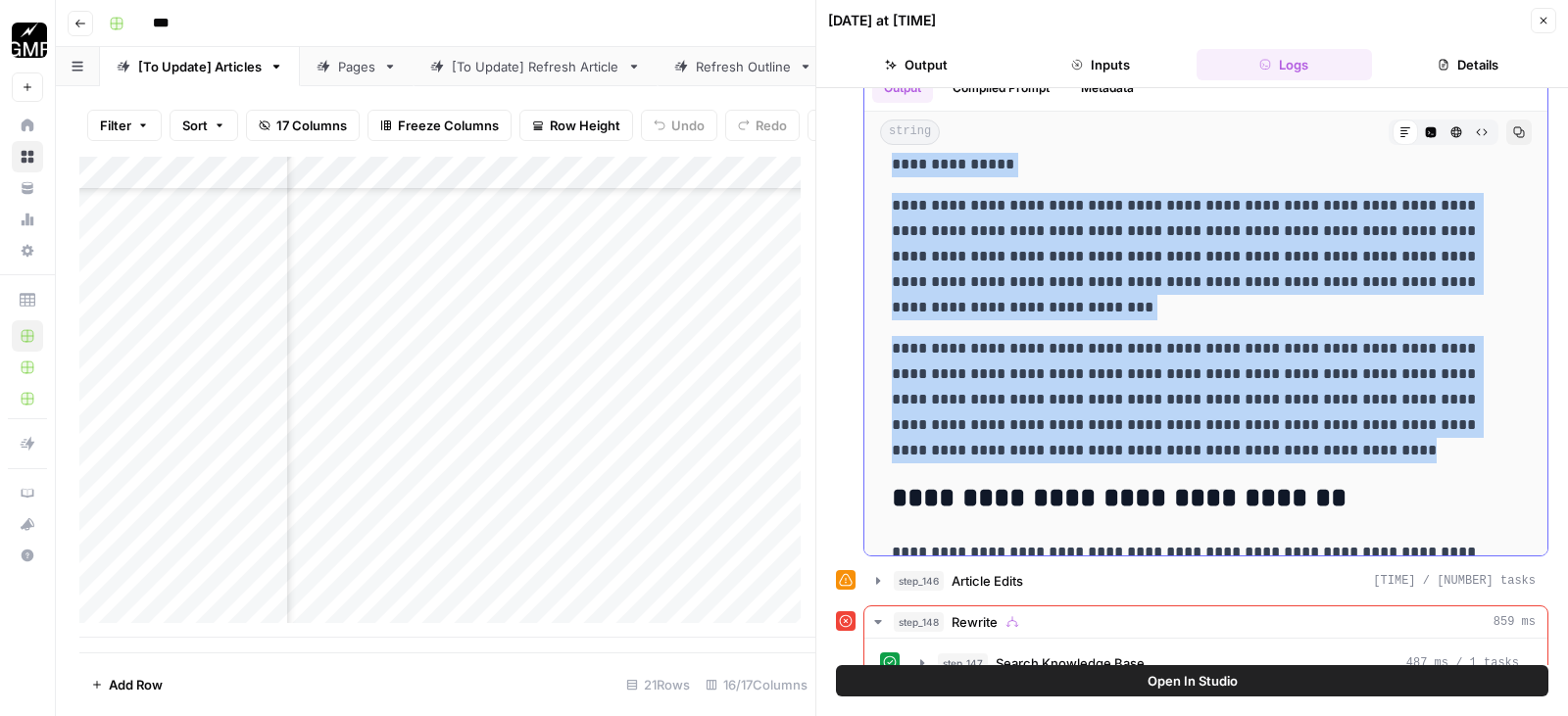 drag, startPoint x: 895, startPoint y: 266, endPoint x: 1370, endPoint y: 380, distance: 488.48849 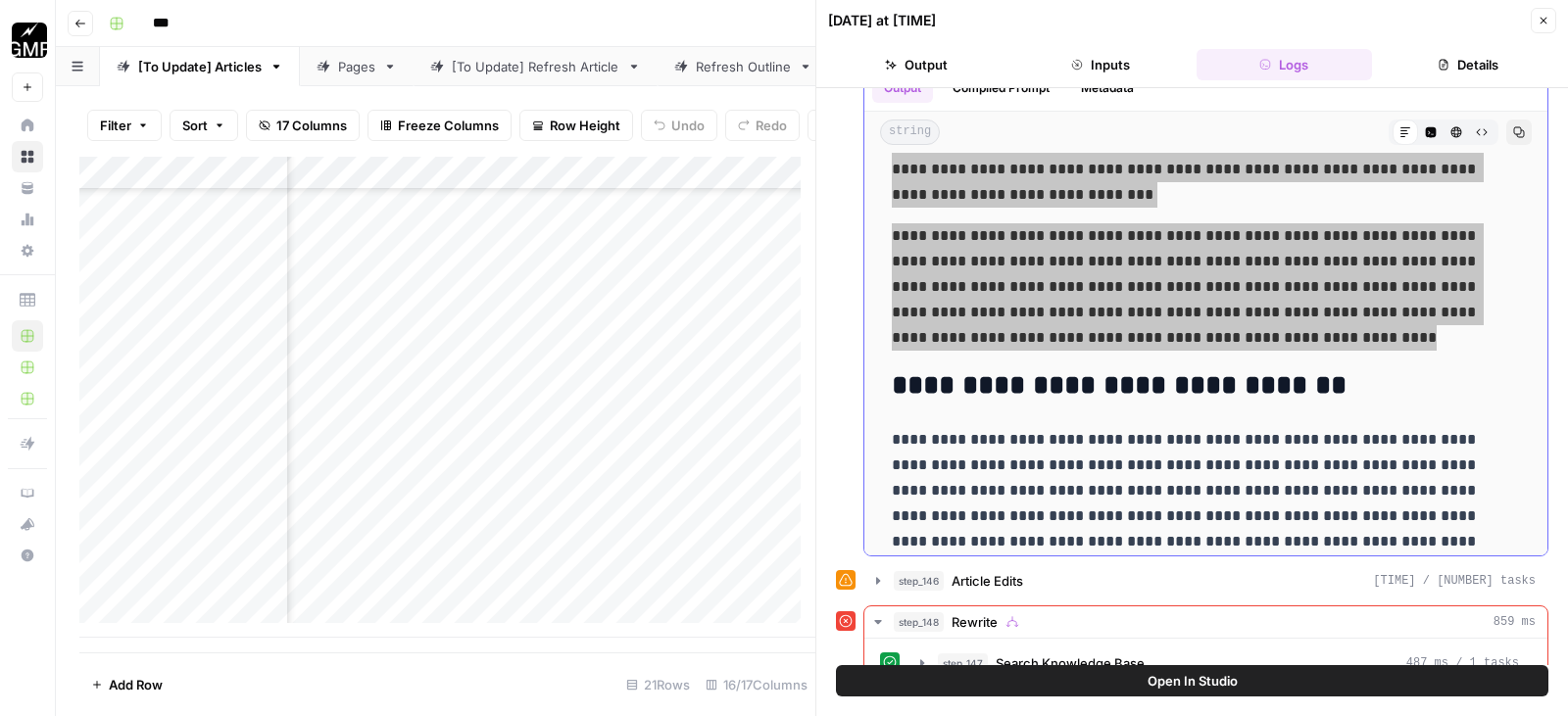 scroll, scrollTop: 17196, scrollLeft: 0, axis: vertical 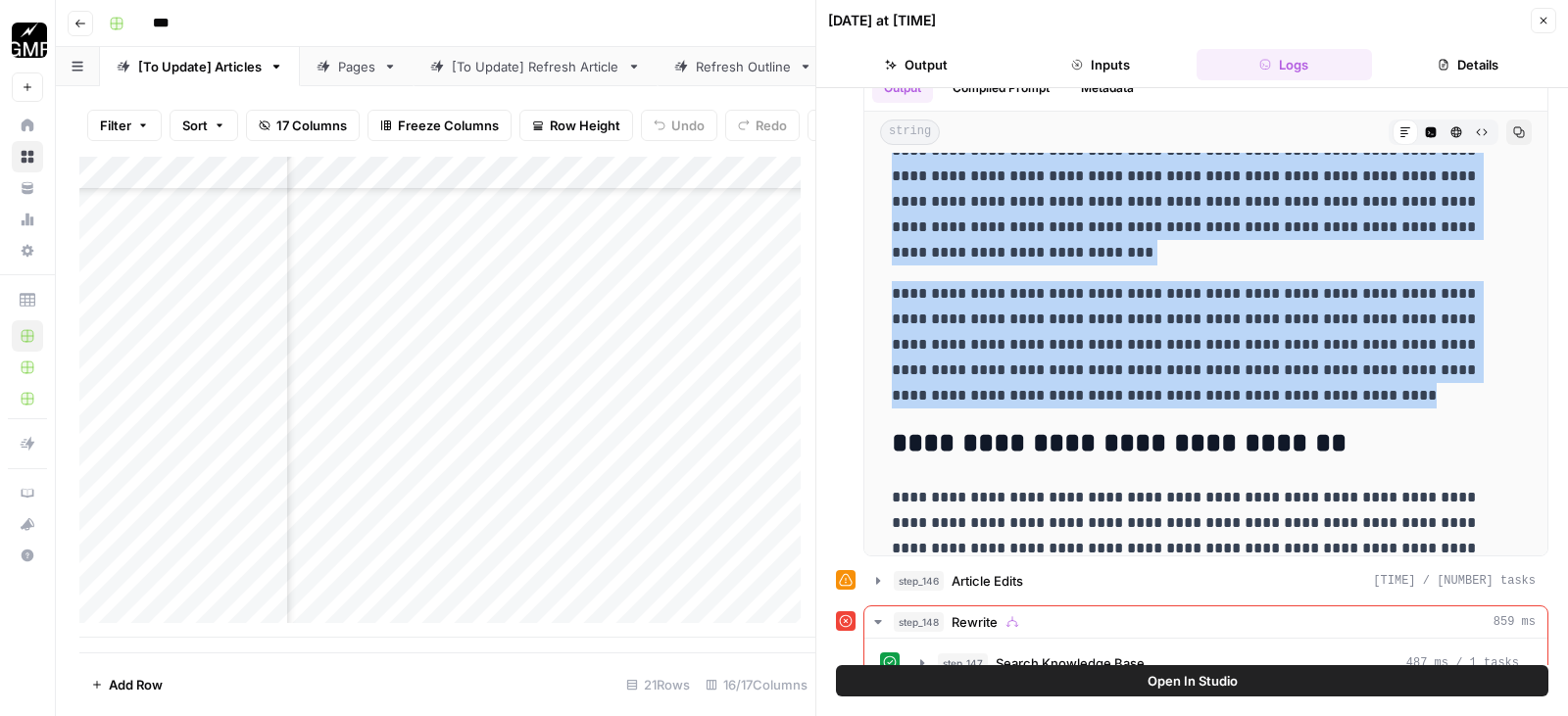 click on "Close" at bounding box center [1544, 21] 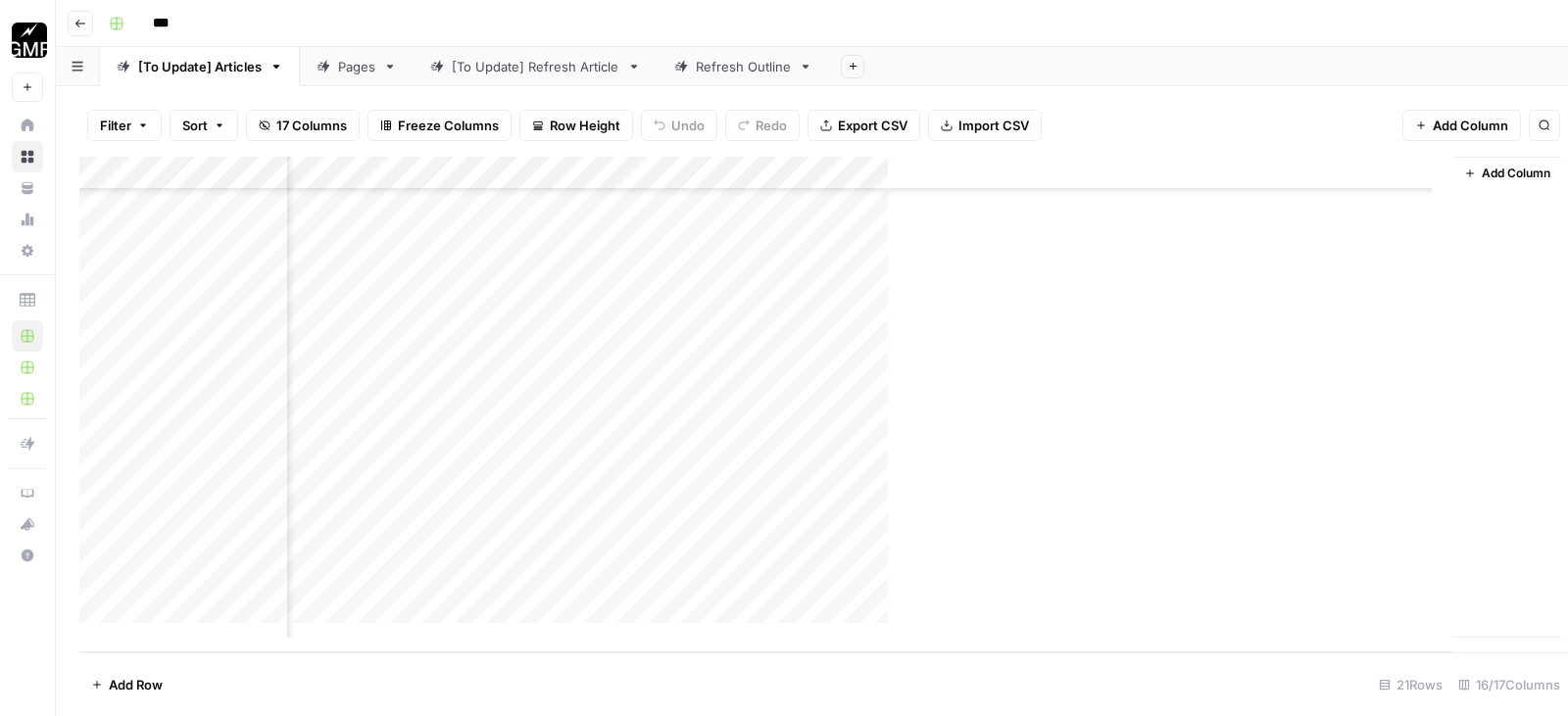 scroll, scrollTop: 1394, scrollLeft: 1490, axis: both 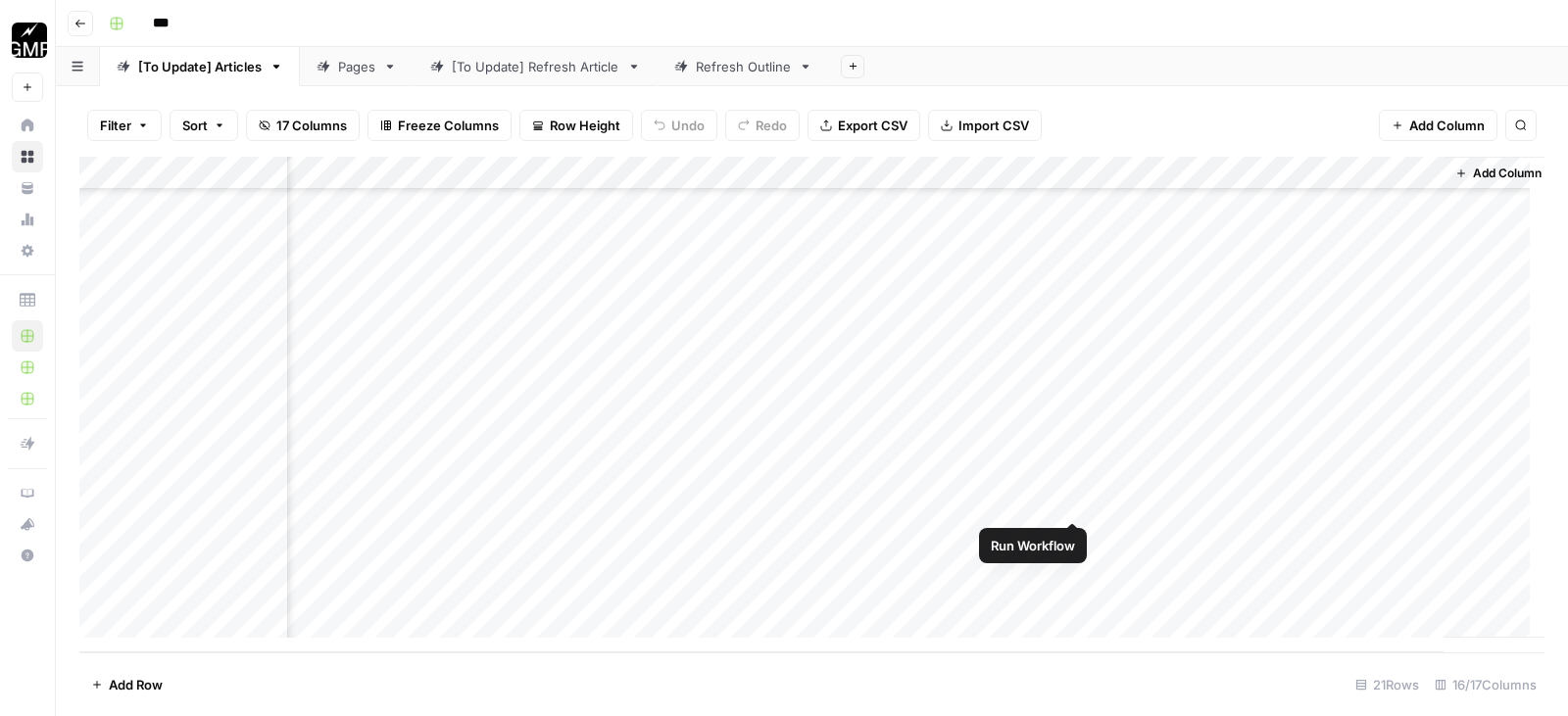 click on "Add Column" at bounding box center (811, 405) 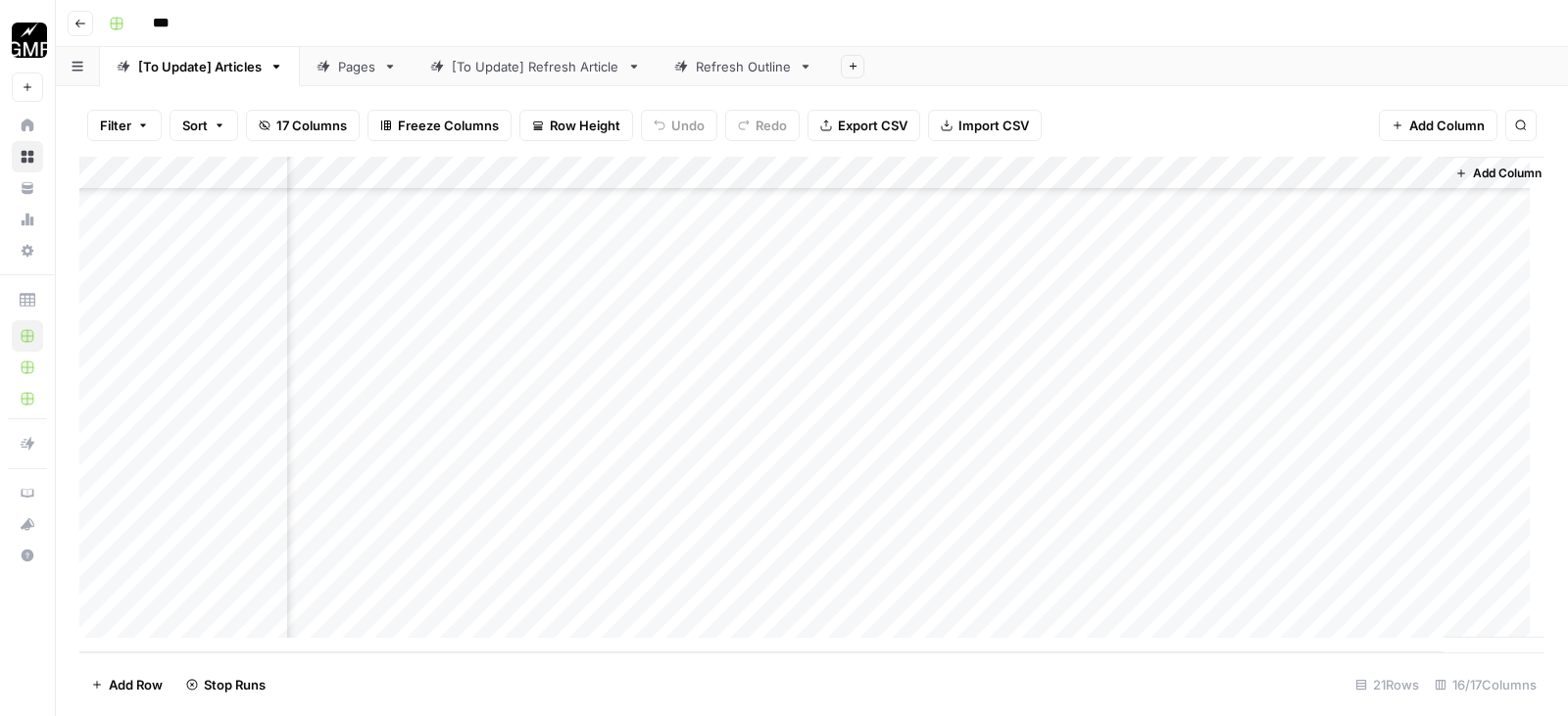 click on "Add Column" at bounding box center (811, 405) 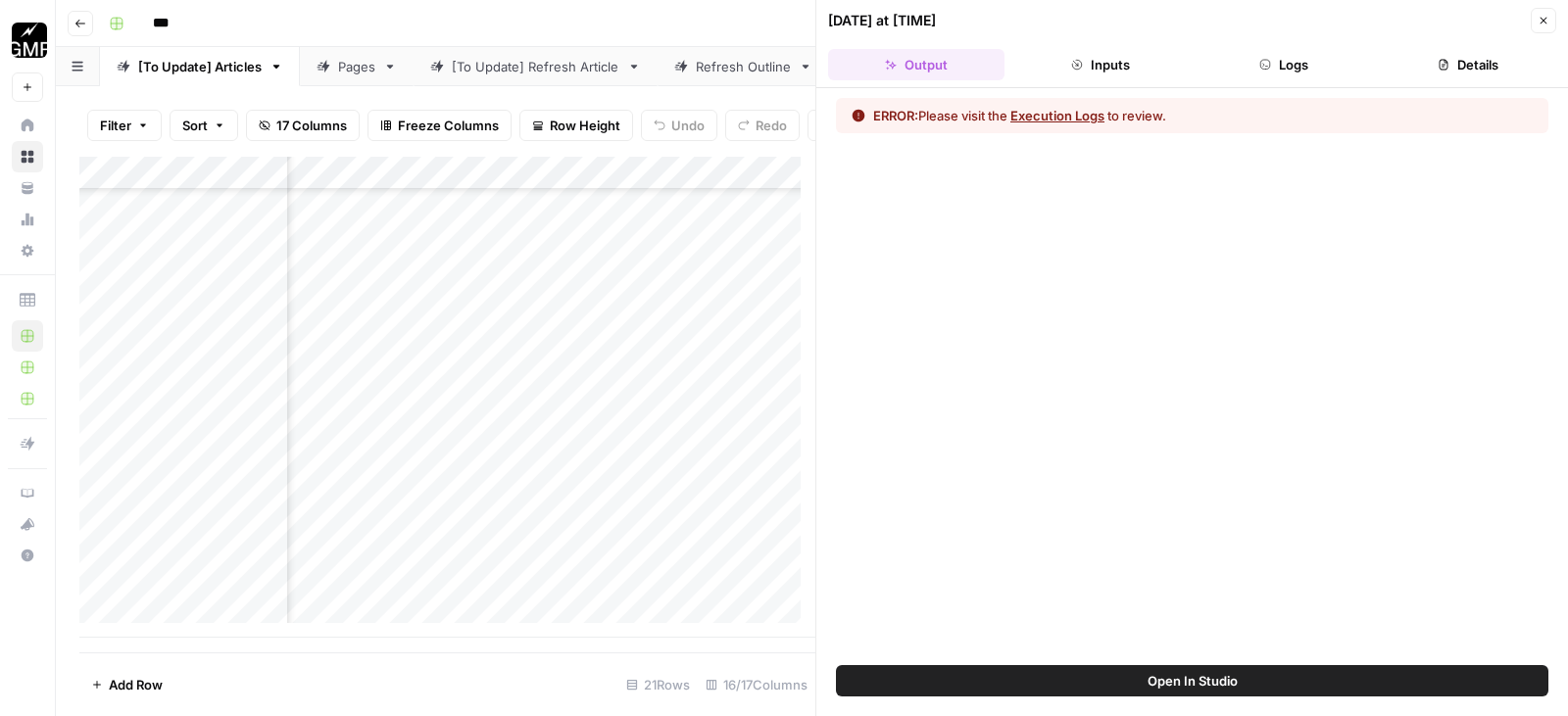 click on "Logs" at bounding box center [1285, 65] 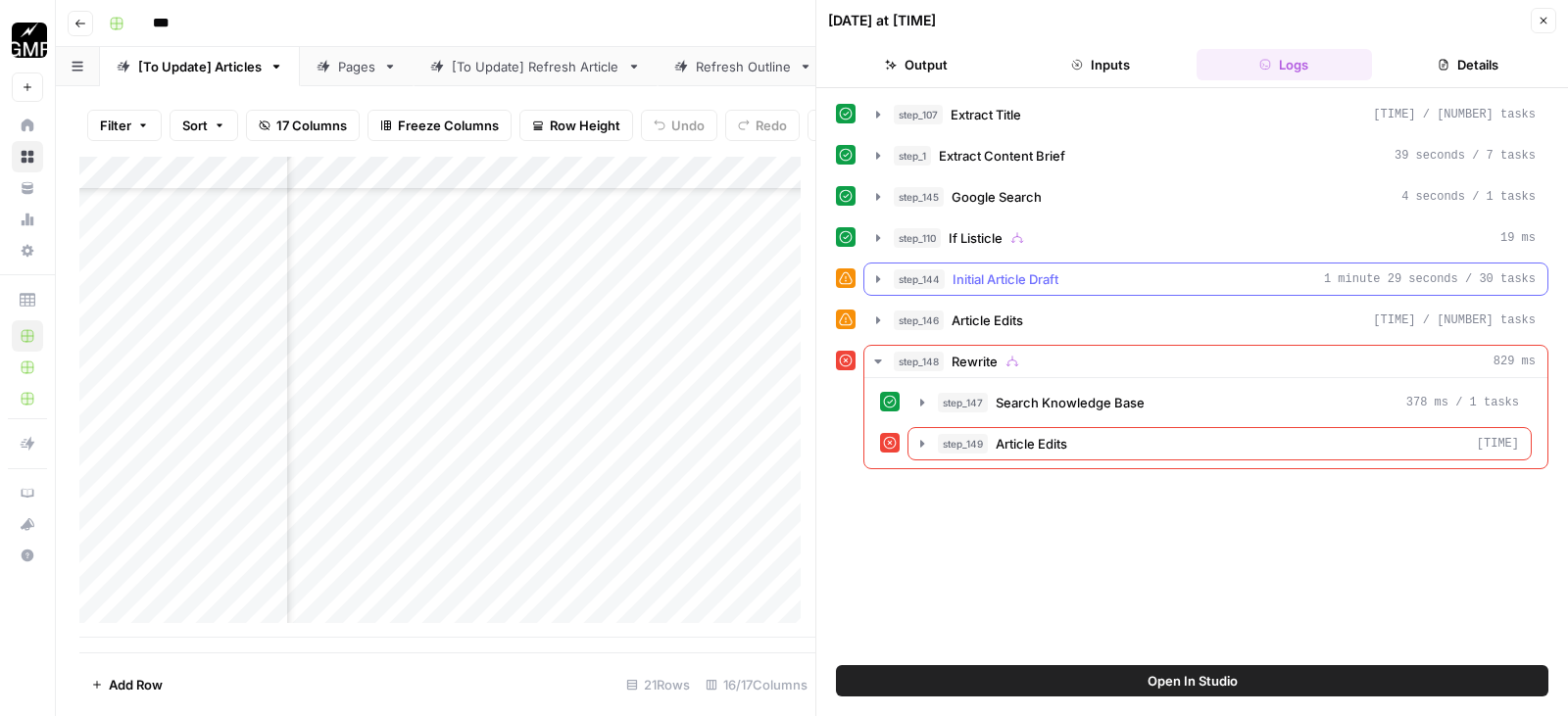 click on "Initial Article Draft" at bounding box center (1005, 279) 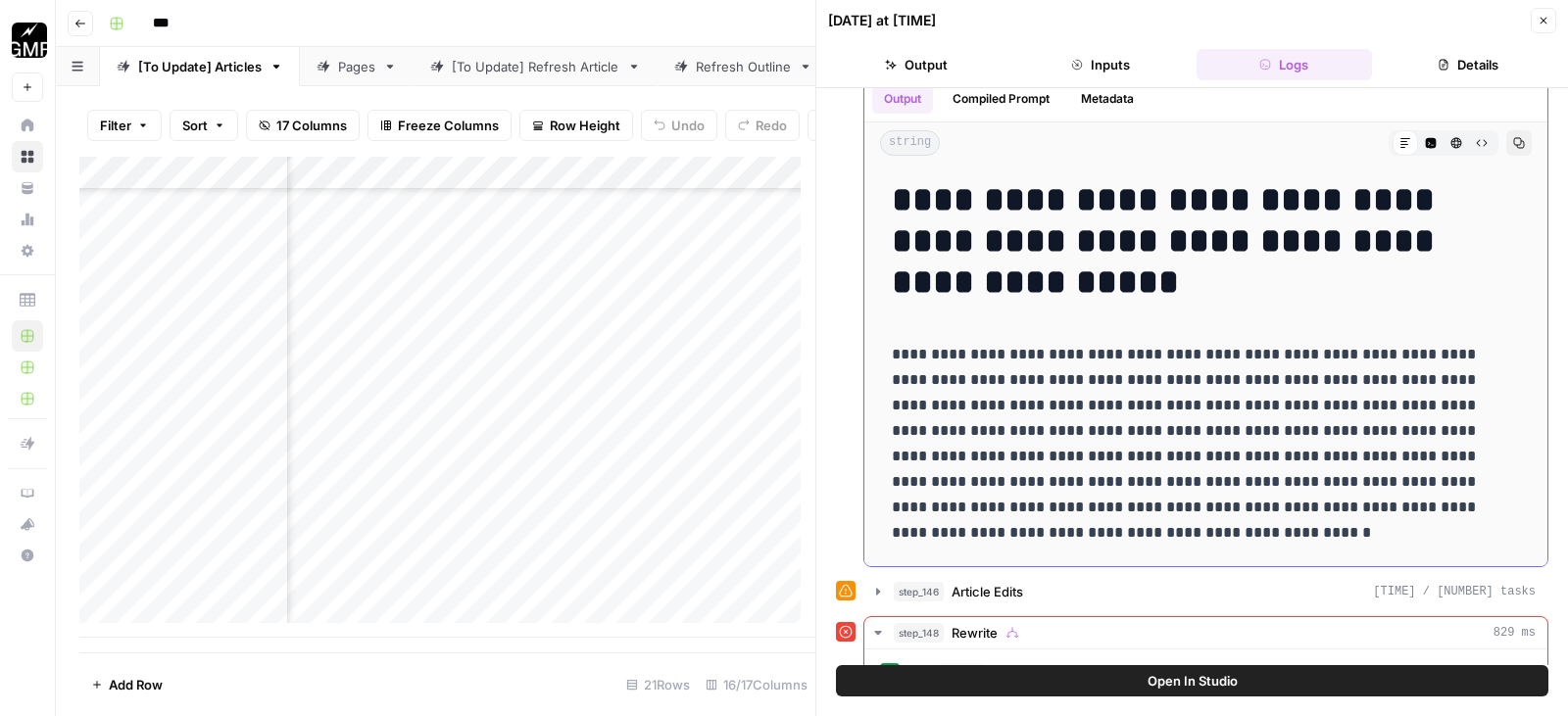scroll, scrollTop: 392, scrollLeft: 0, axis: vertical 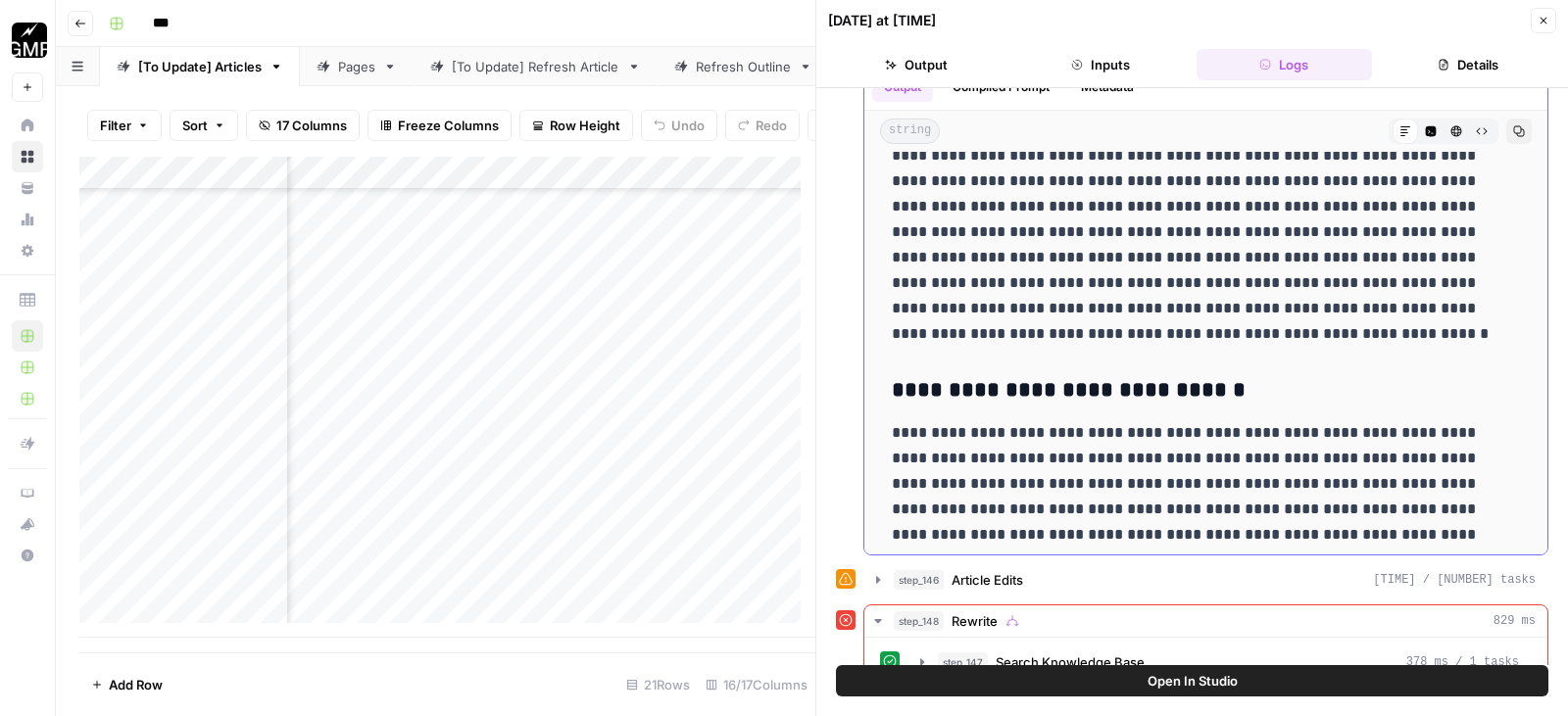 drag, startPoint x: 892, startPoint y: 234, endPoint x: 1249, endPoint y: 335, distance: 371.0121 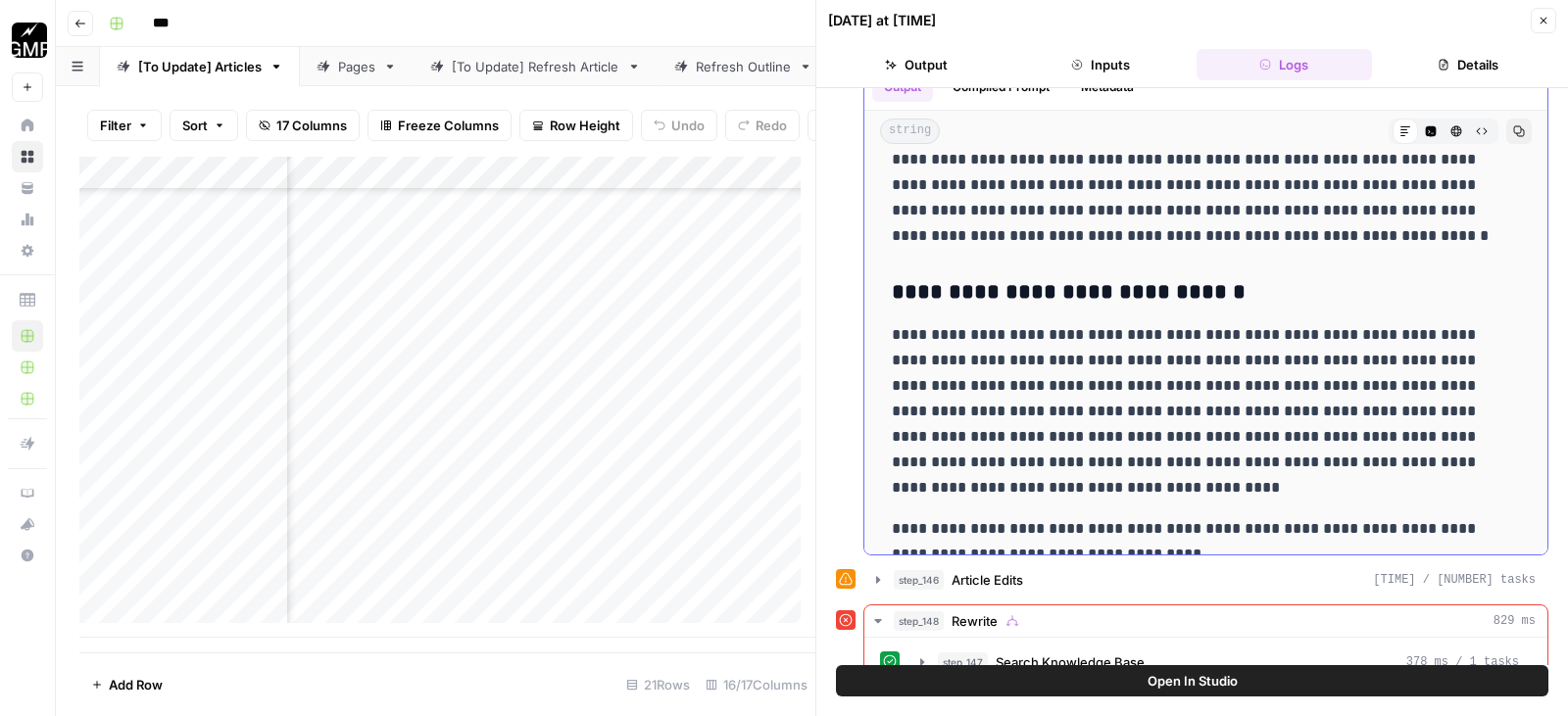 scroll, scrollTop: 1077, scrollLeft: 0, axis: vertical 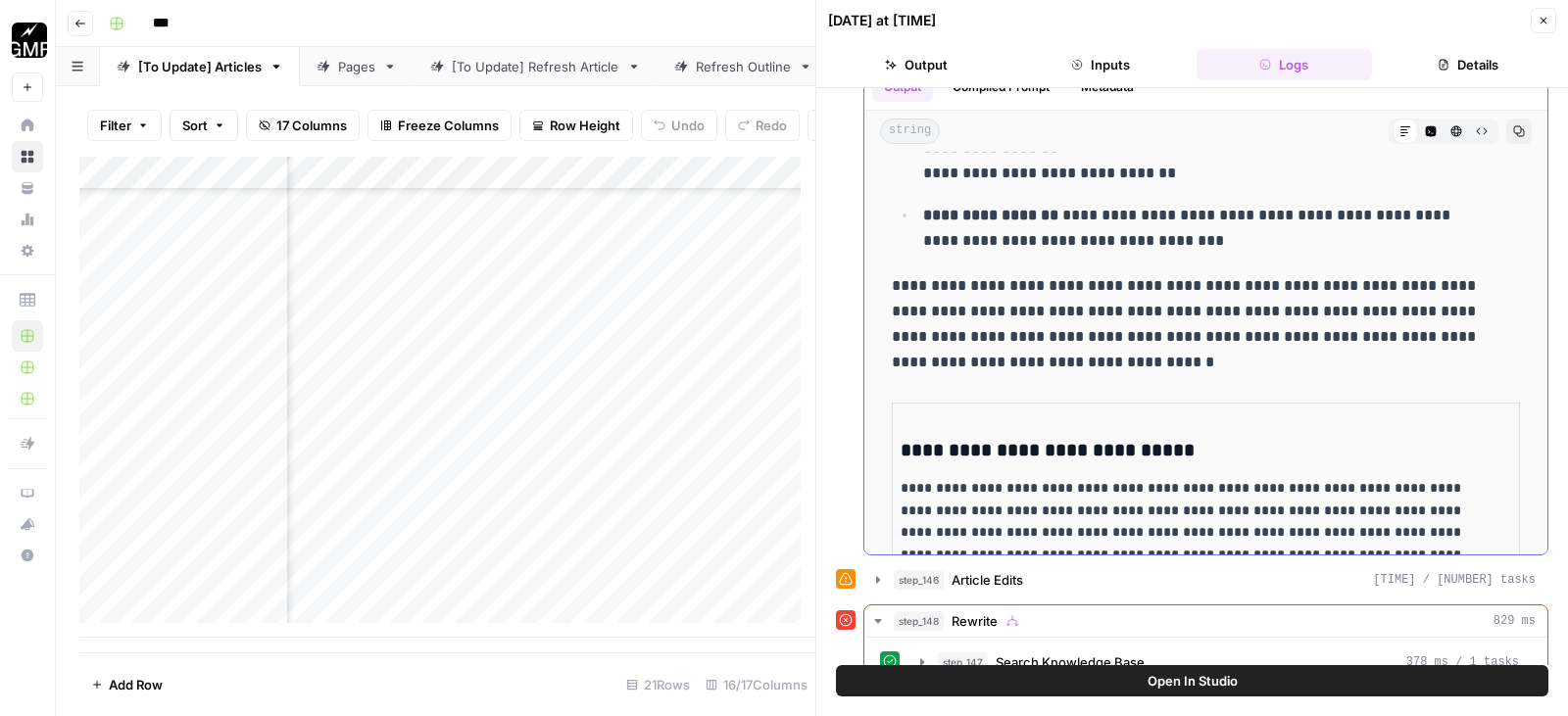 drag, startPoint x: 892, startPoint y: 235, endPoint x: 1153, endPoint y: 366, distance: 292.031 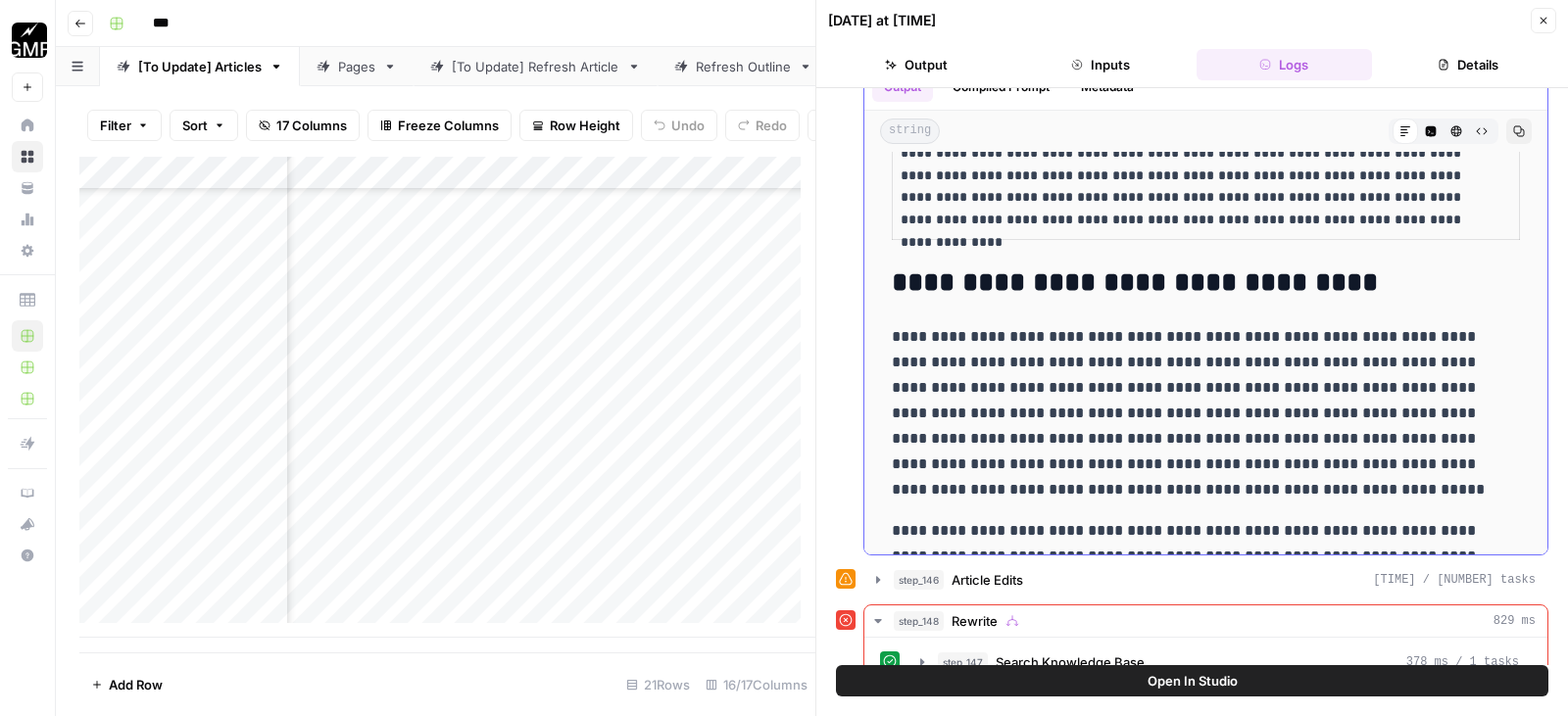 scroll, scrollTop: 1959, scrollLeft: 0, axis: vertical 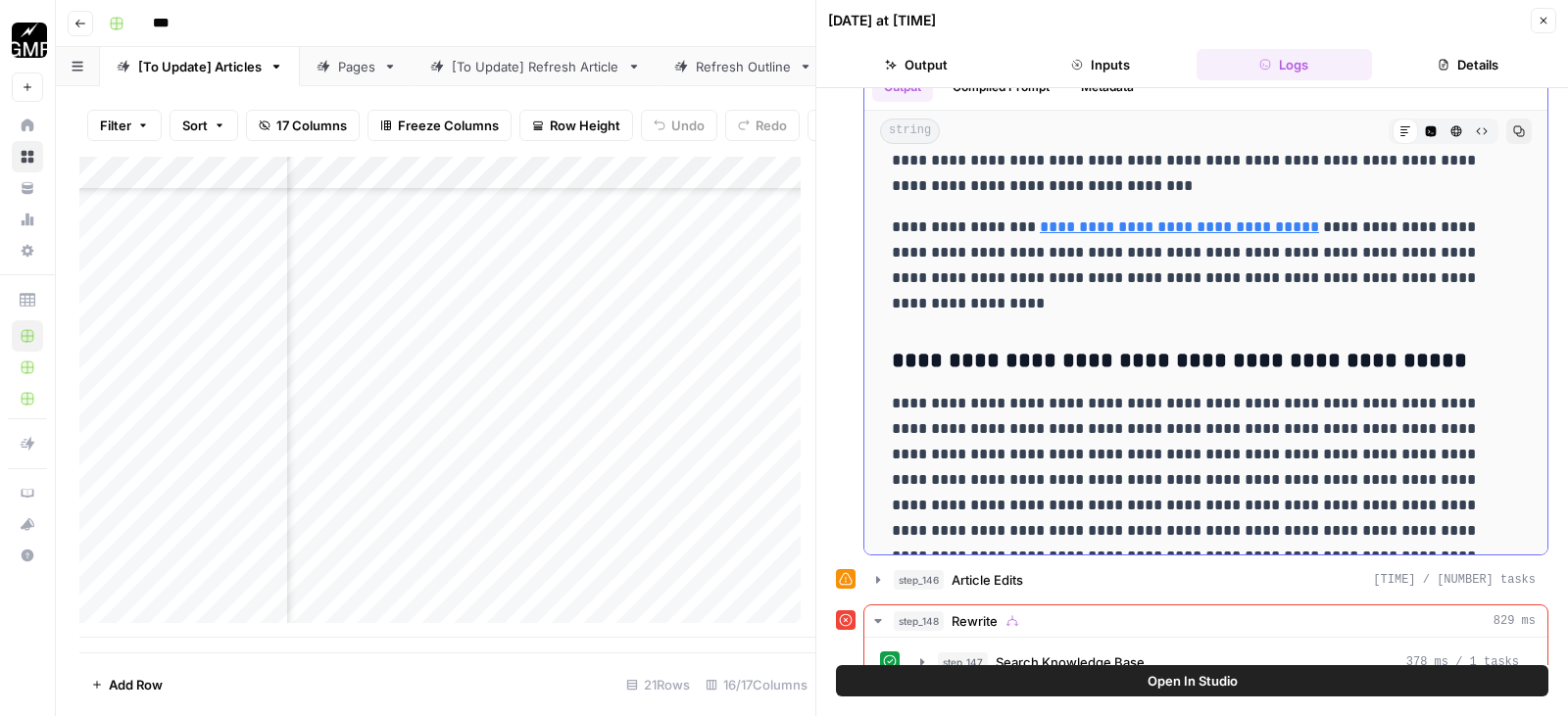 drag, startPoint x: 884, startPoint y: 283, endPoint x: 1169, endPoint y: 314, distance: 286.68101 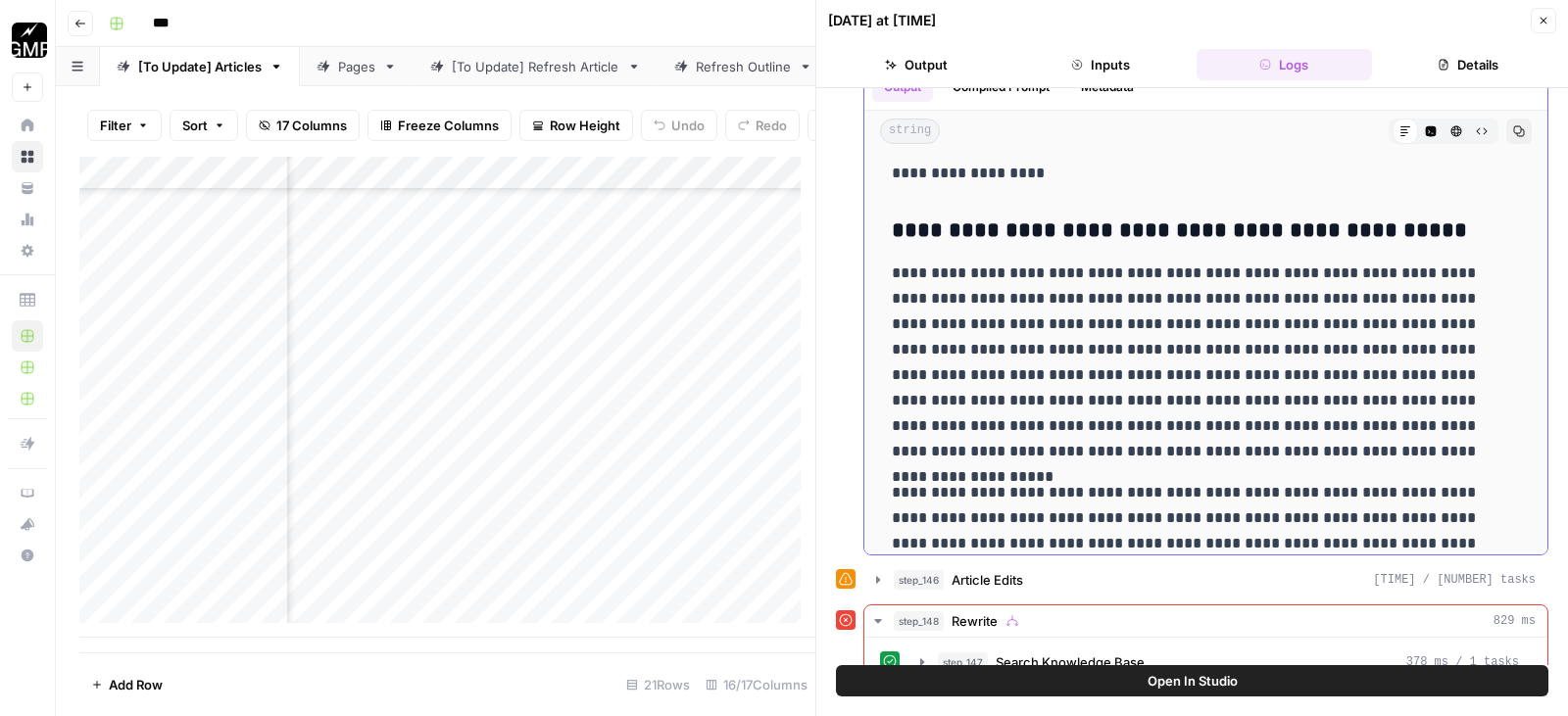 scroll, scrollTop: 2743, scrollLeft: 0, axis: vertical 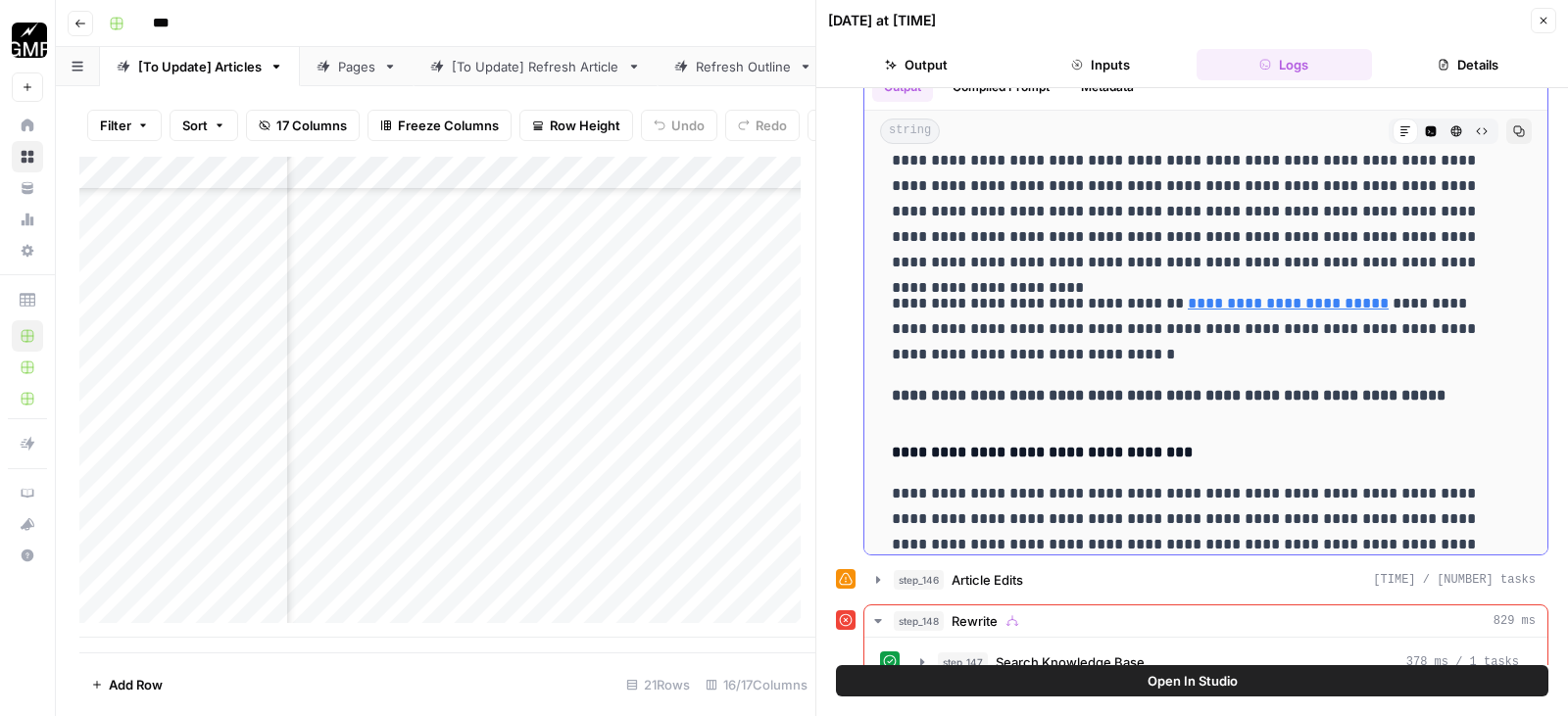 drag, startPoint x: 893, startPoint y: 309, endPoint x: 1417, endPoint y: 384, distance: 529.3402 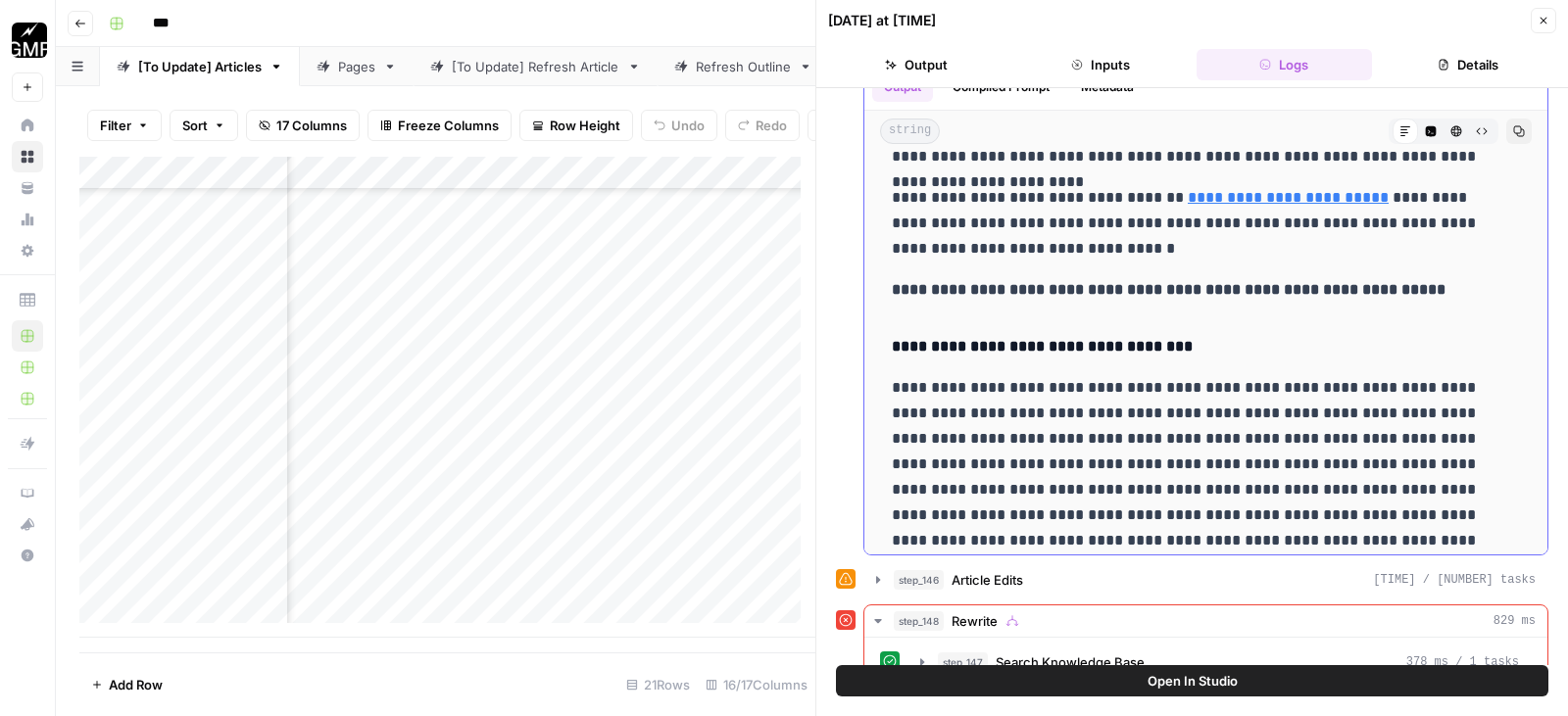 scroll, scrollTop: 3526, scrollLeft: 0, axis: vertical 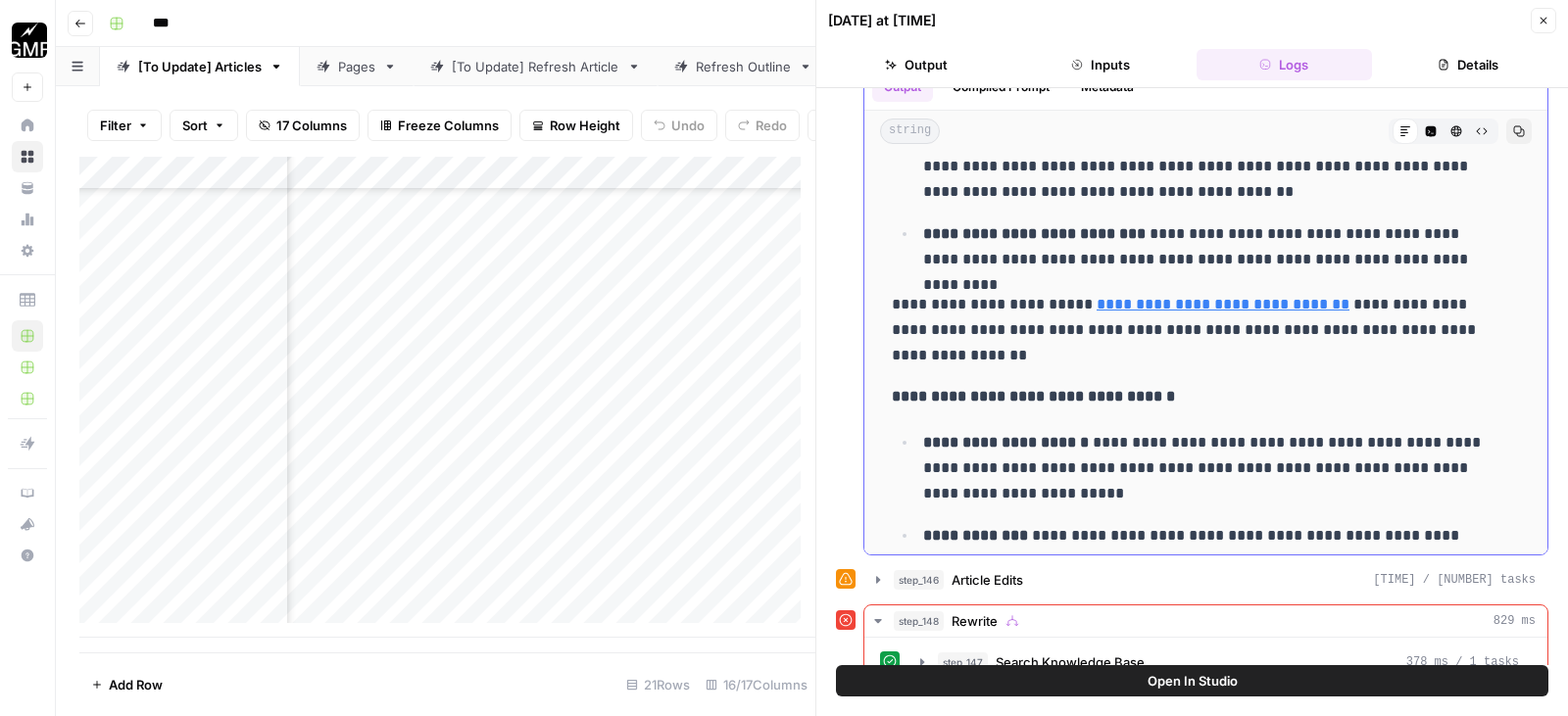 drag, startPoint x: 891, startPoint y: 358, endPoint x: 1148, endPoint y: 416, distance: 263.46347 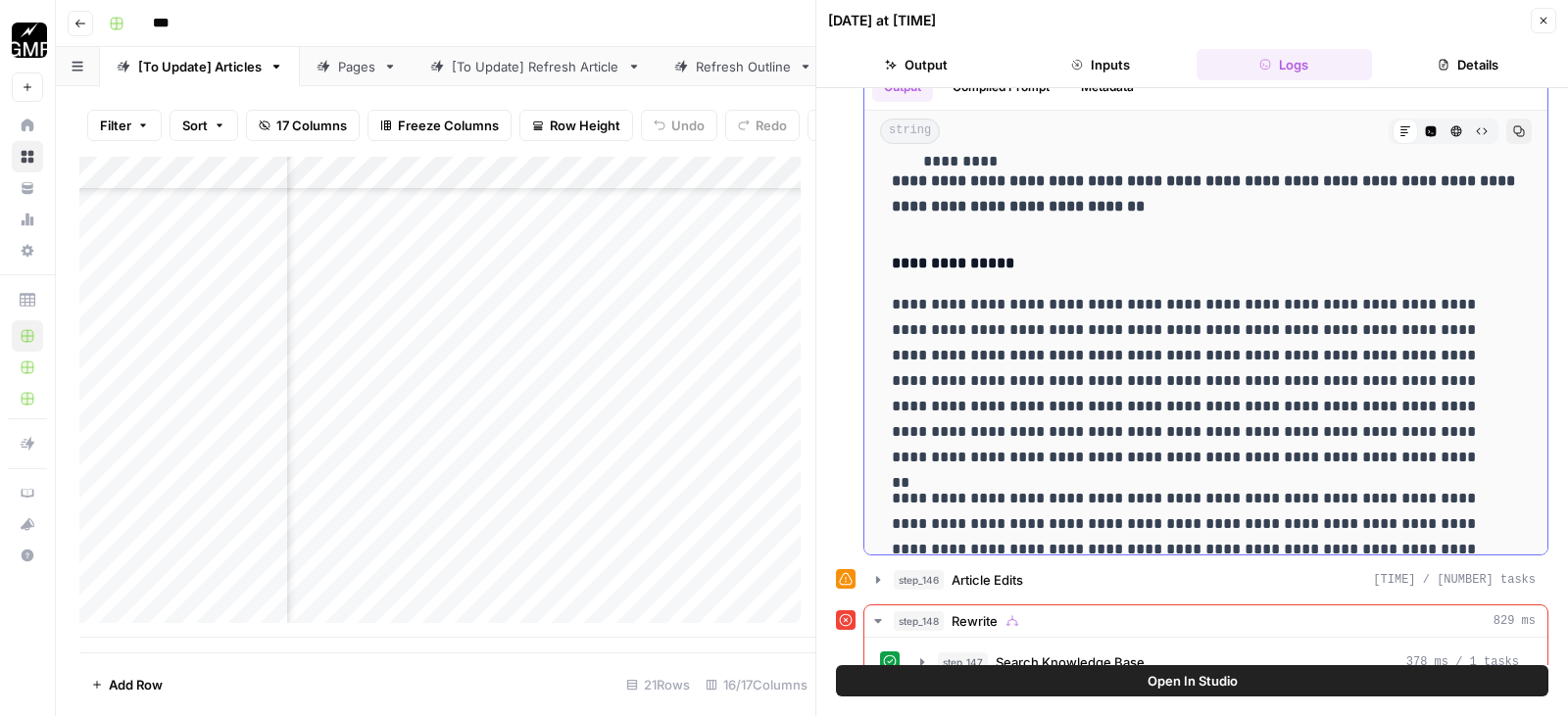 scroll, scrollTop: 5191, scrollLeft: 0, axis: vertical 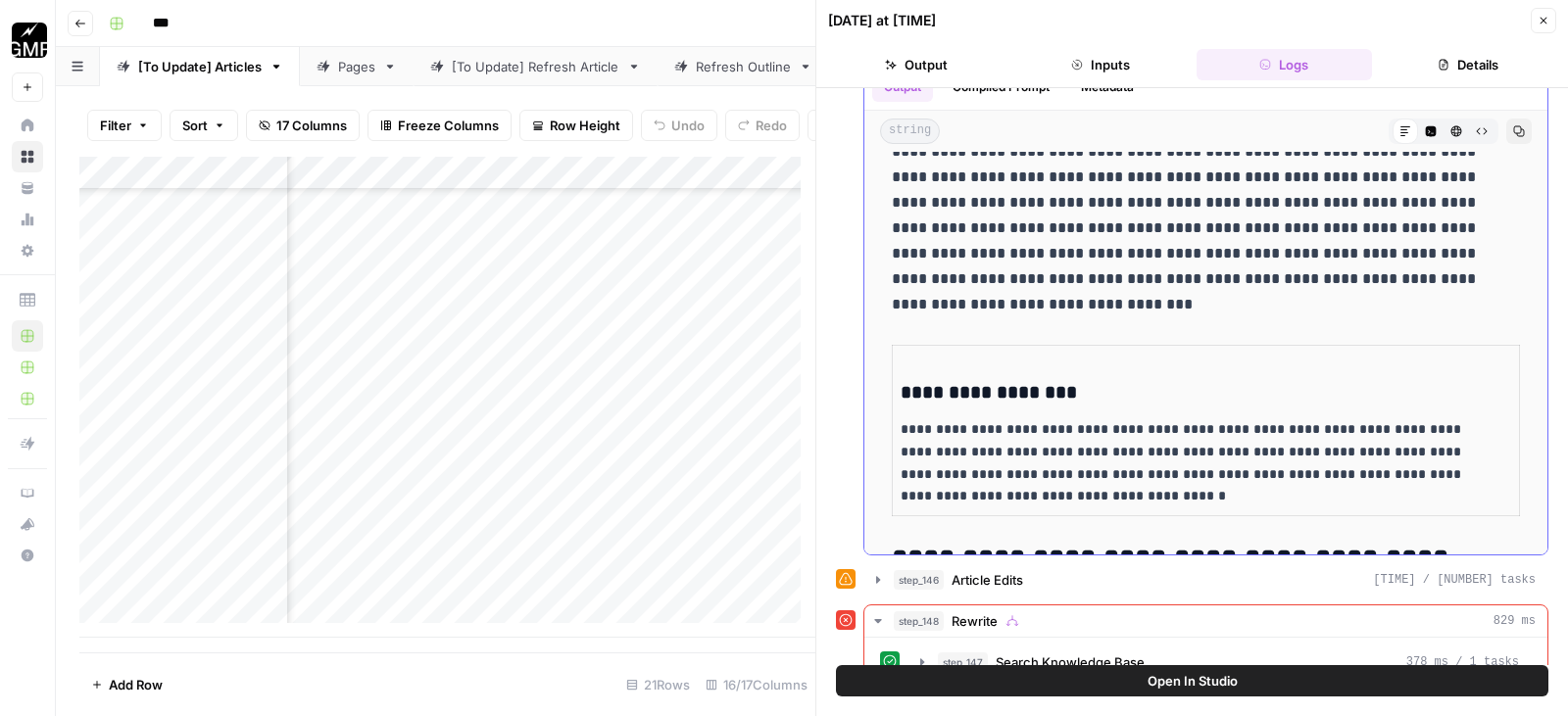 drag, startPoint x: 895, startPoint y: 274, endPoint x: 1116, endPoint y: 333, distance: 228.74 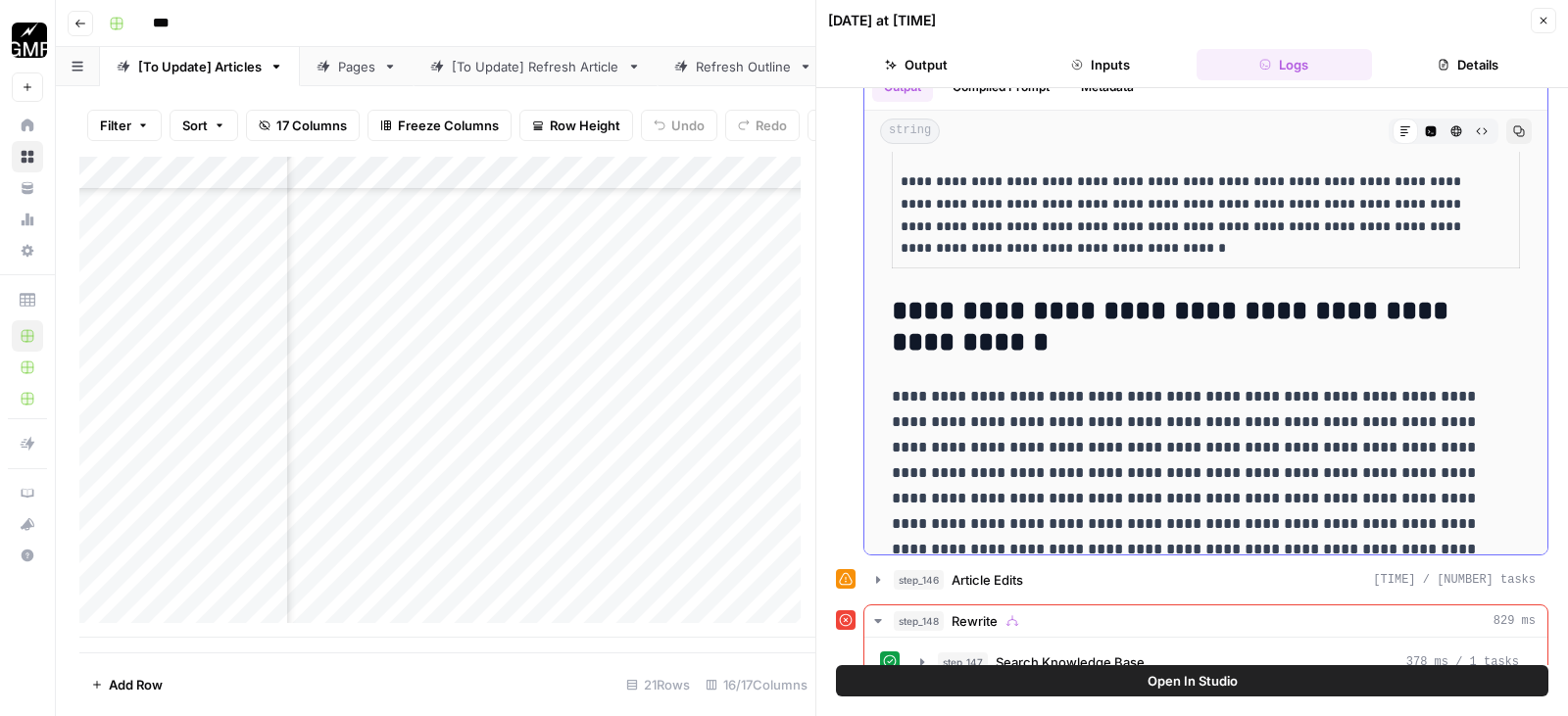 scroll, scrollTop: 6367, scrollLeft: 0, axis: vertical 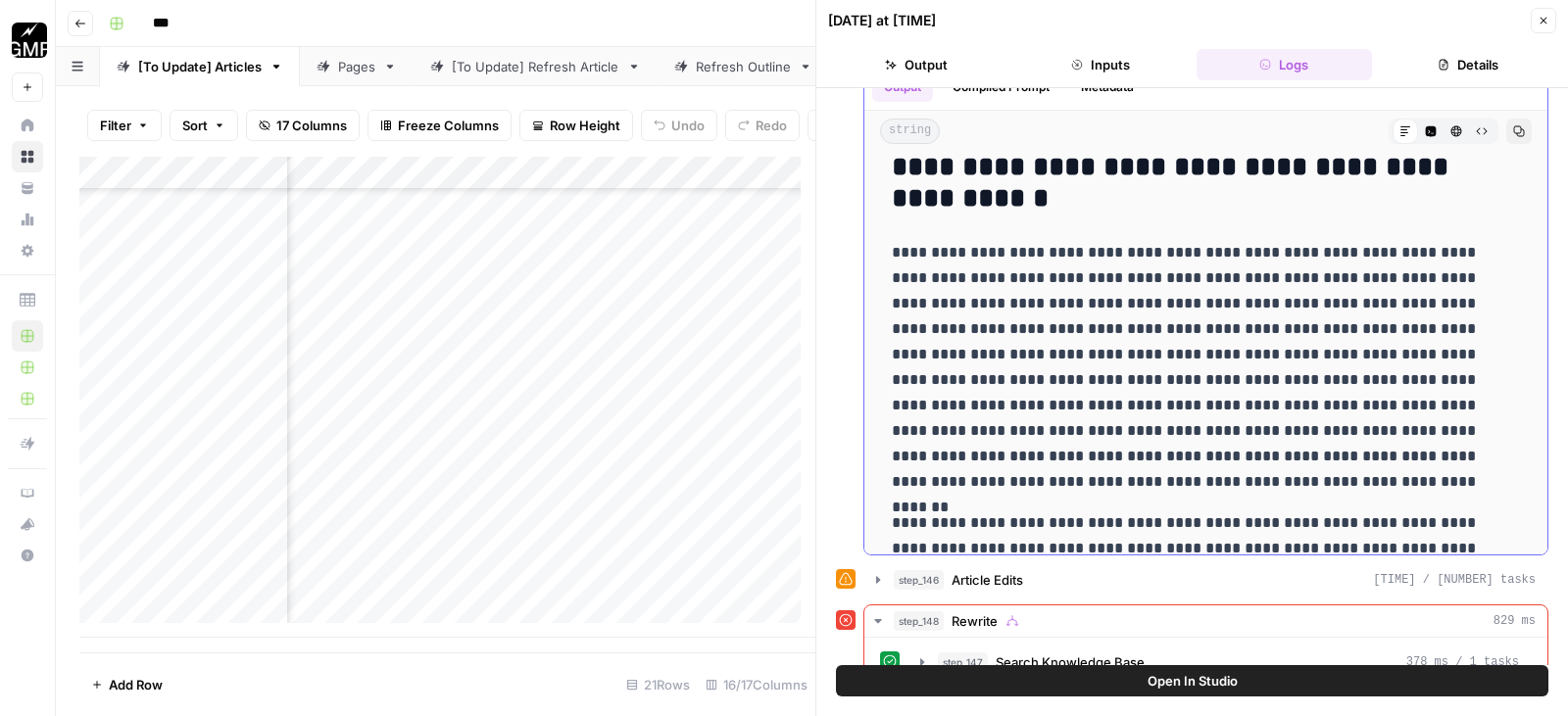 drag, startPoint x: 898, startPoint y: 248, endPoint x: 1098, endPoint y: 319, distance: 212.22865 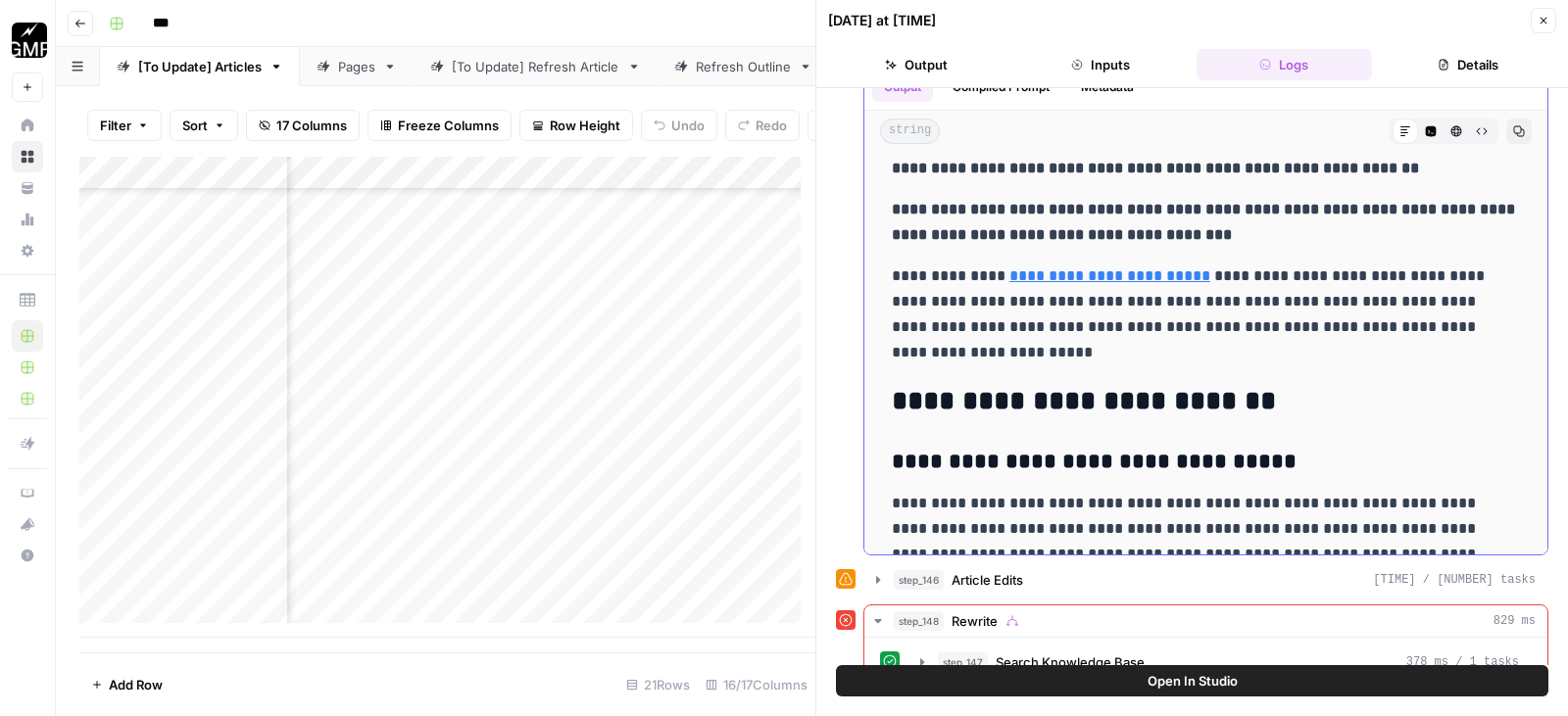 scroll, scrollTop: 7738, scrollLeft: 0, axis: vertical 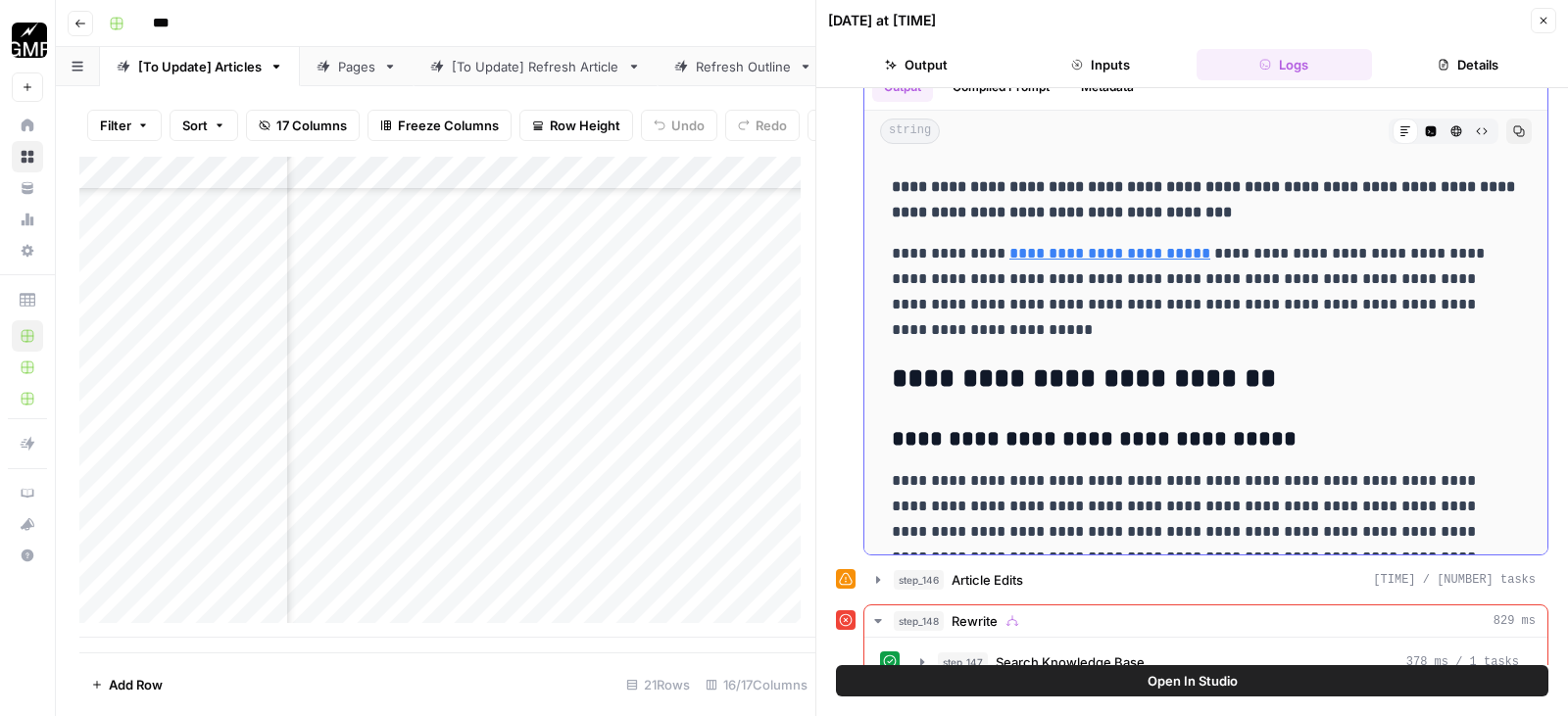 drag, startPoint x: 891, startPoint y: 249, endPoint x: 1268, endPoint y: 326, distance: 384.78306 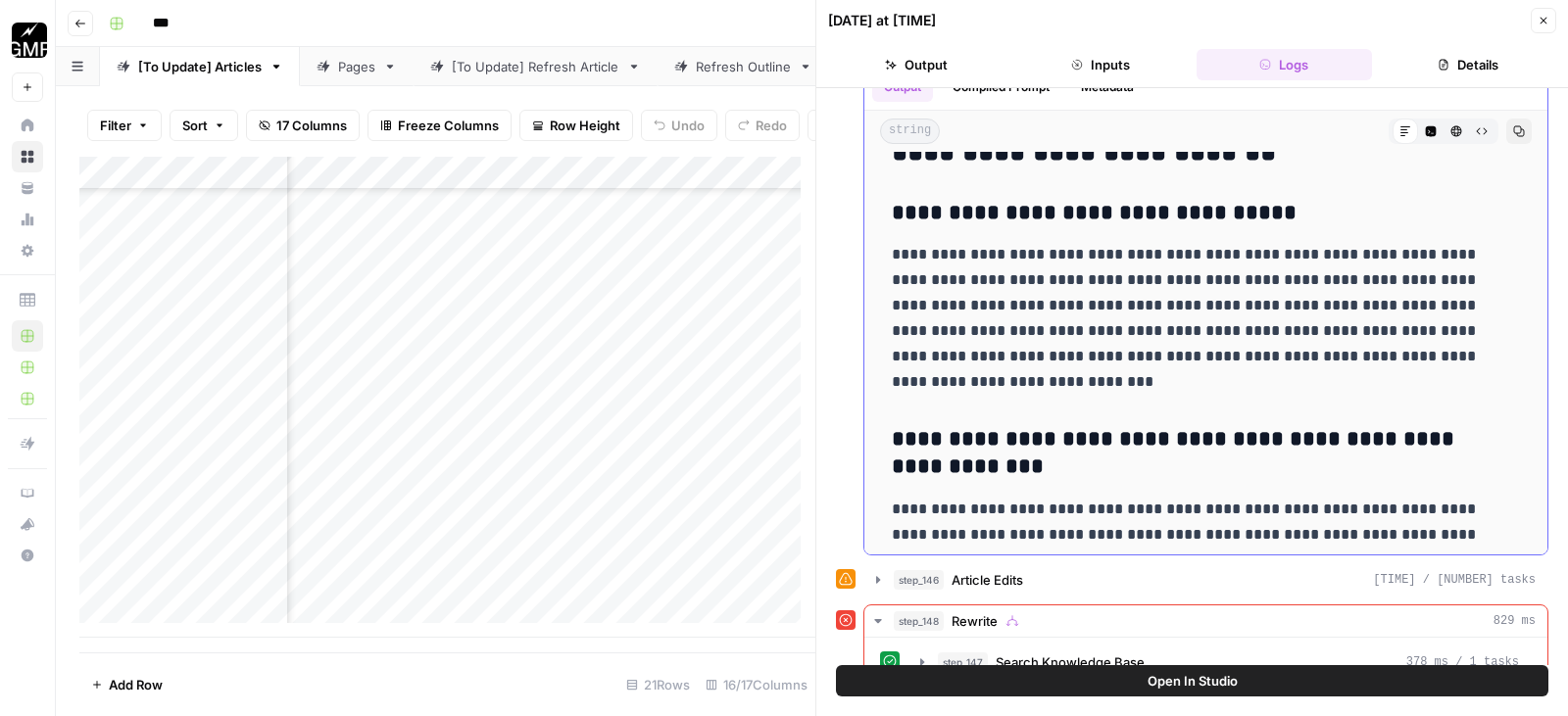 scroll, scrollTop: 7934, scrollLeft: 0, axis: vertical 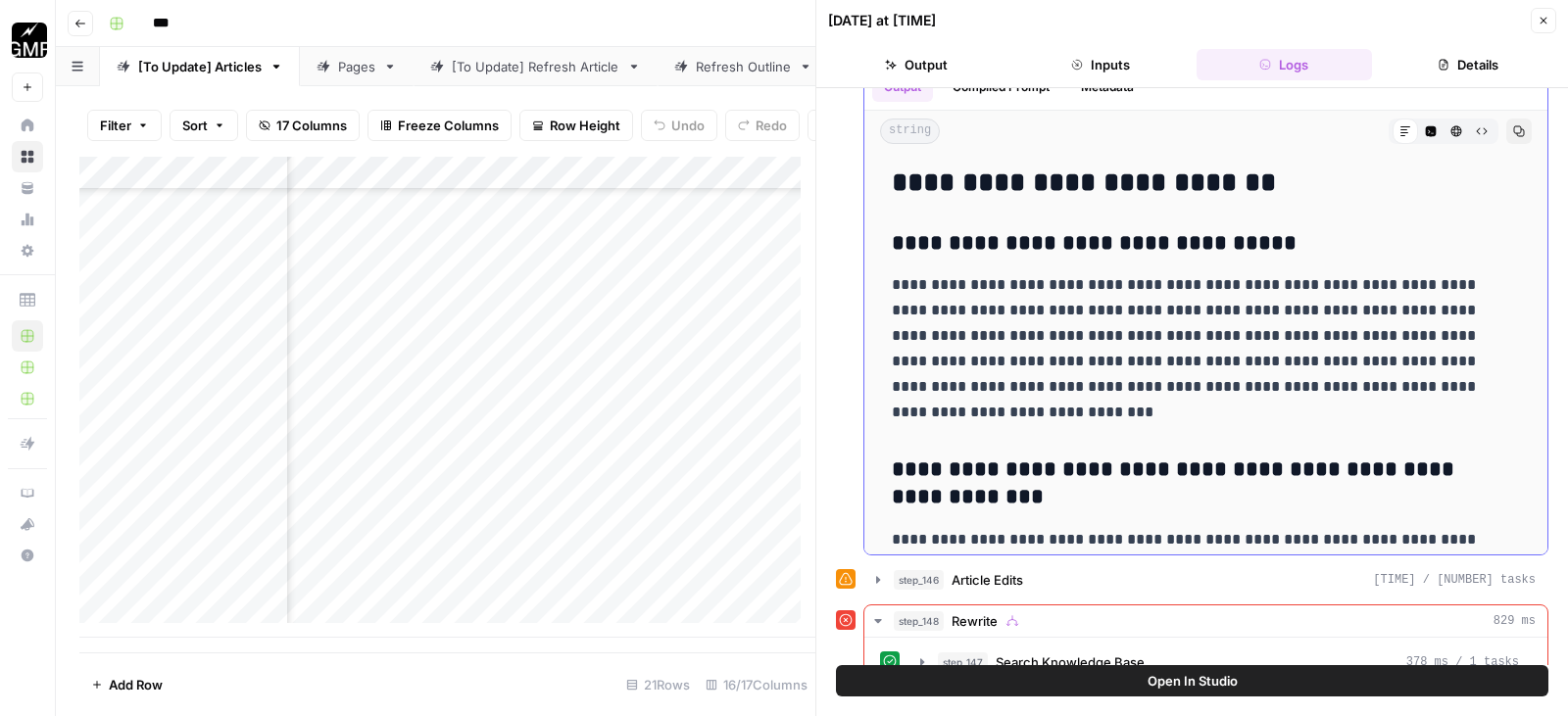 click on "**********" at bounding box center [1191, 349] 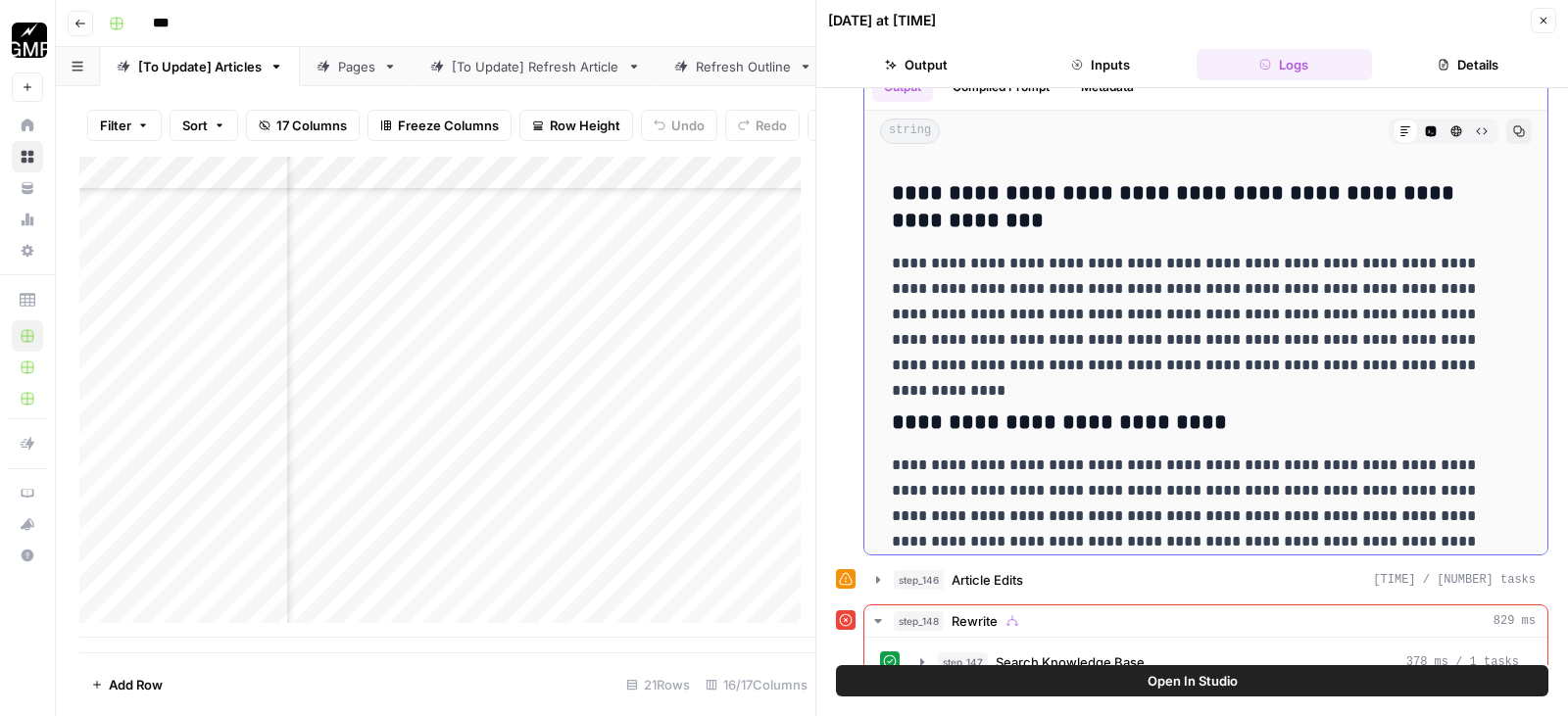 scroll, scrollTop: 8228, scrollLeft: 0, axis: vertical 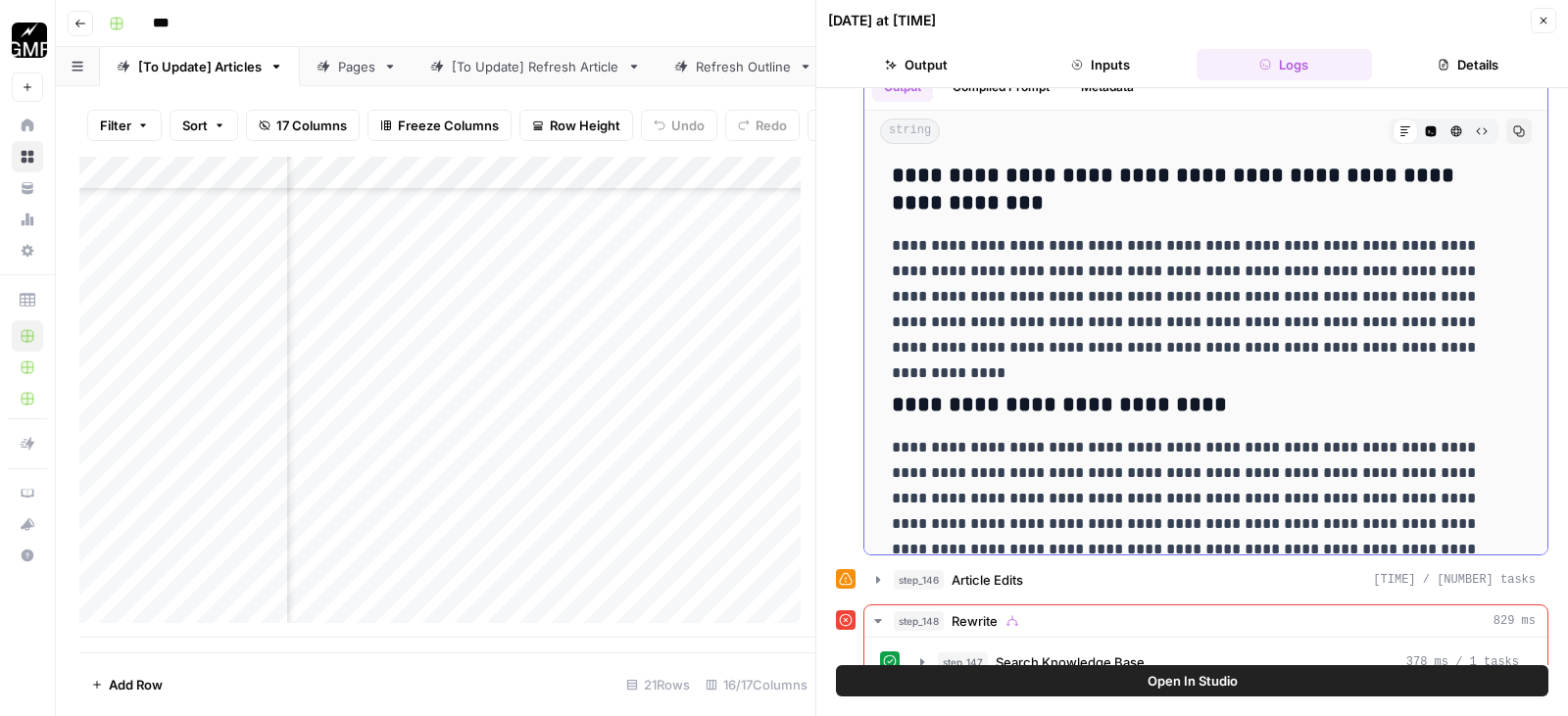 click on "**********" at bounding box center (1191, 297) 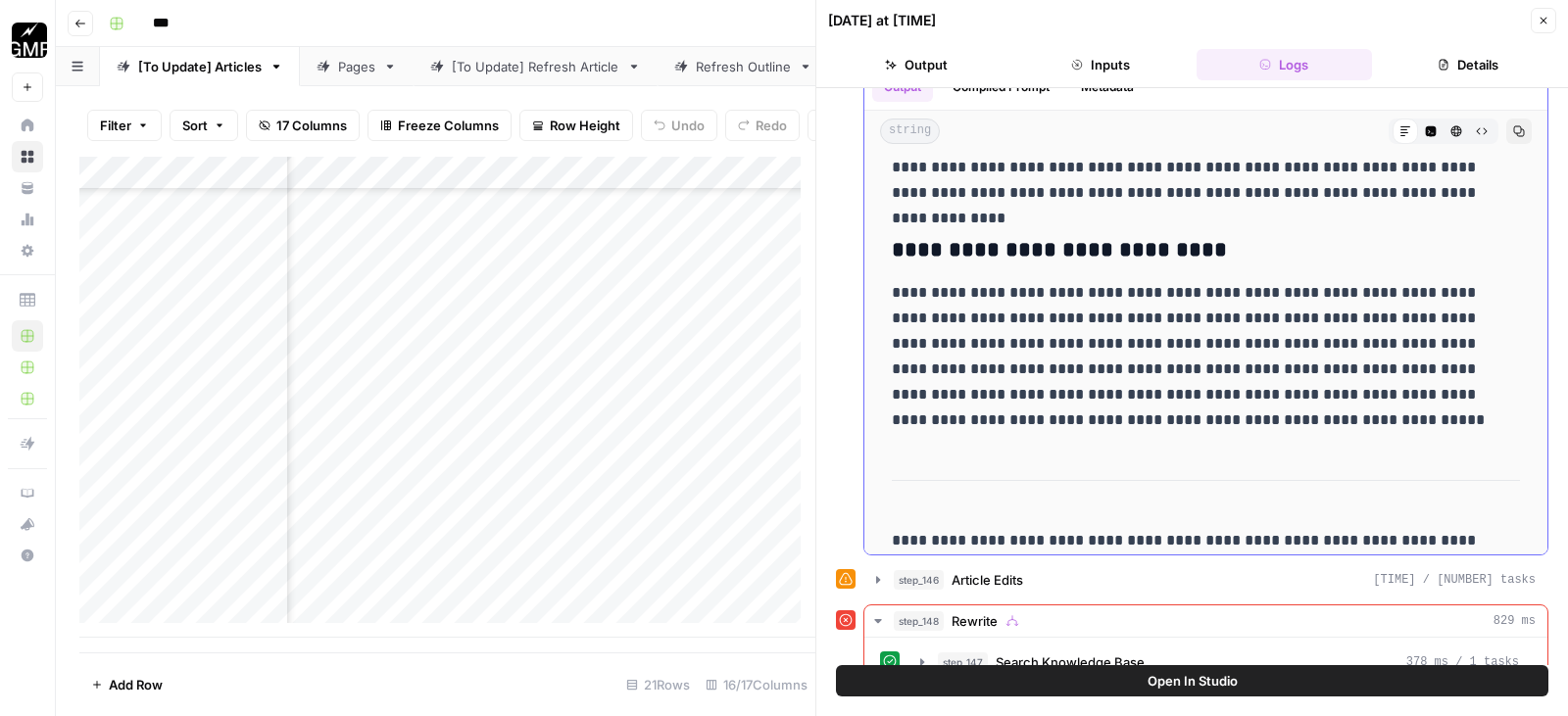 scroll, scrollTop: 8424, scrollLeft: 0, axis: vertical 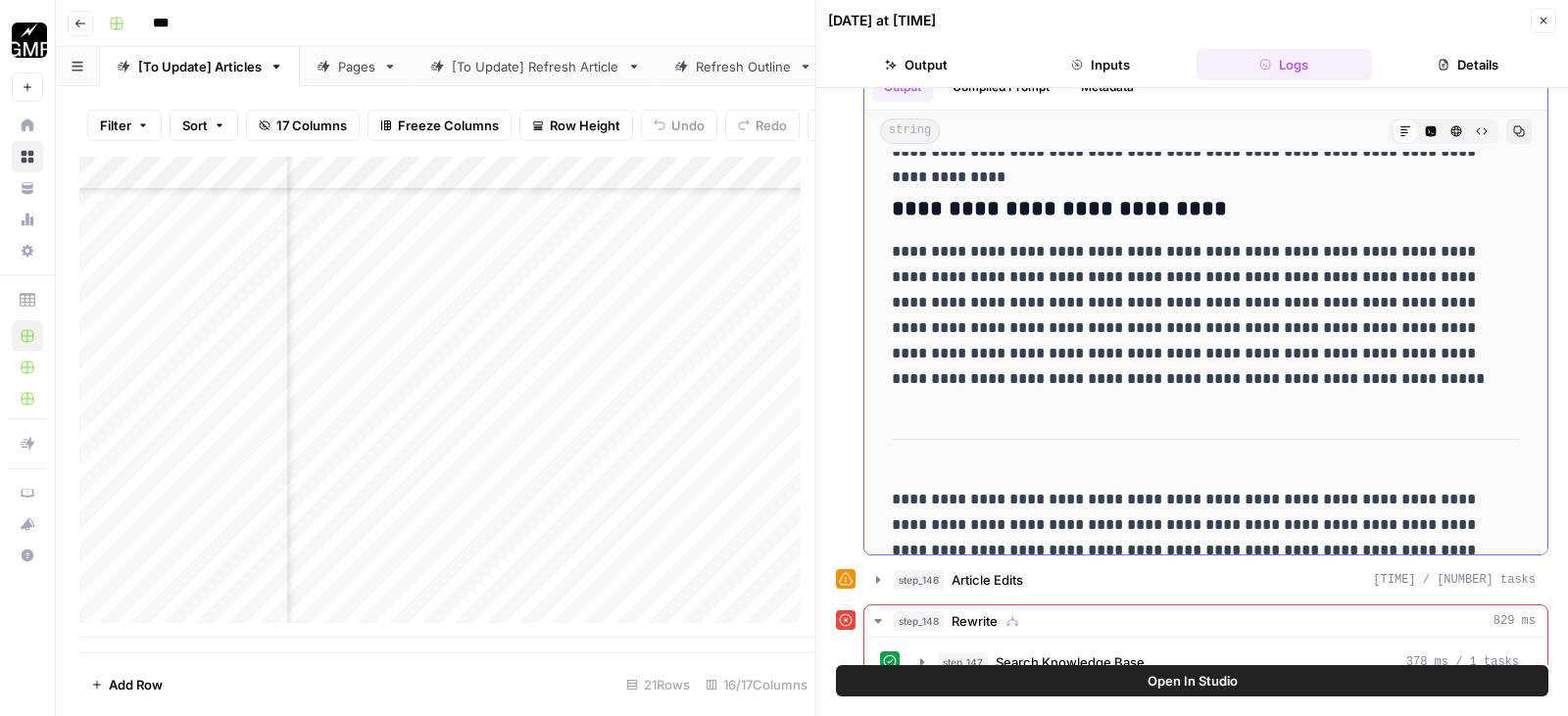 click on "**********" at bounding box center (1191, 315) 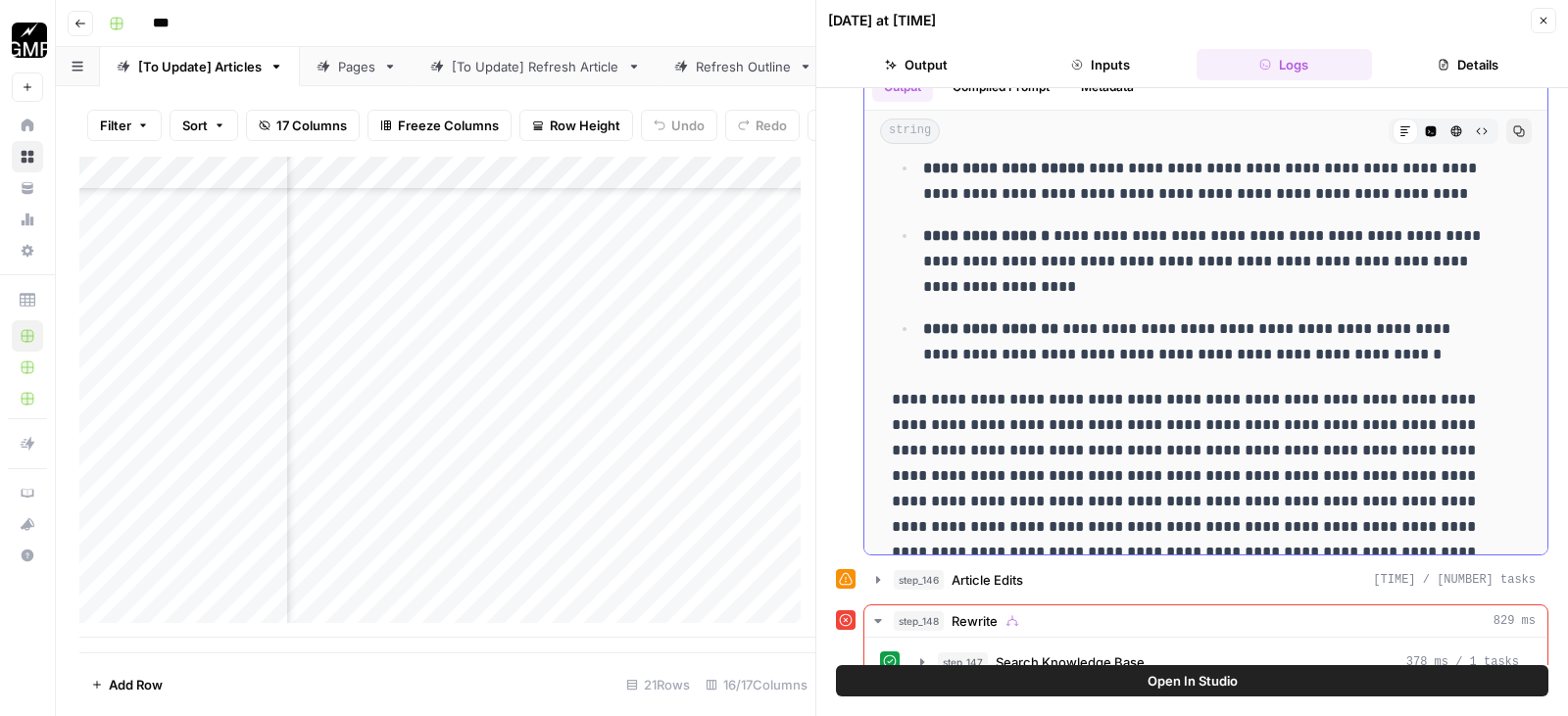 scroll, scrollTop: 7271, scrollLeft: 0, axis: vertical 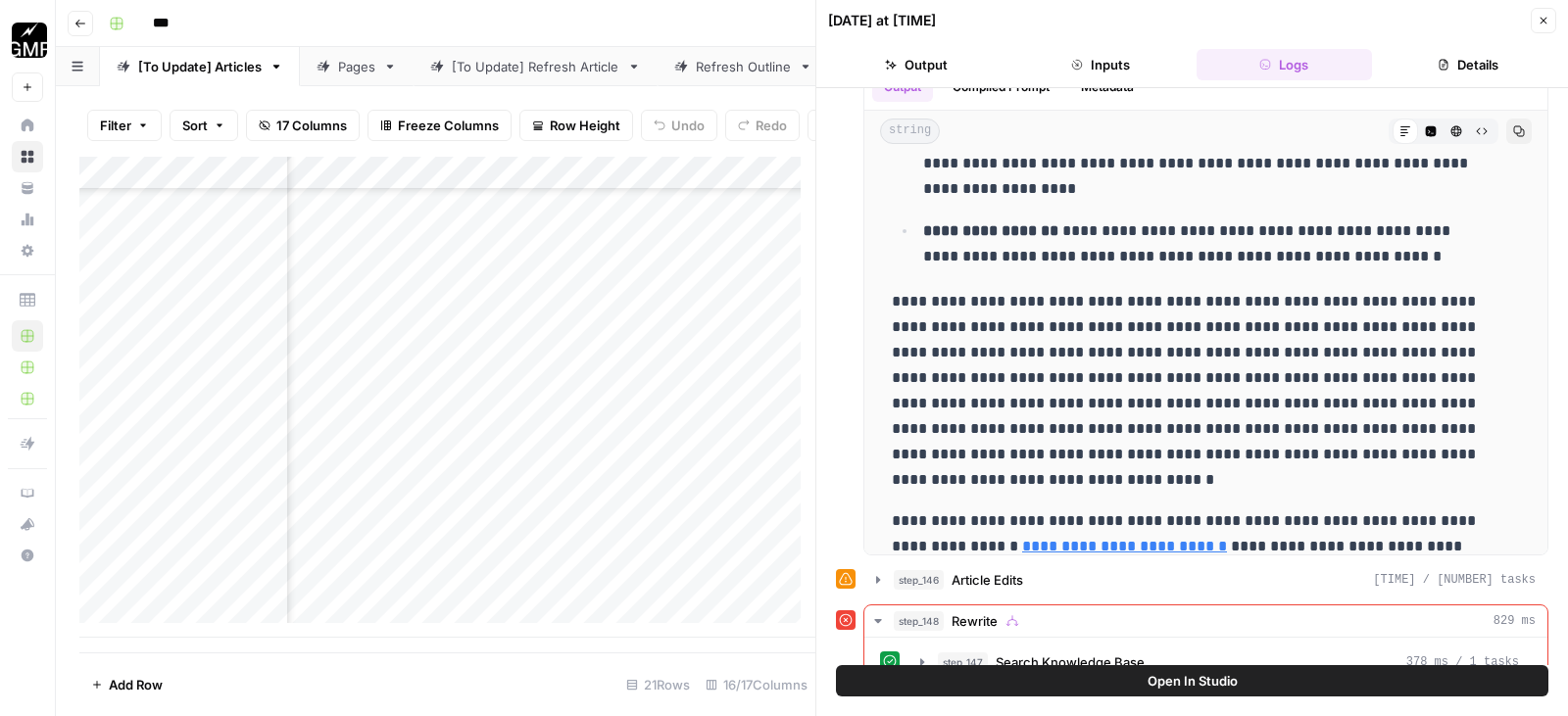 click on "Close" at bounding box center [1544, 21] 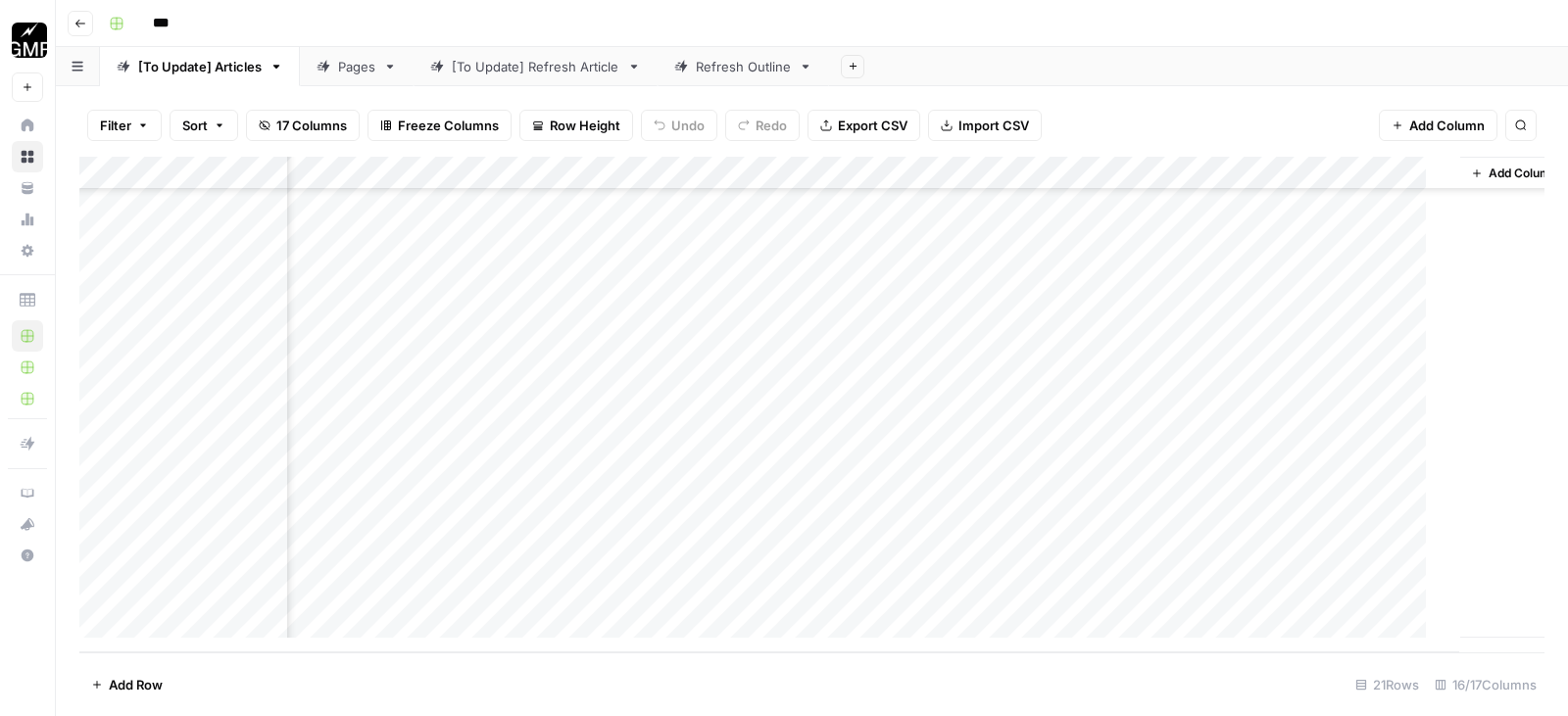 scroll, scrollTop: 1394, scrollLeft: 1490, axis: both 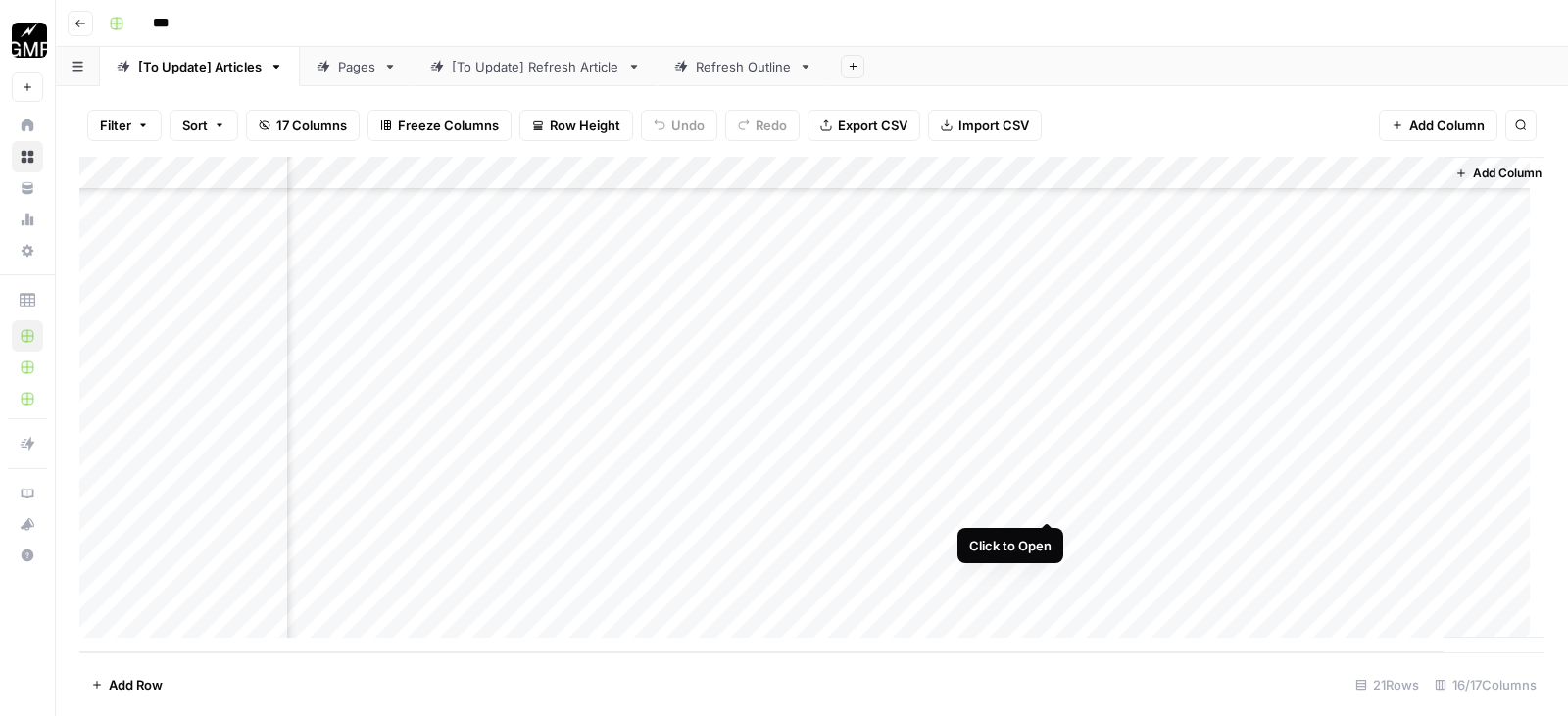 click on "Add Column" at bounding box center [811, 405] 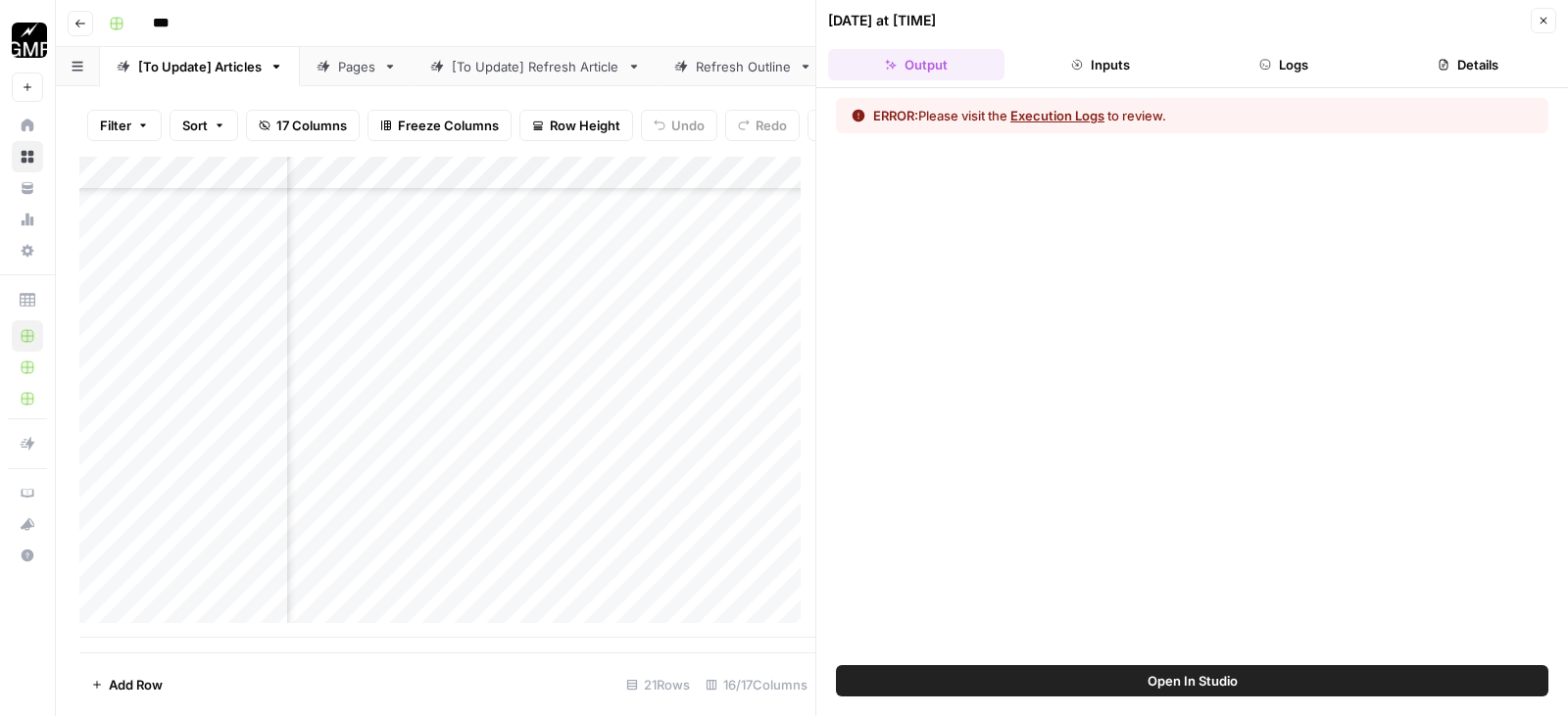 click on "Logs" at bounding box center [1285, 65] 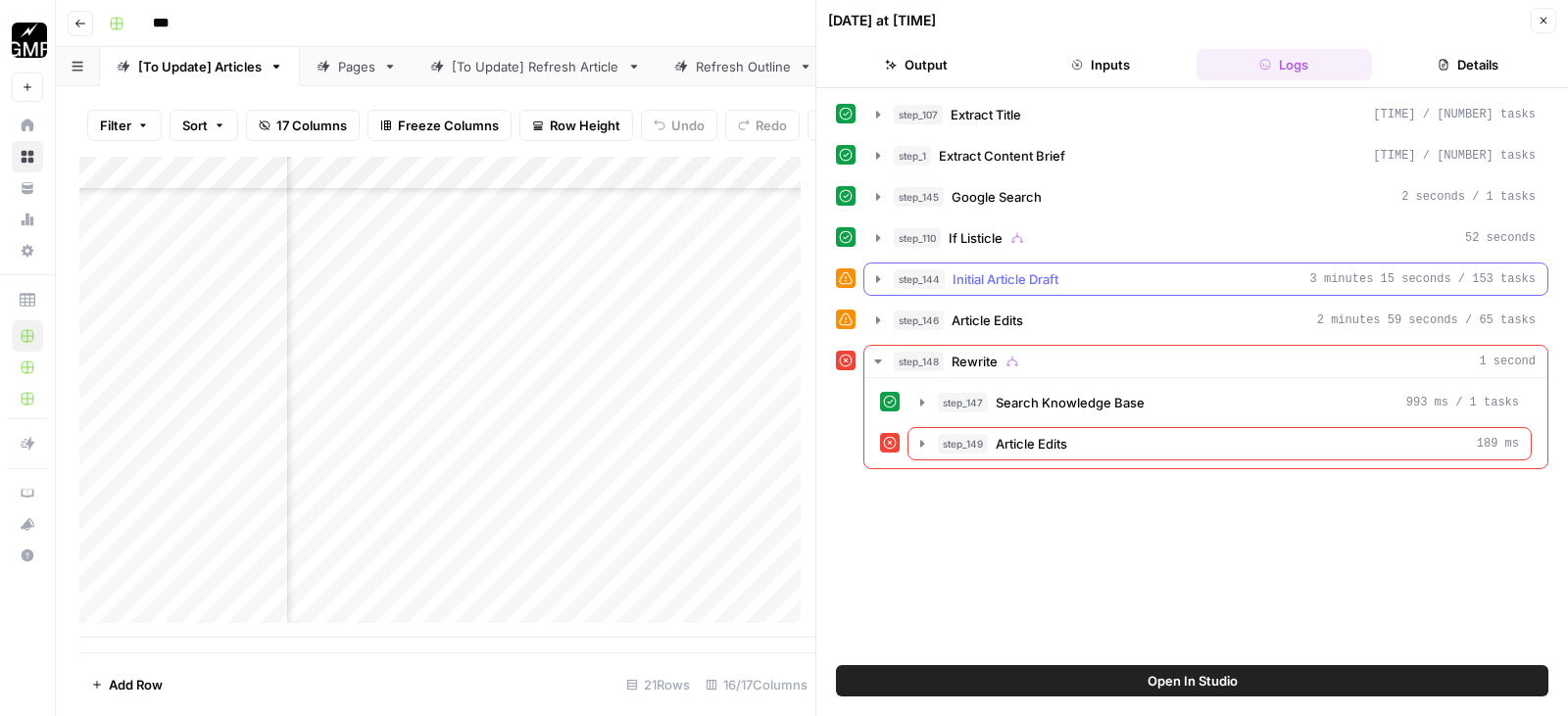 click on "Initial Article Draft" at bounding box center [1005, 279] 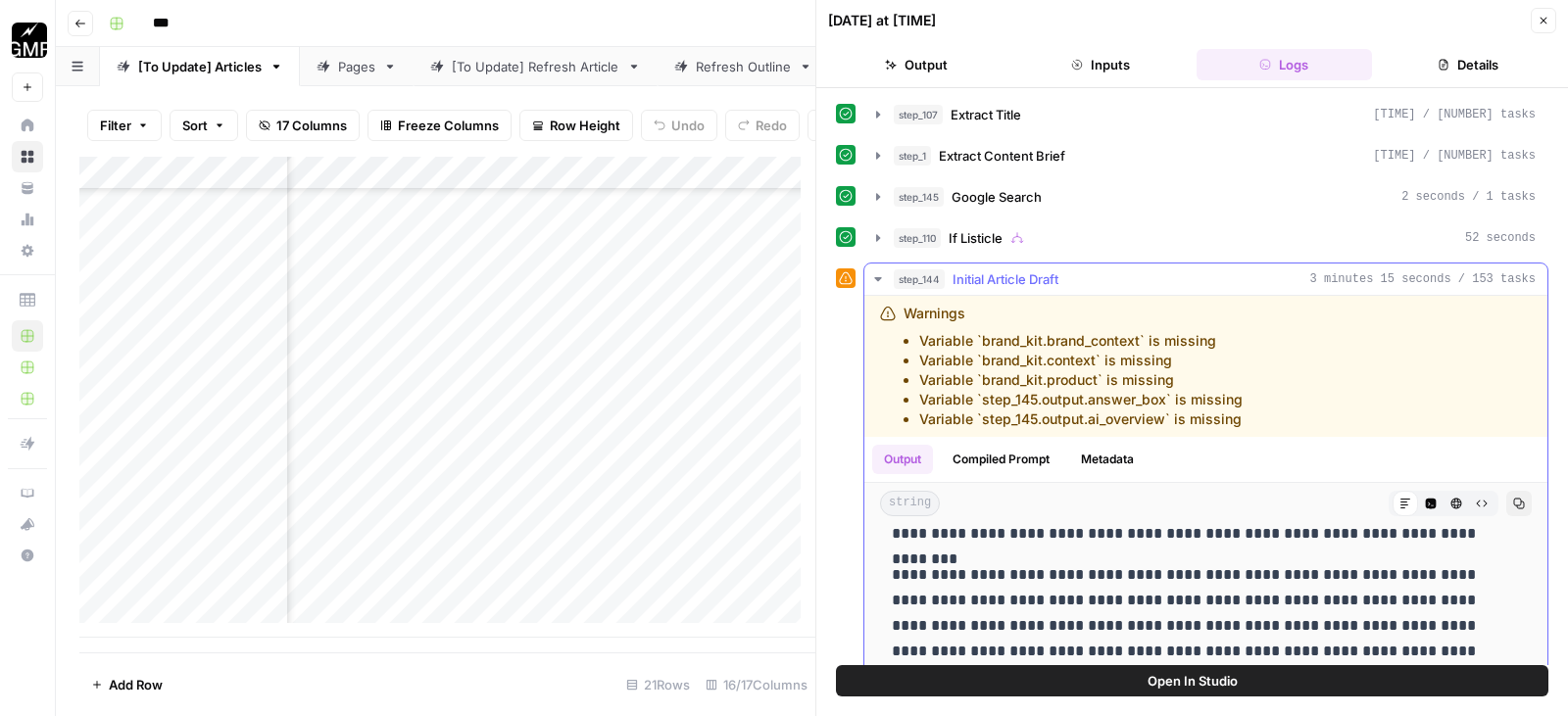 scroll, scrollTop: 0, scrollLeft: 0, axis: both 